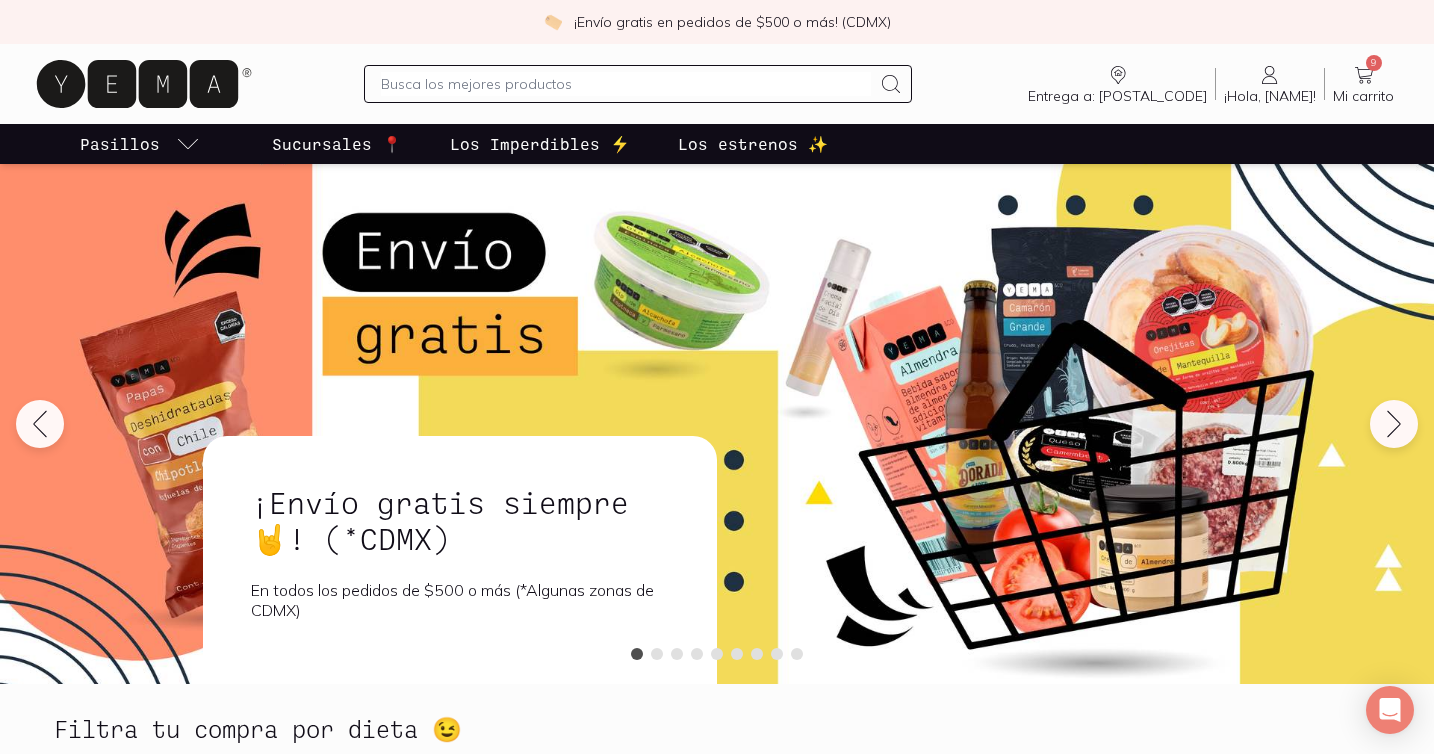 scroll, scrollTop: 0, scrollLeft: 0, axis: both 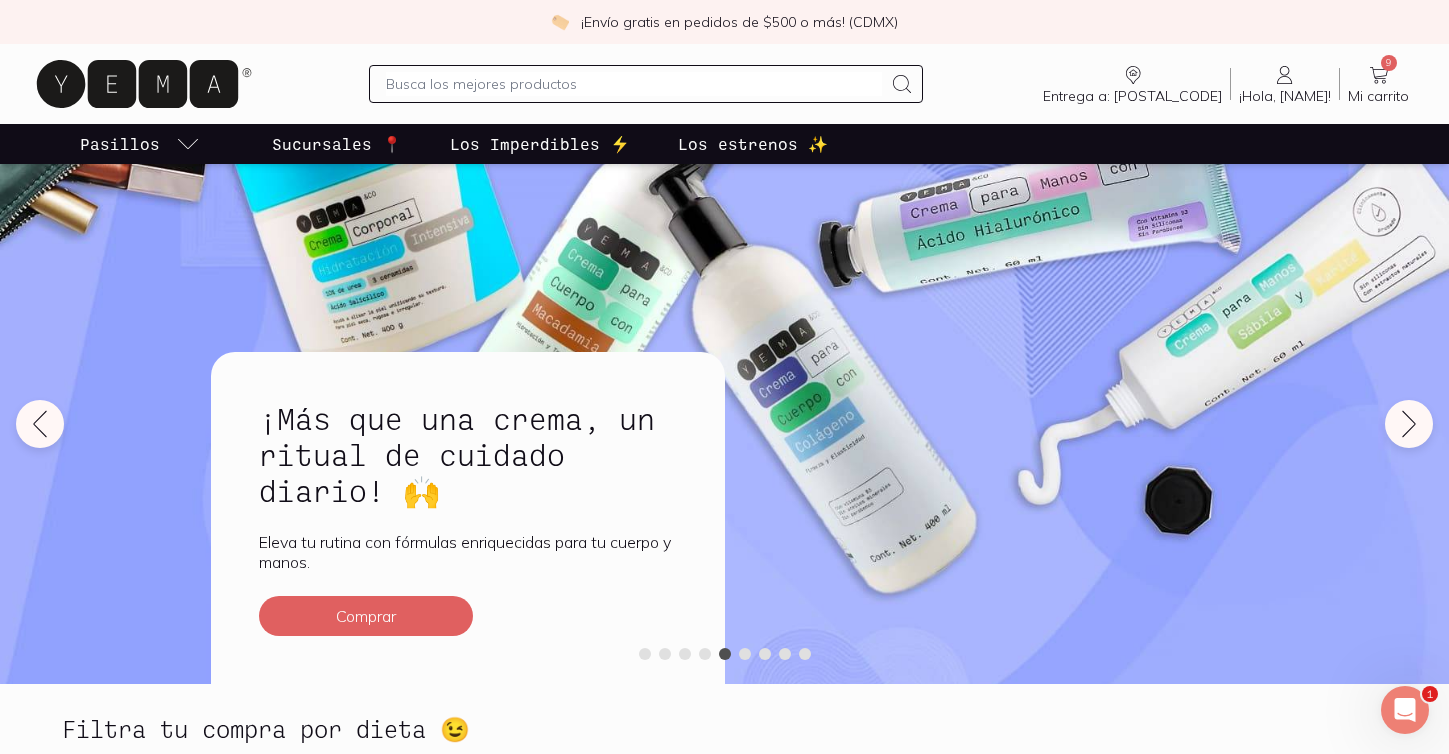 click 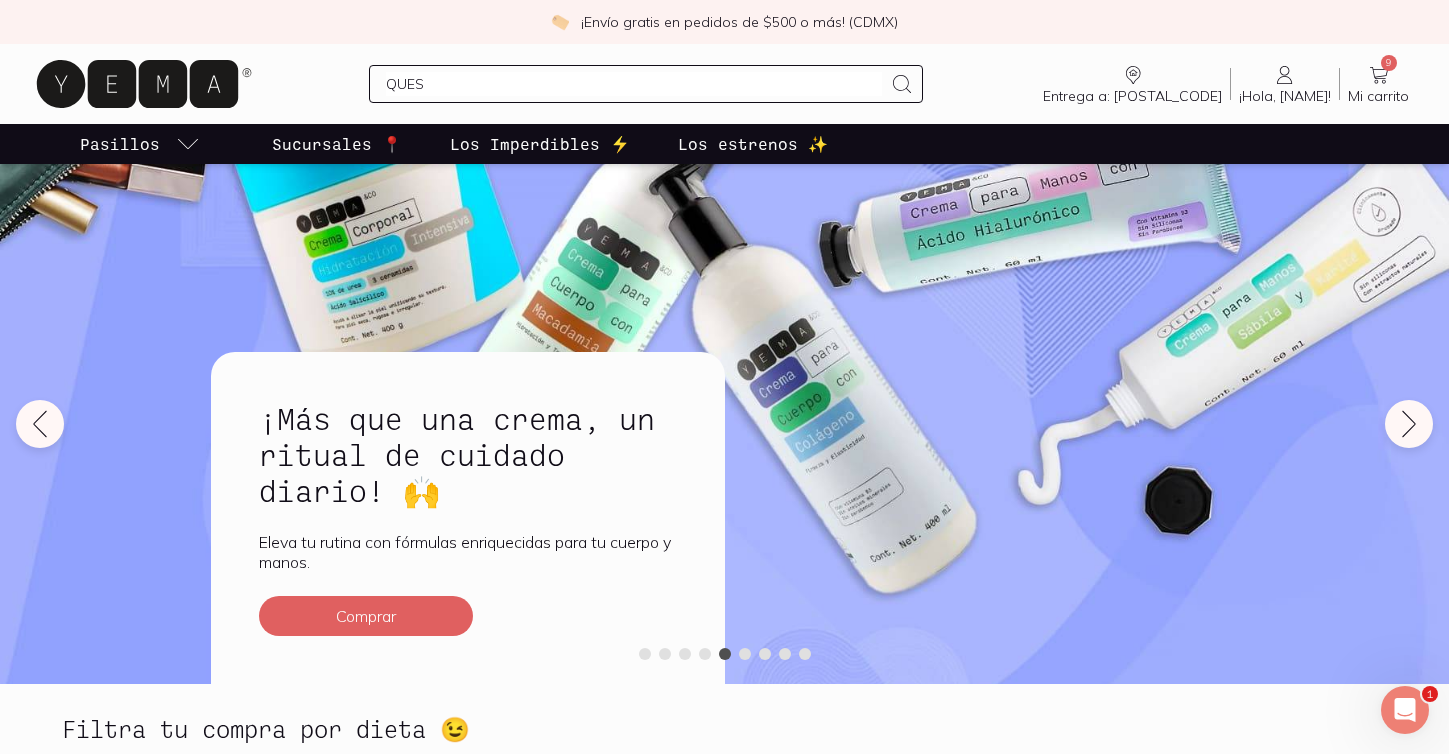 type on "QUESO" 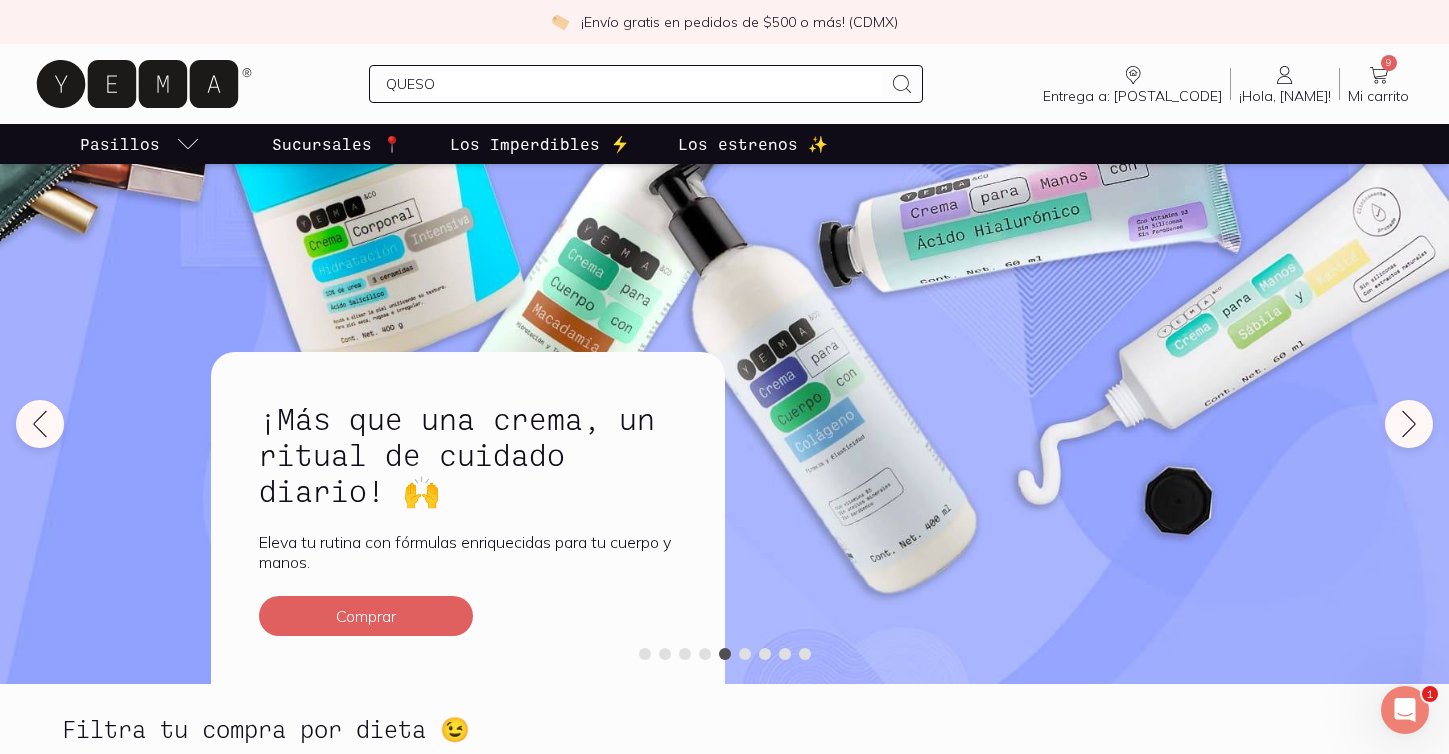 type 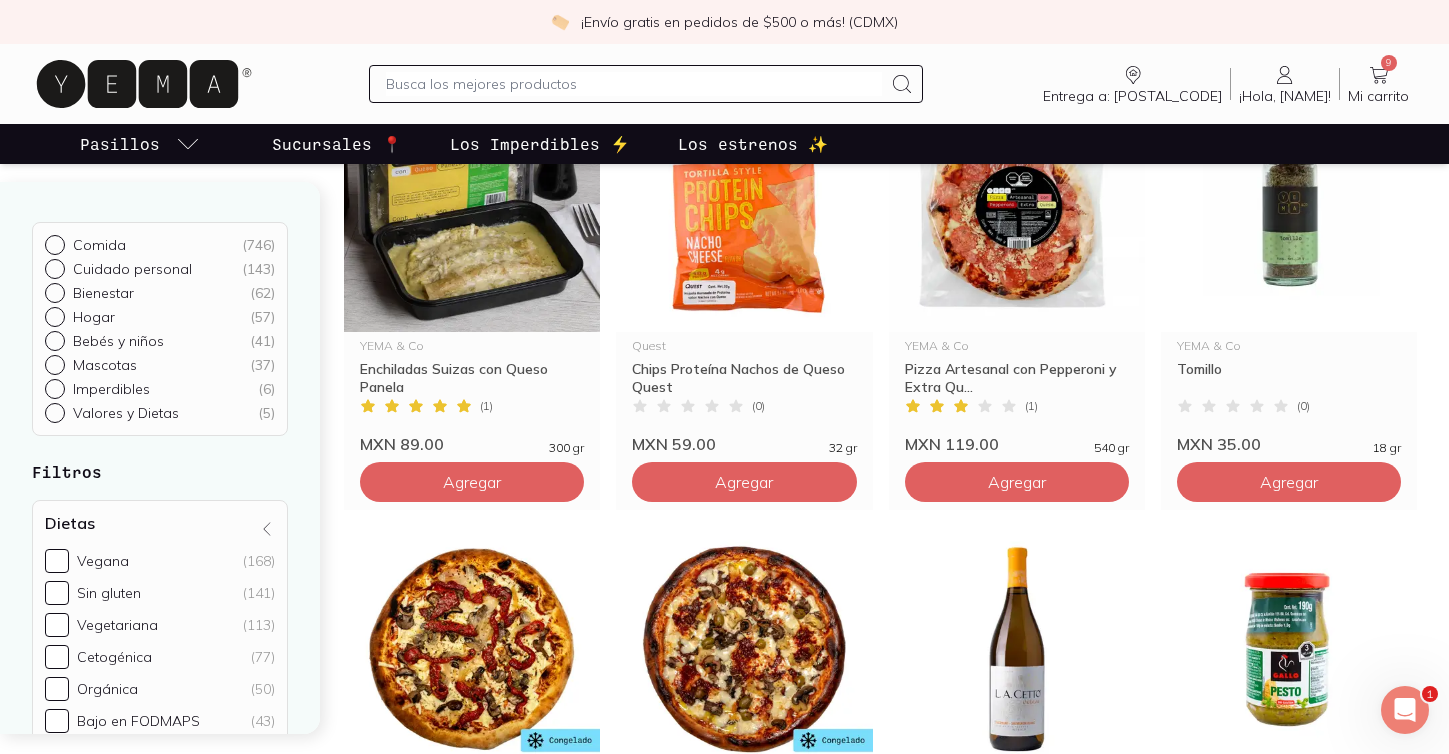 scroll, scrollTop: 1619, scrollLeft: 0, axis: vertical 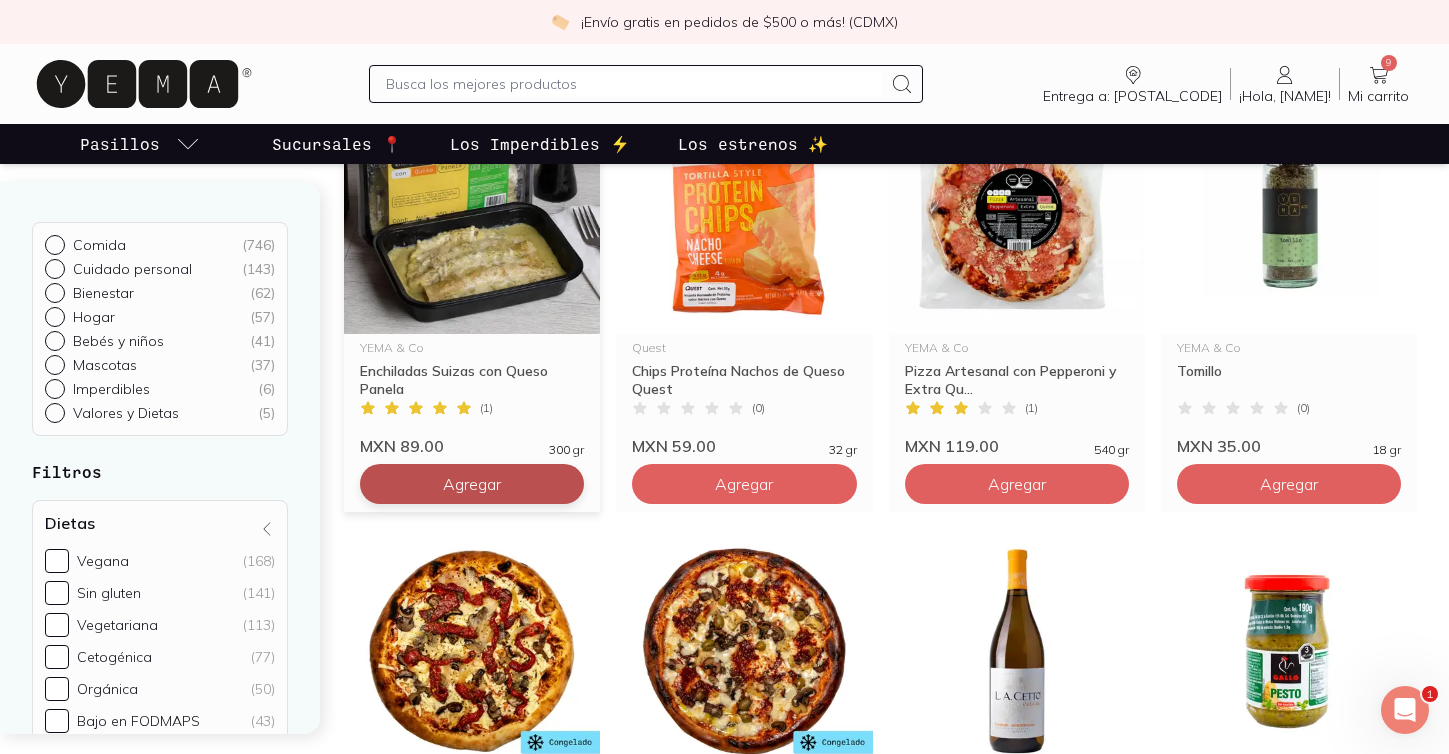 click on "Agregar" at bounding box center [472, -836] 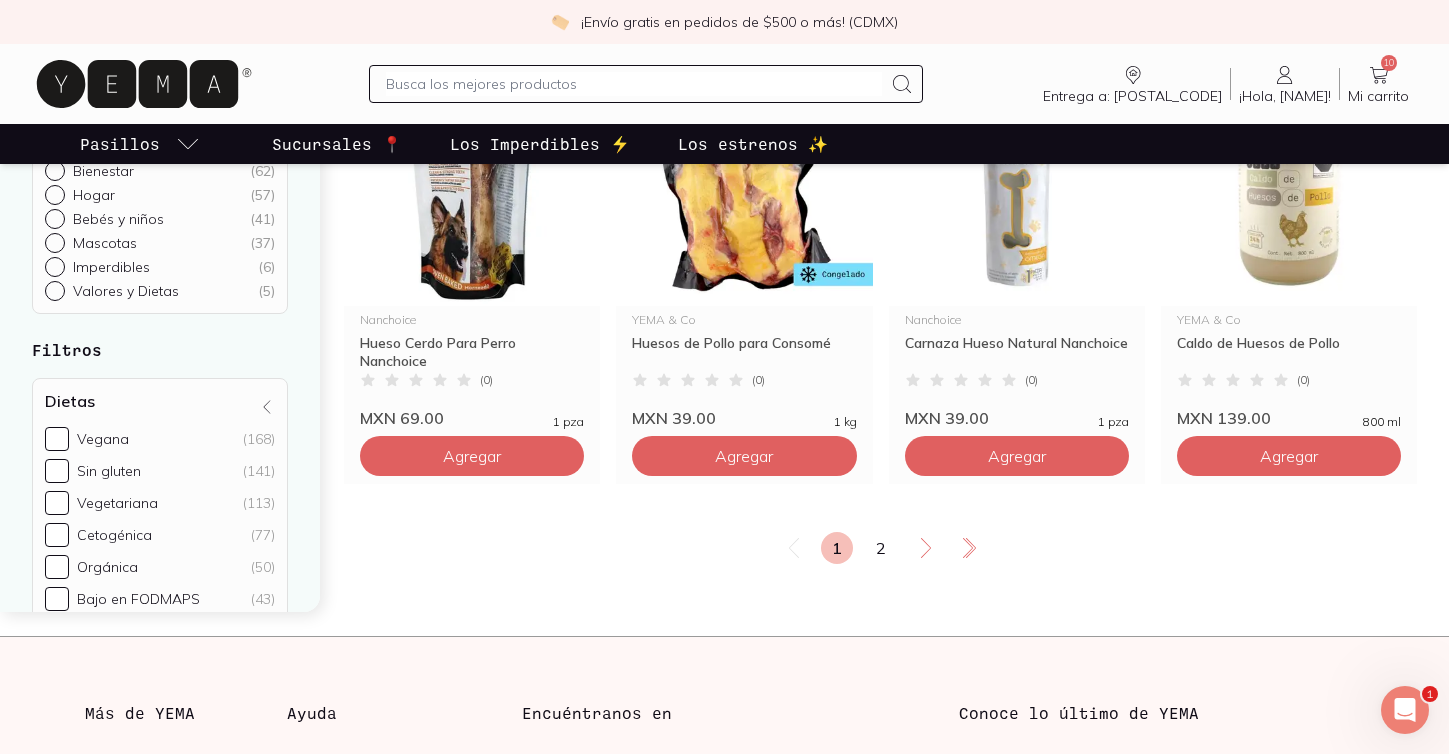 scroll, scrollTop: 3469, scrollLeft: 0, axis: vertical 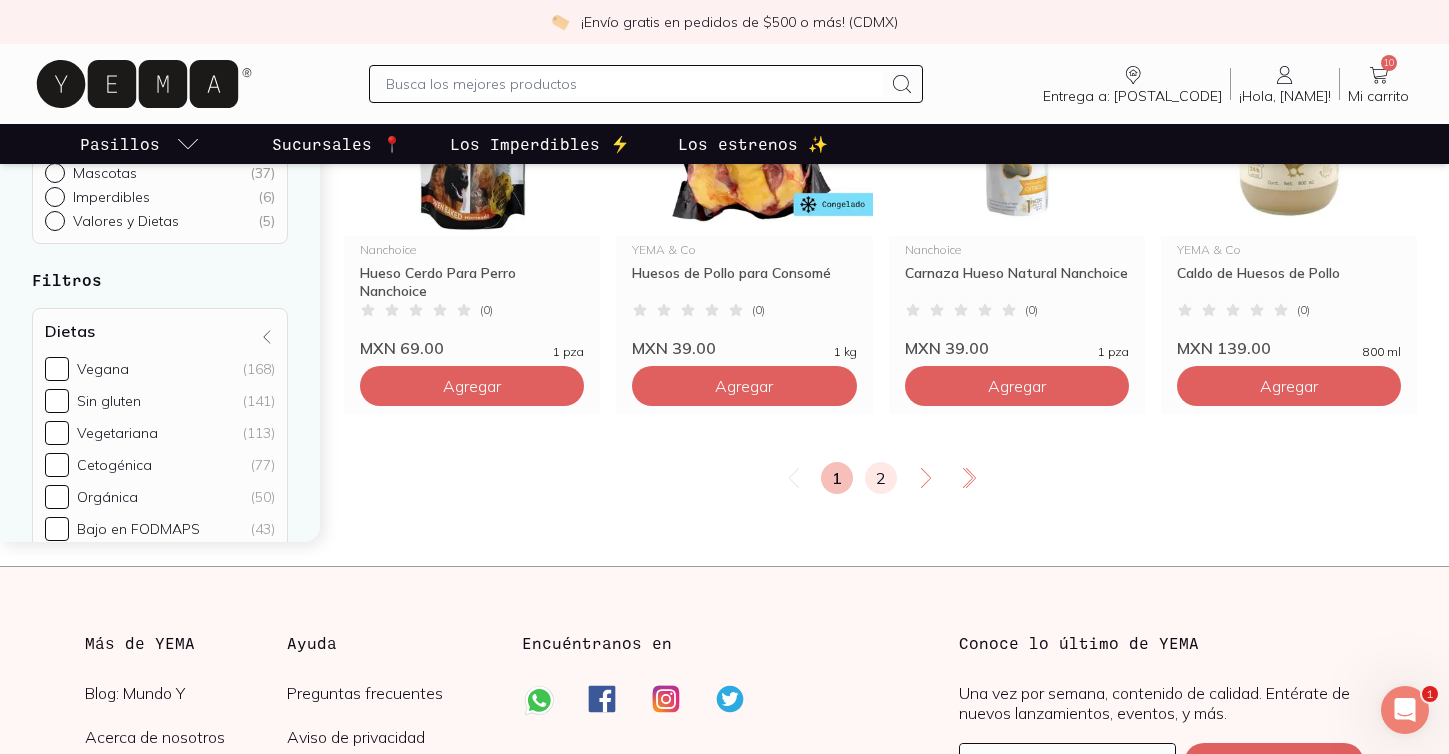 click on "2" at bounding box center [881, 478] 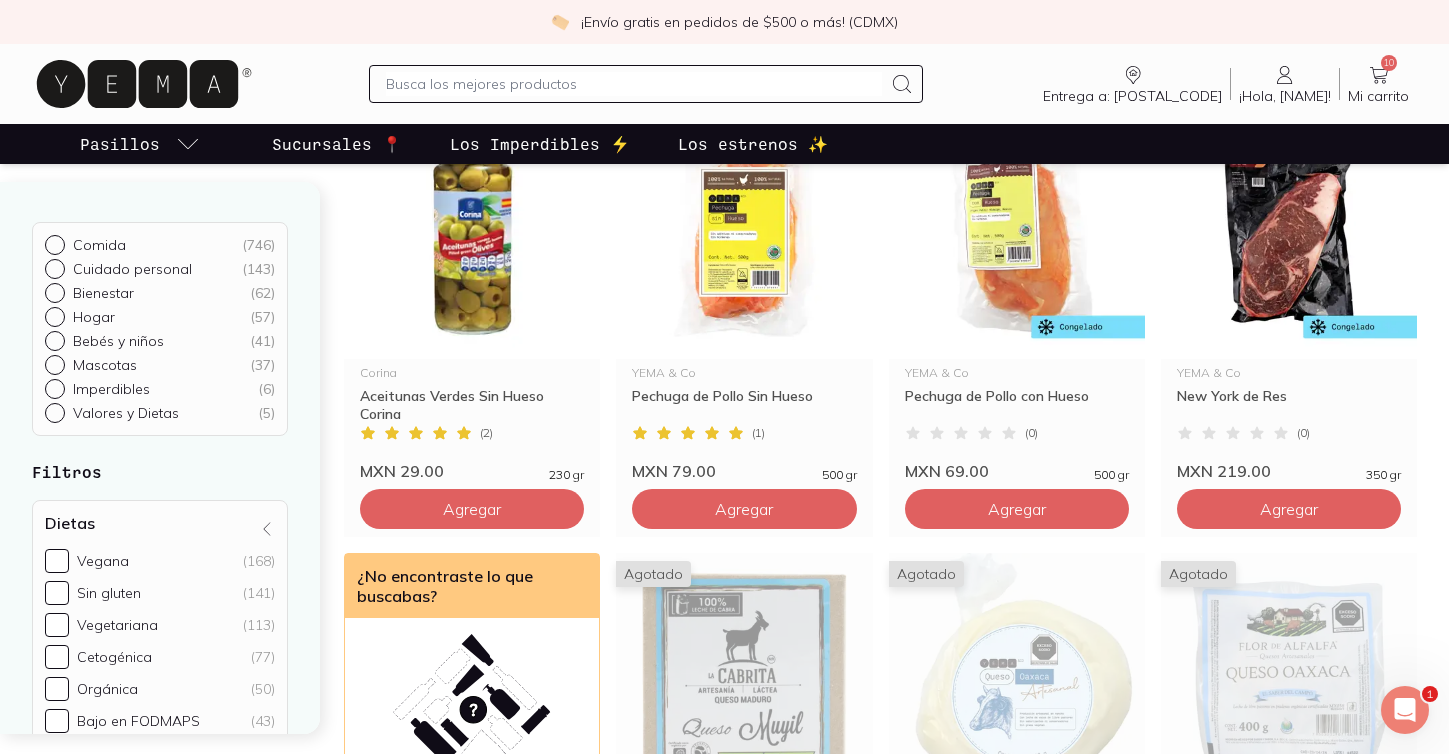 scroll, scrollTop: 718, scrollLeft: 0, axis: vertical 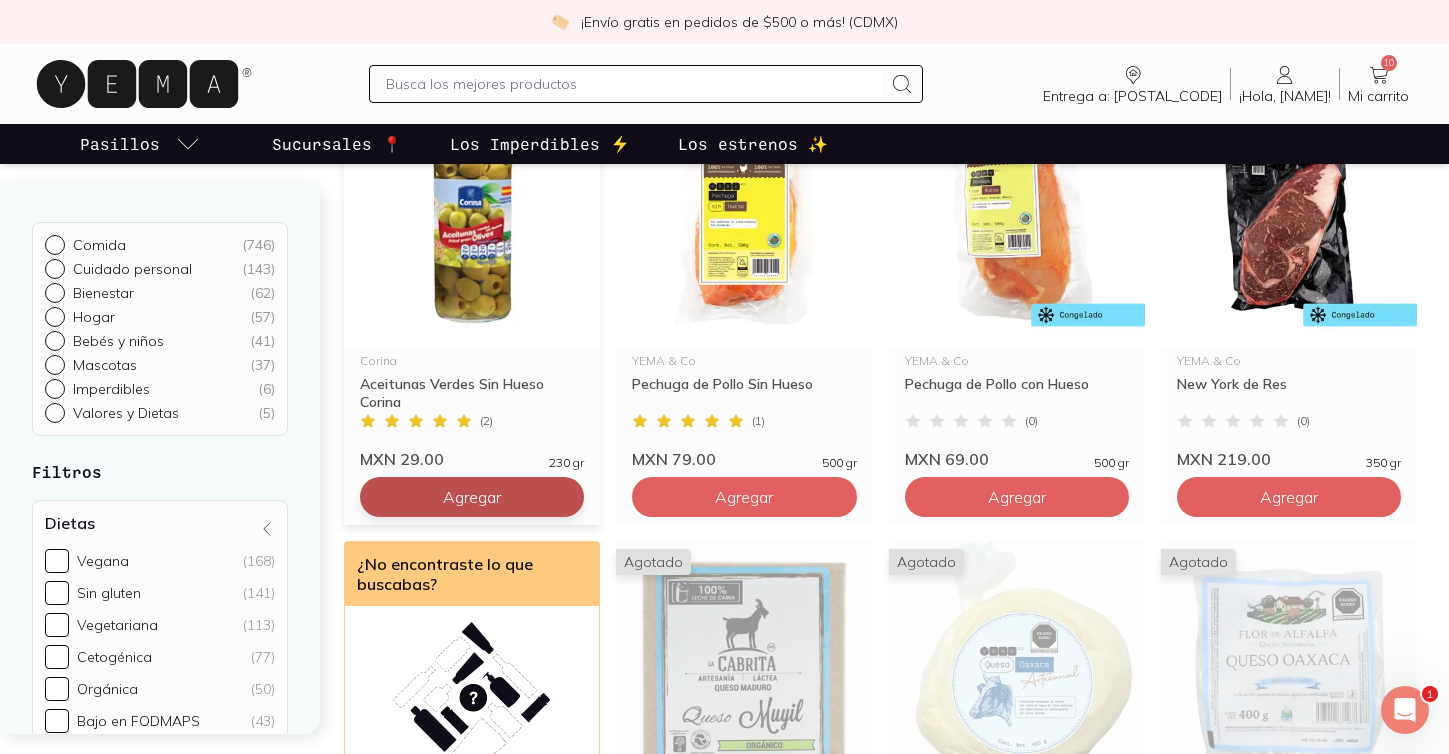 click on "Agregar" at bounding box center (472, 57) 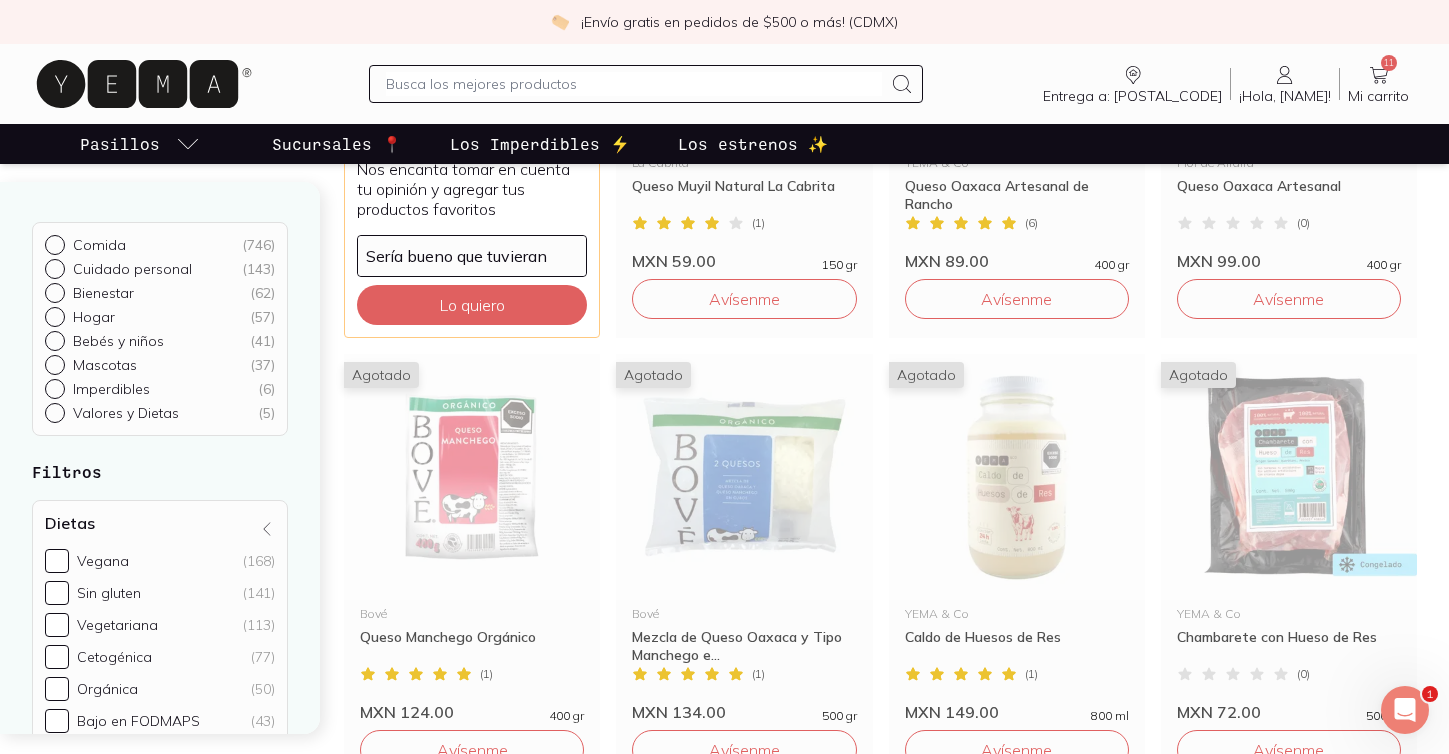 scroll, scrollTop: 1354, scrollLeft: 0, axis: vertical 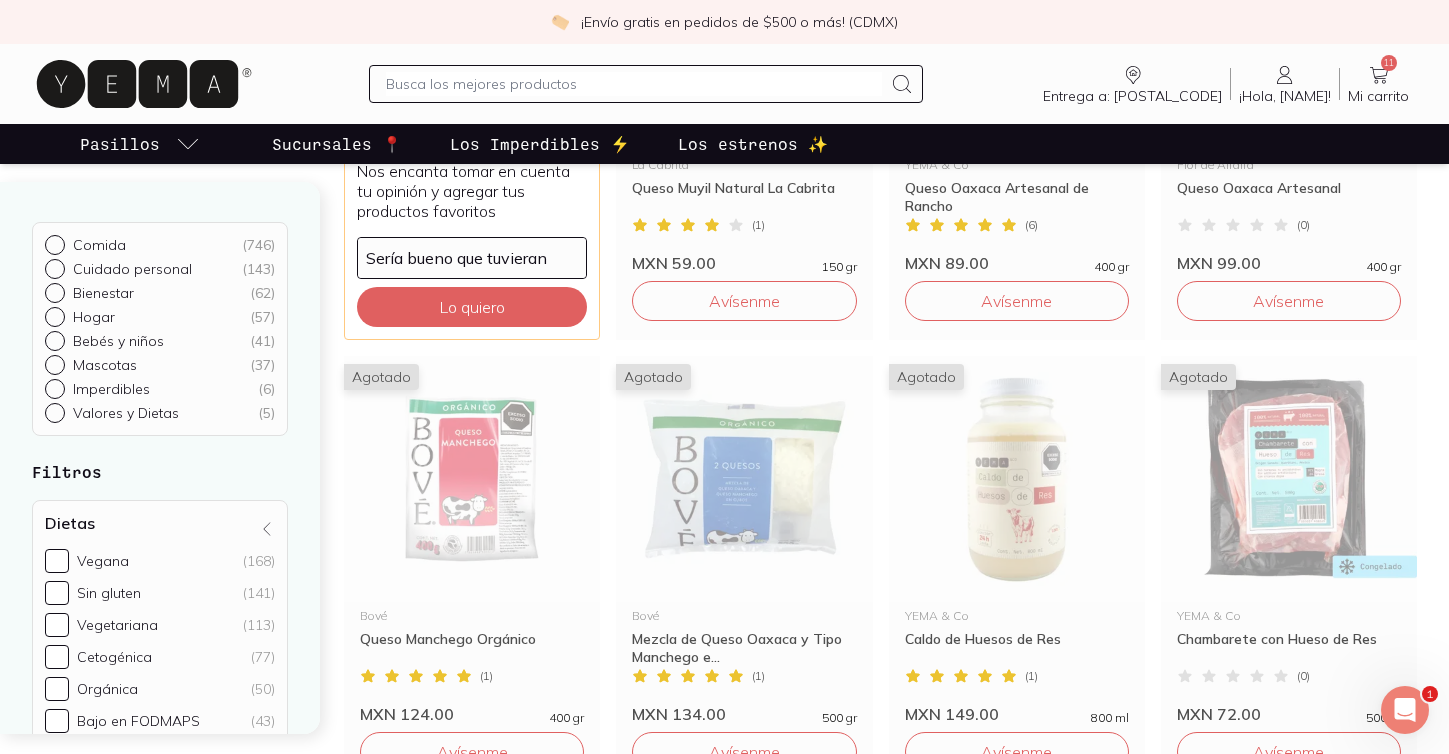 click on "11" at bounding box center (1389, 63) 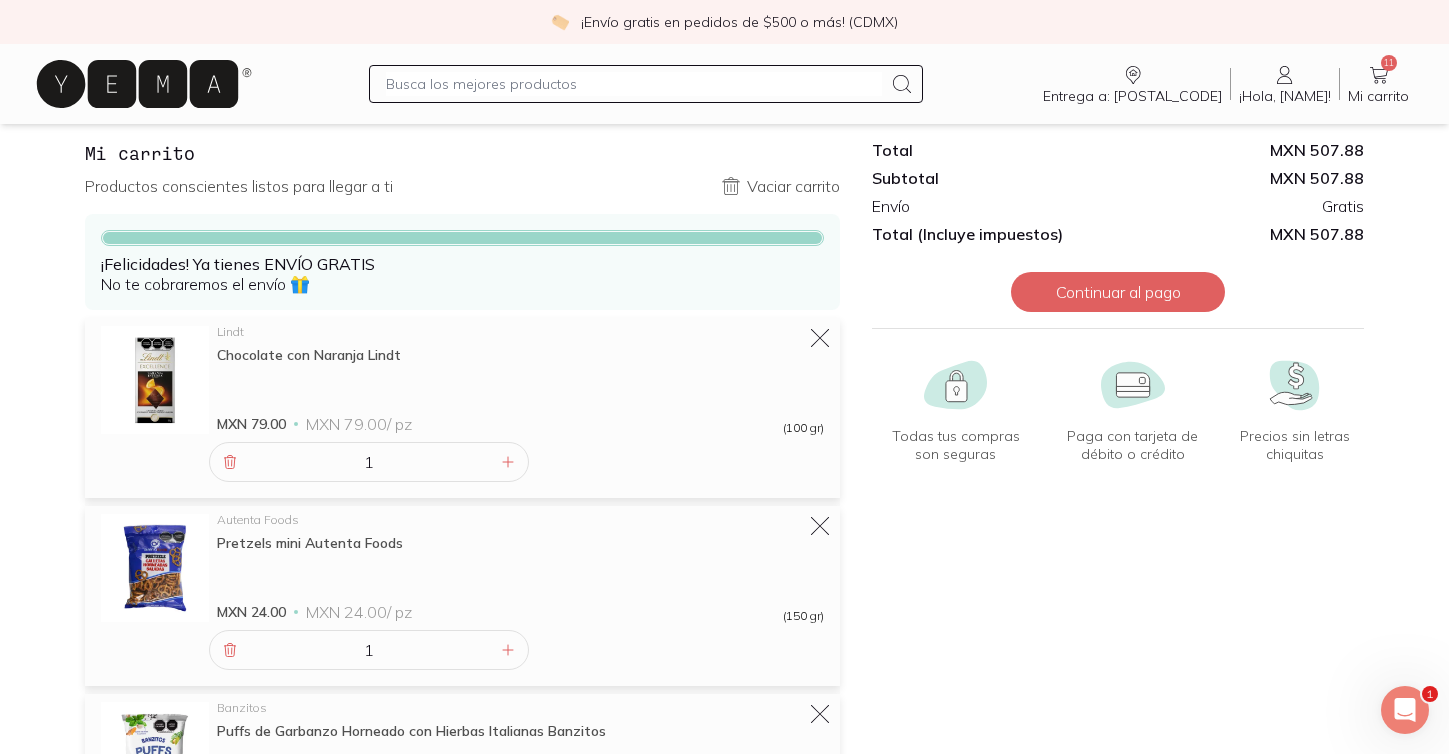 scroll, scrollTop: 0, scrollLeft: 0, axis: both 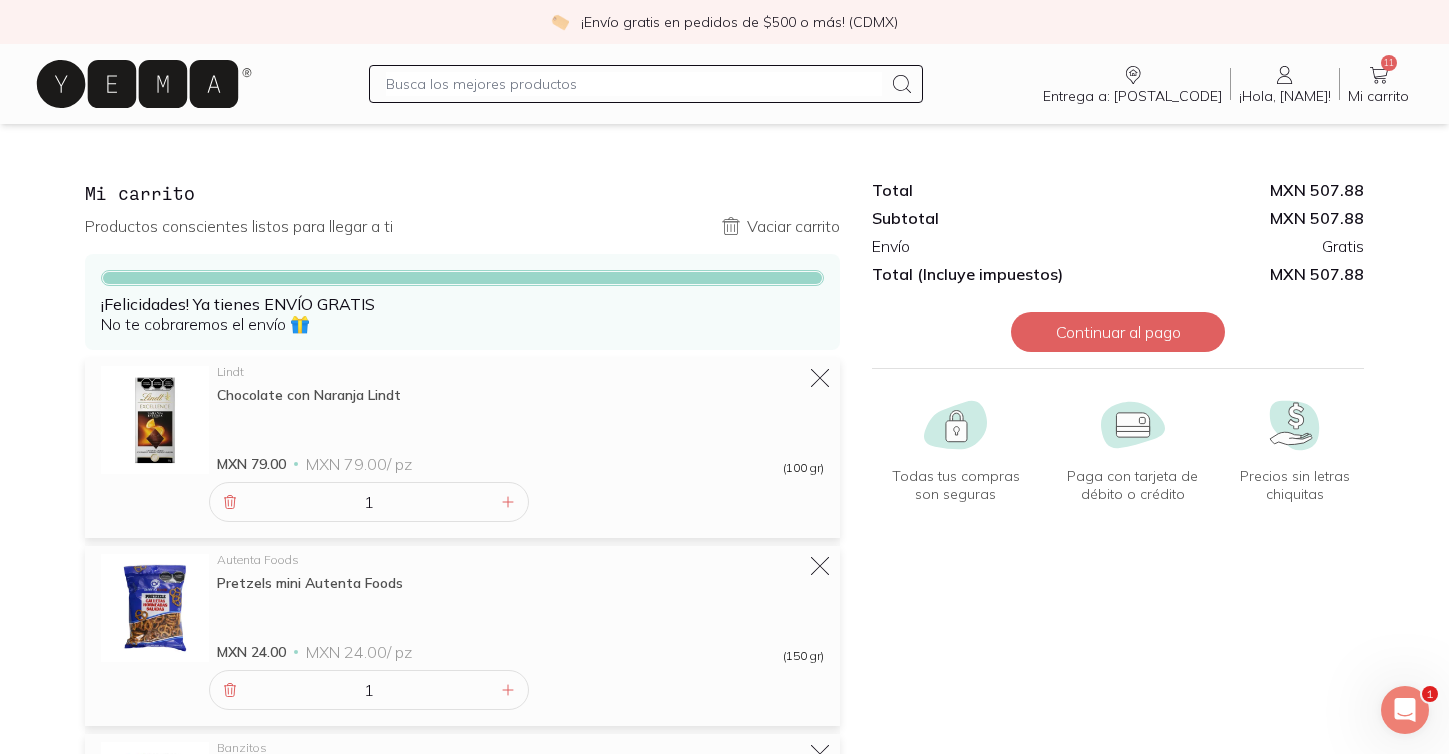 click at bounding box center (634, 84) 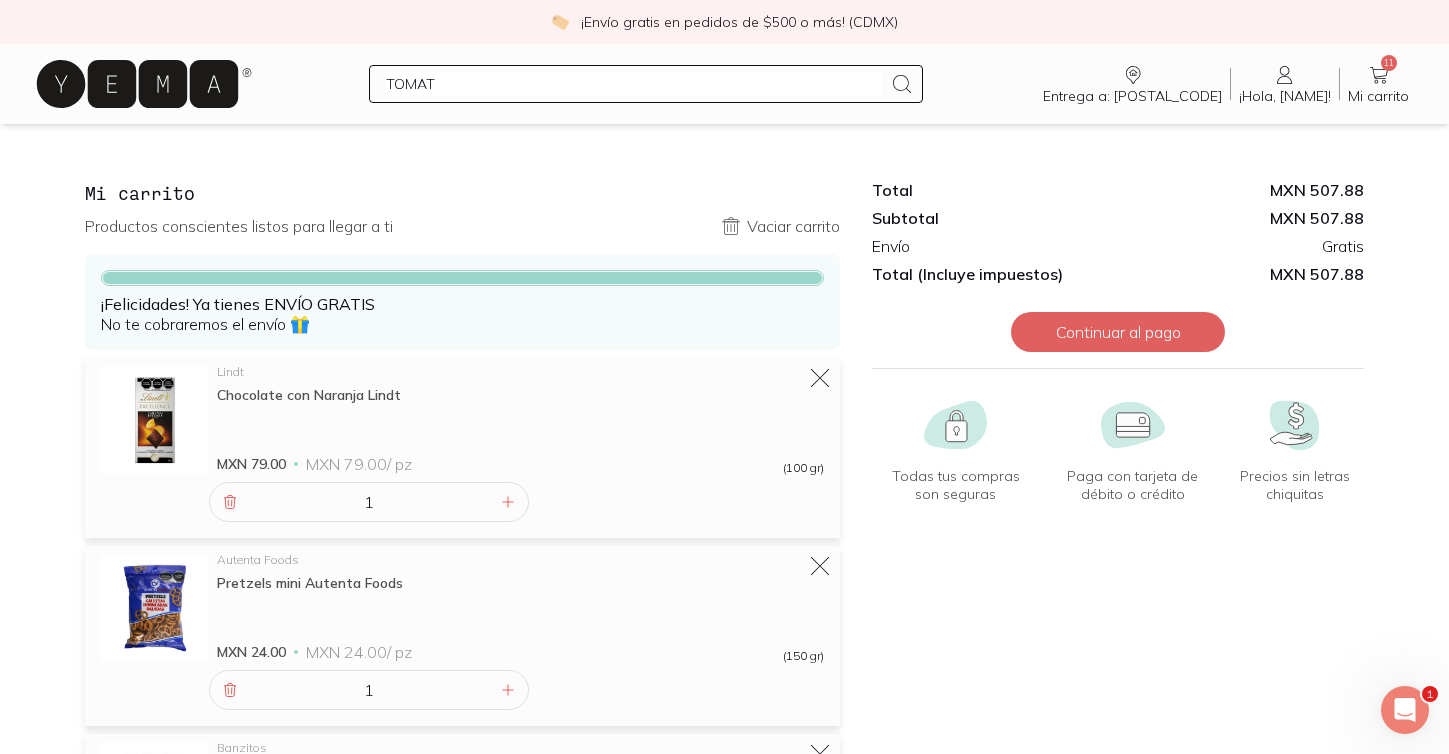 type on "TOMATE" 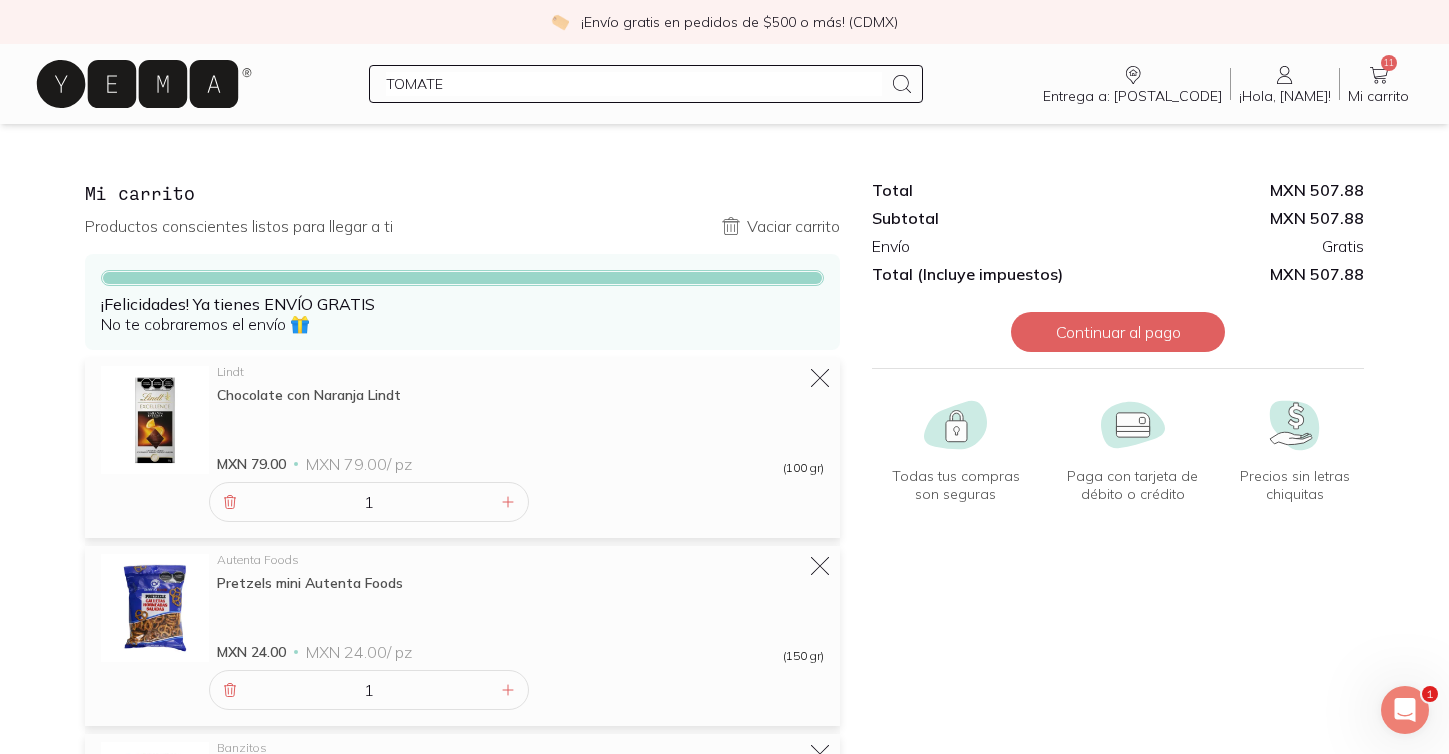 type 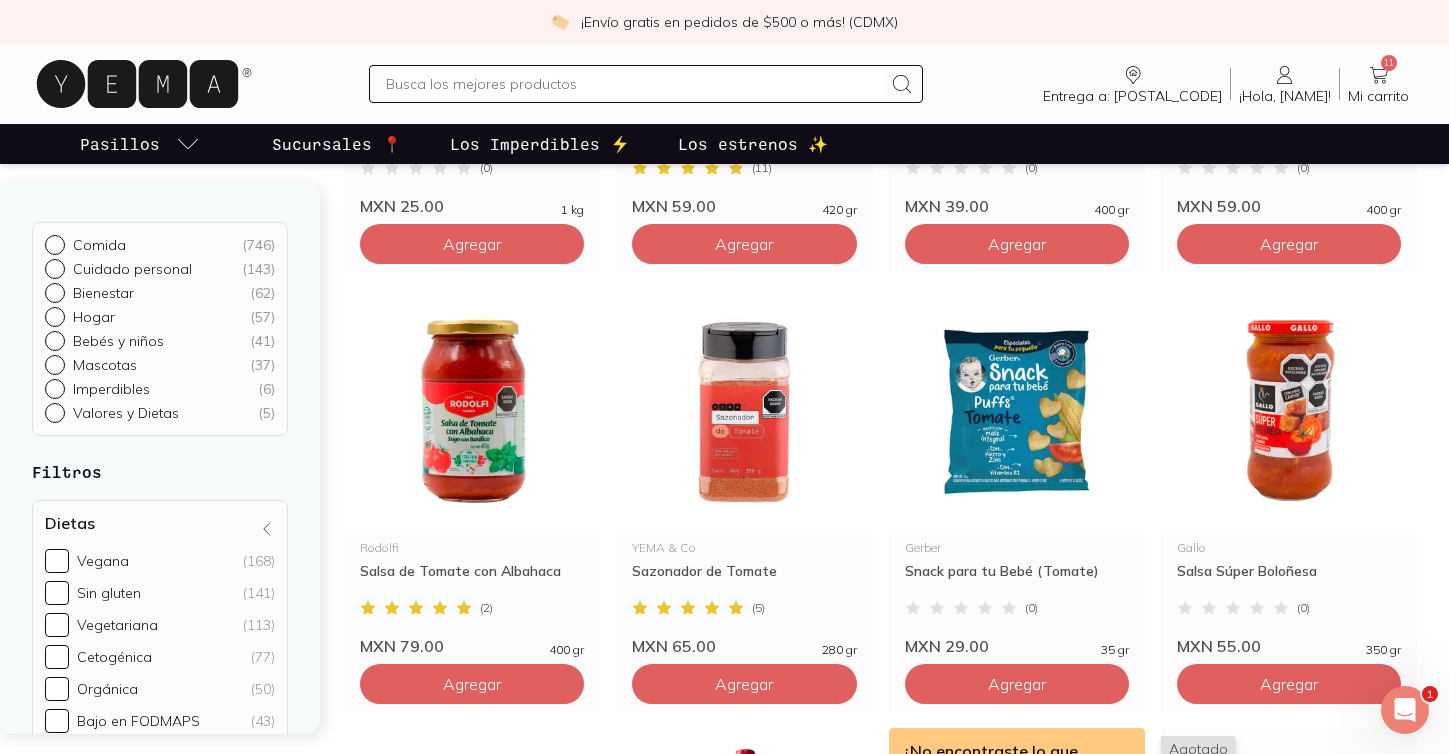 scroll, scrollTop: 0, scrollLeft: 0, axis: both 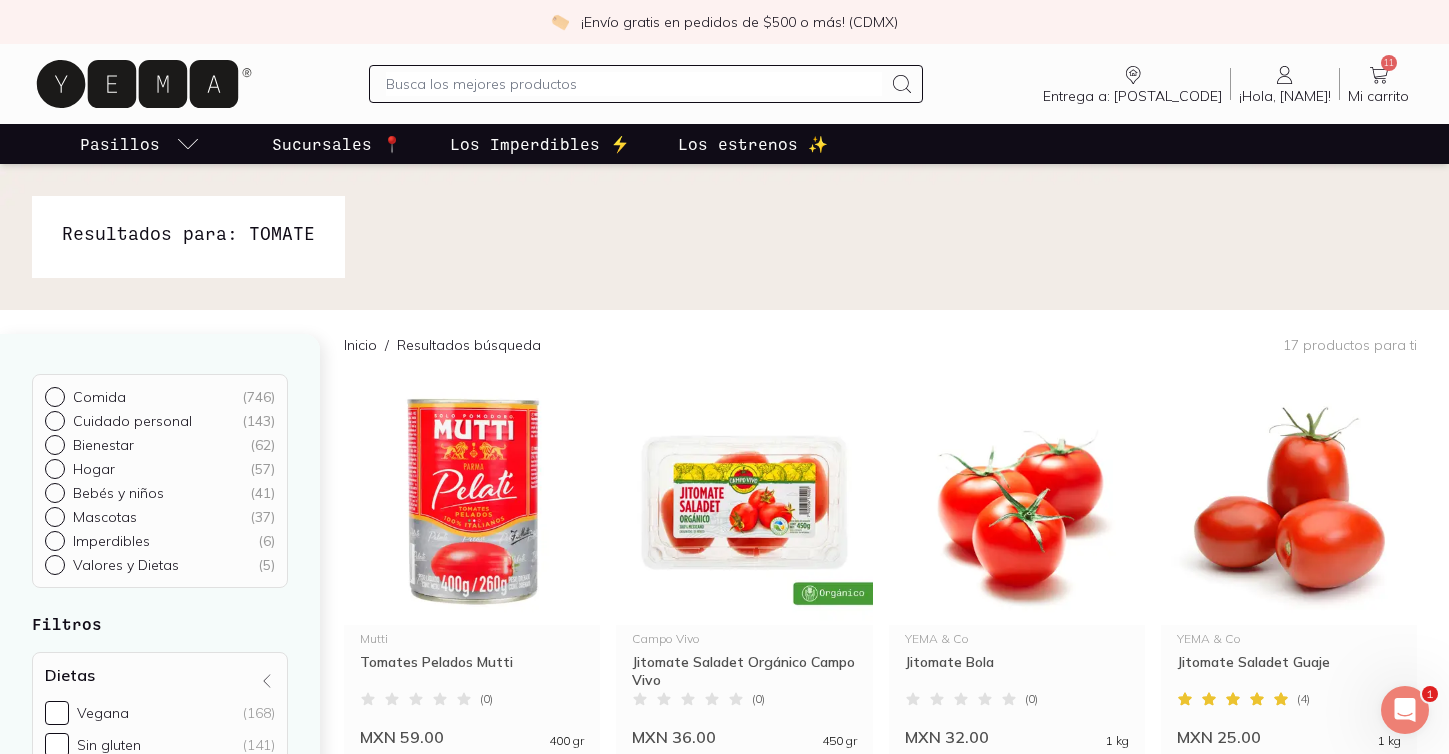 click on "11" at bounding box center [1389, 63] 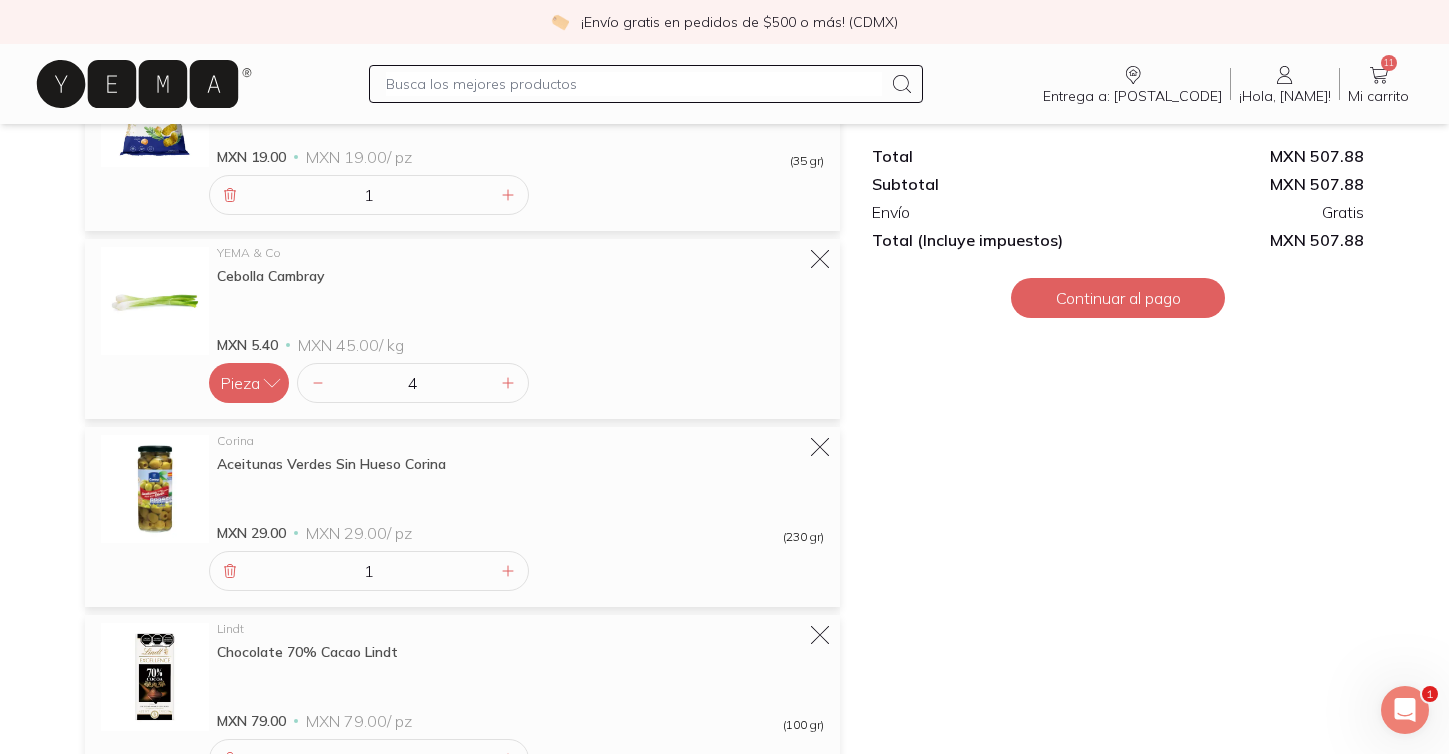 scroll, scrollTop: 0, scrollLeft: 0, axis: both 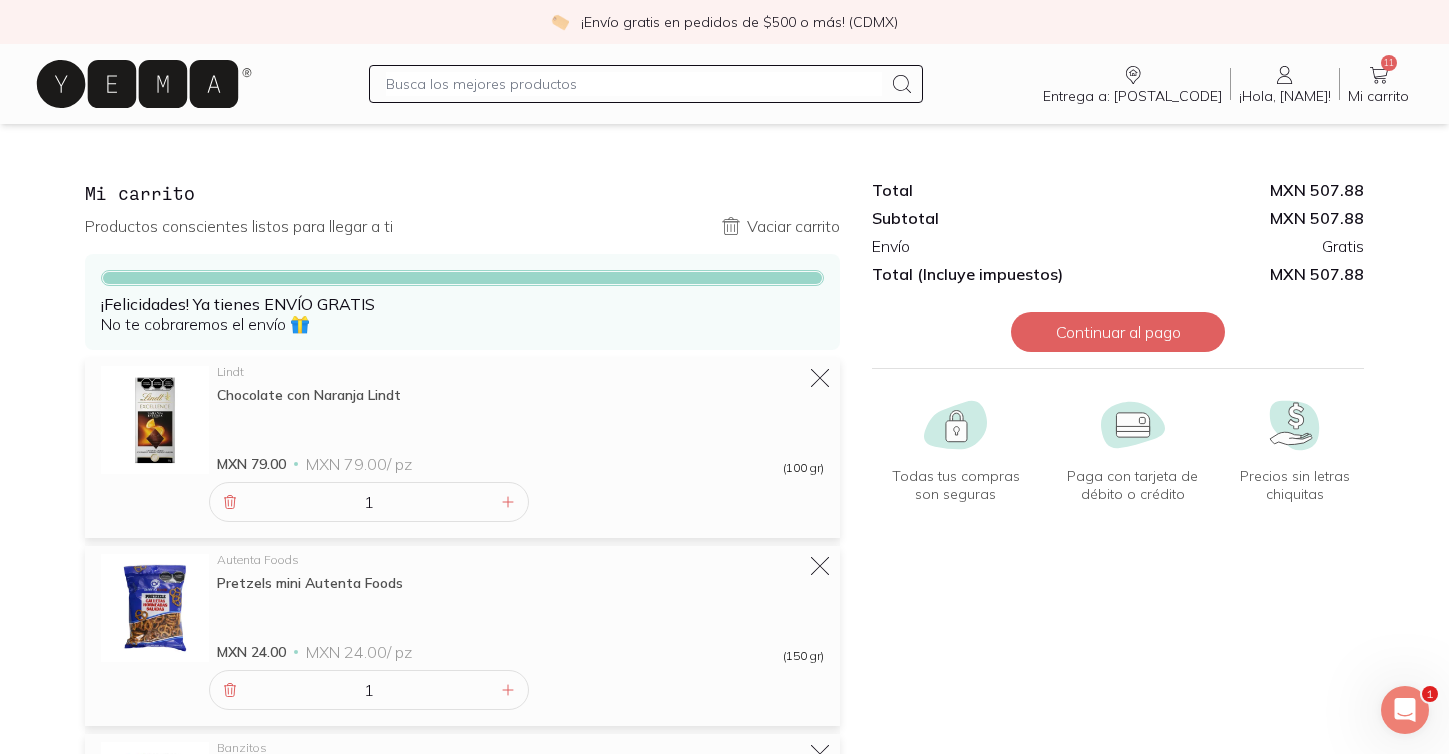 click at bounding box center [634, 84] 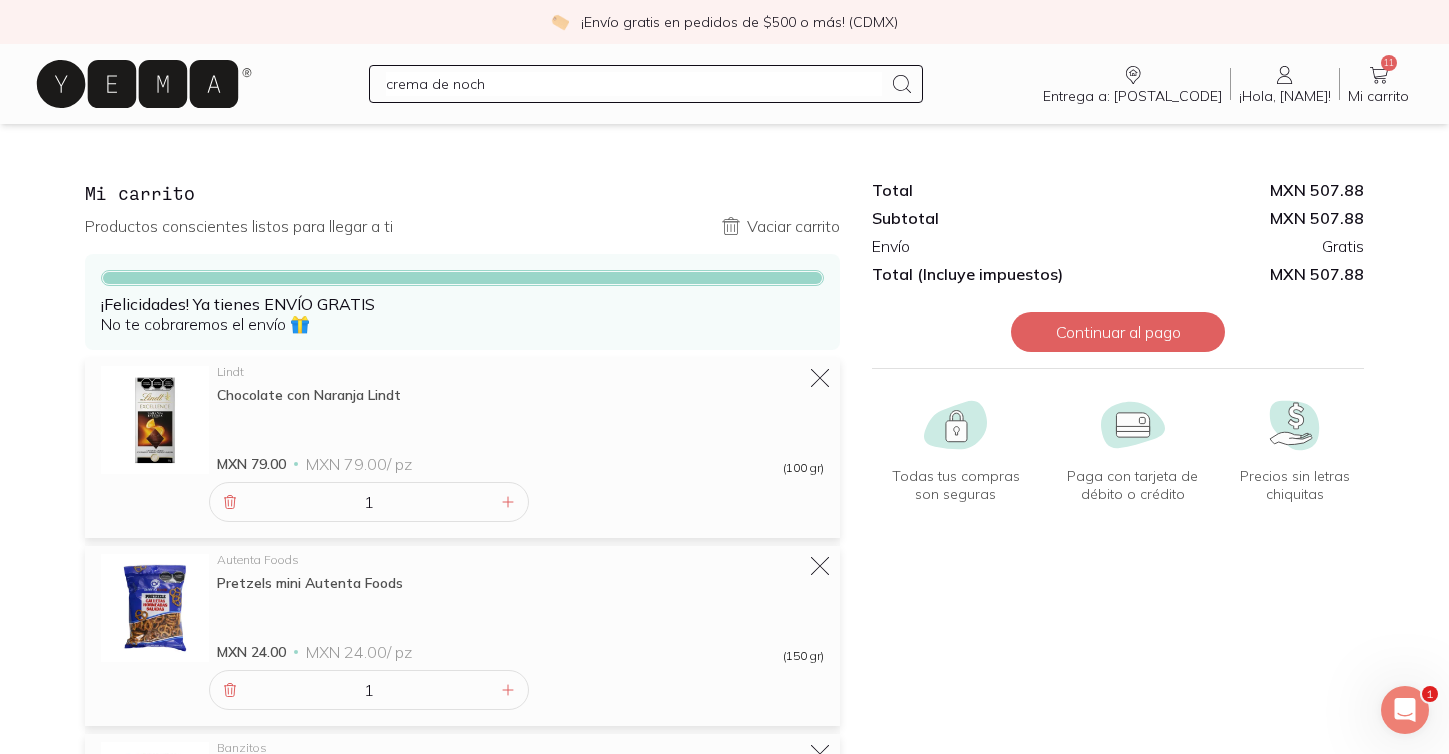 type on "crema de noche" 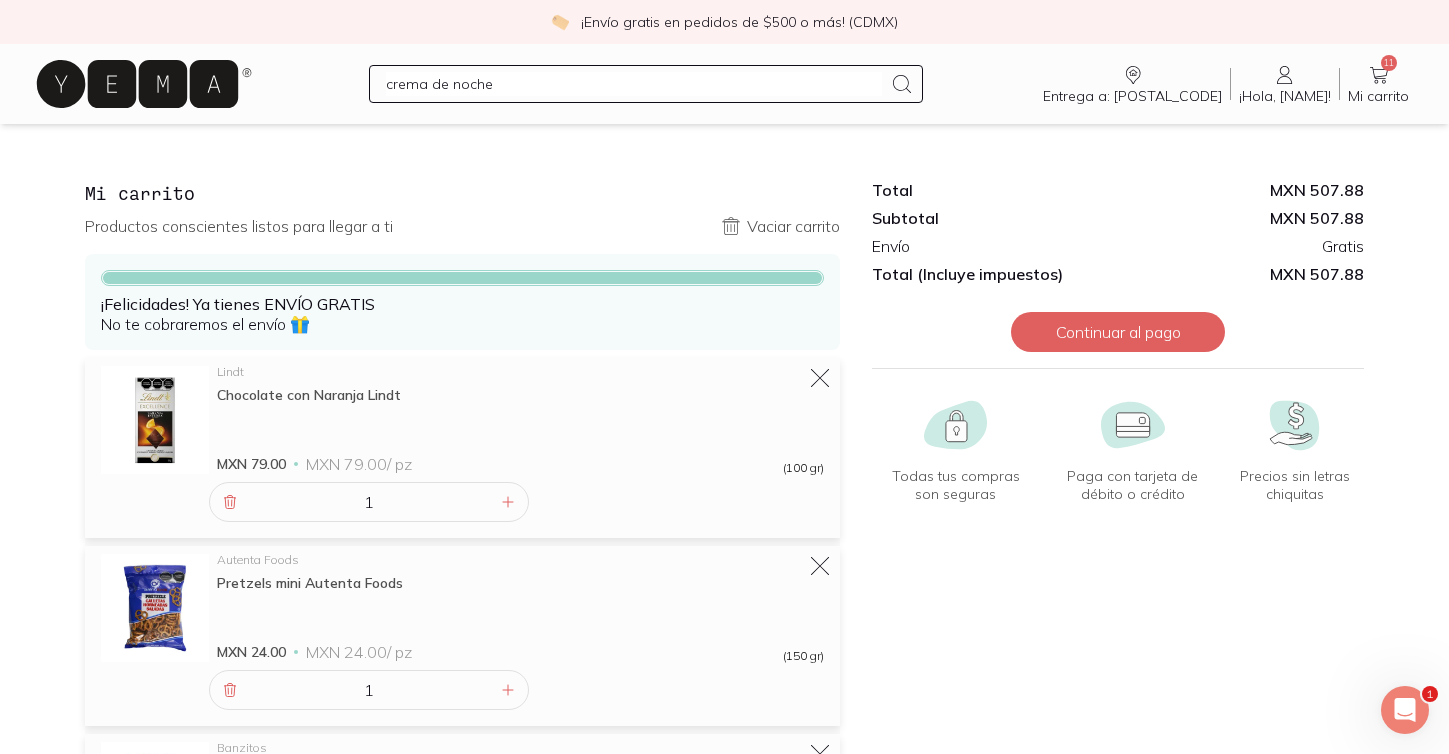 type 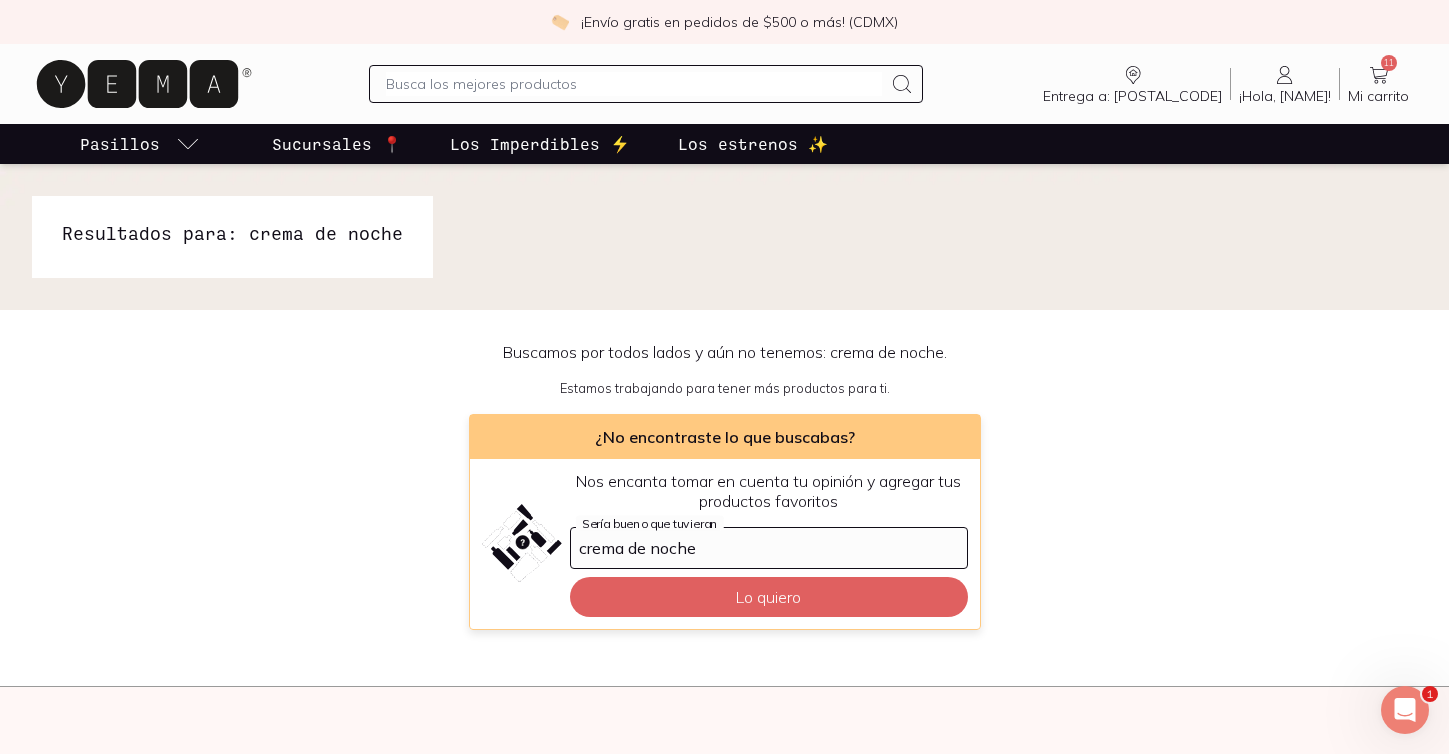 click 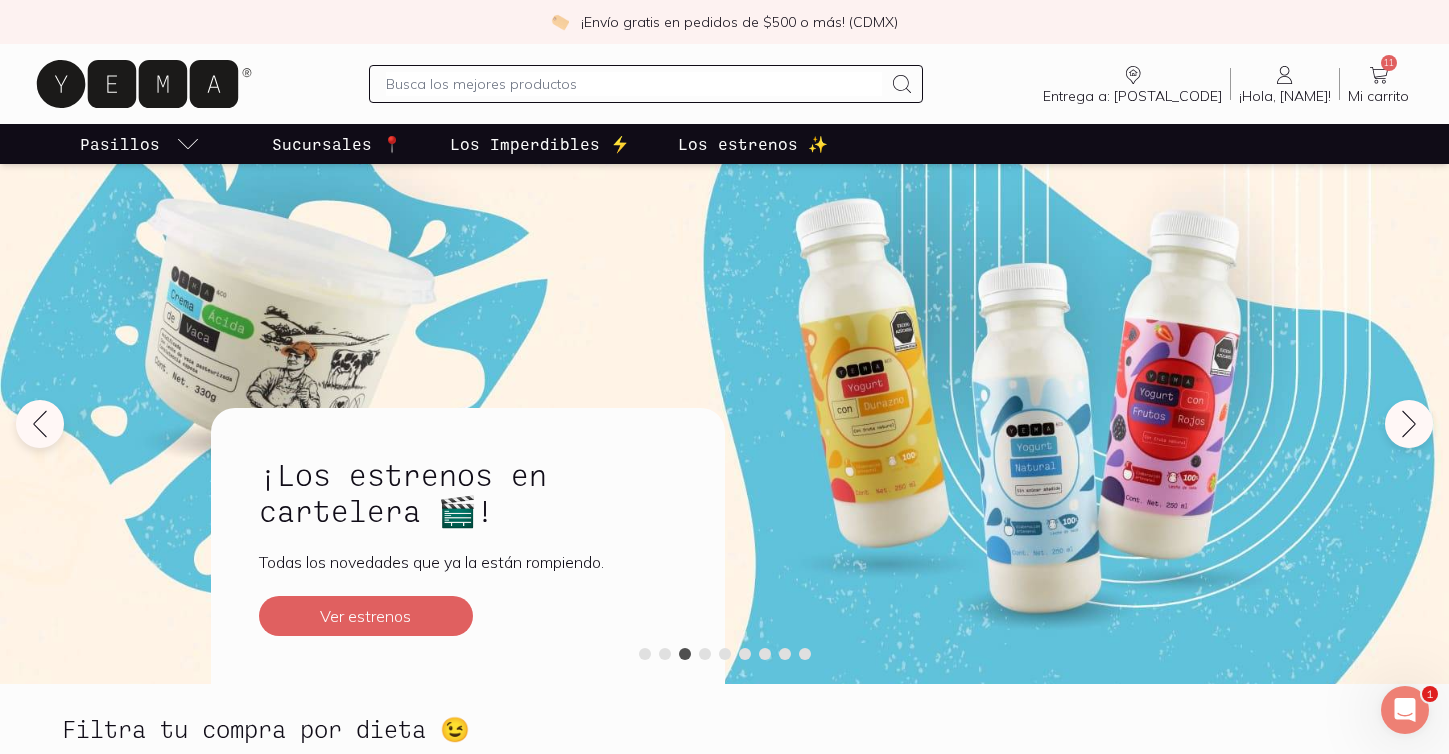 click at bounding box center (634, 84) 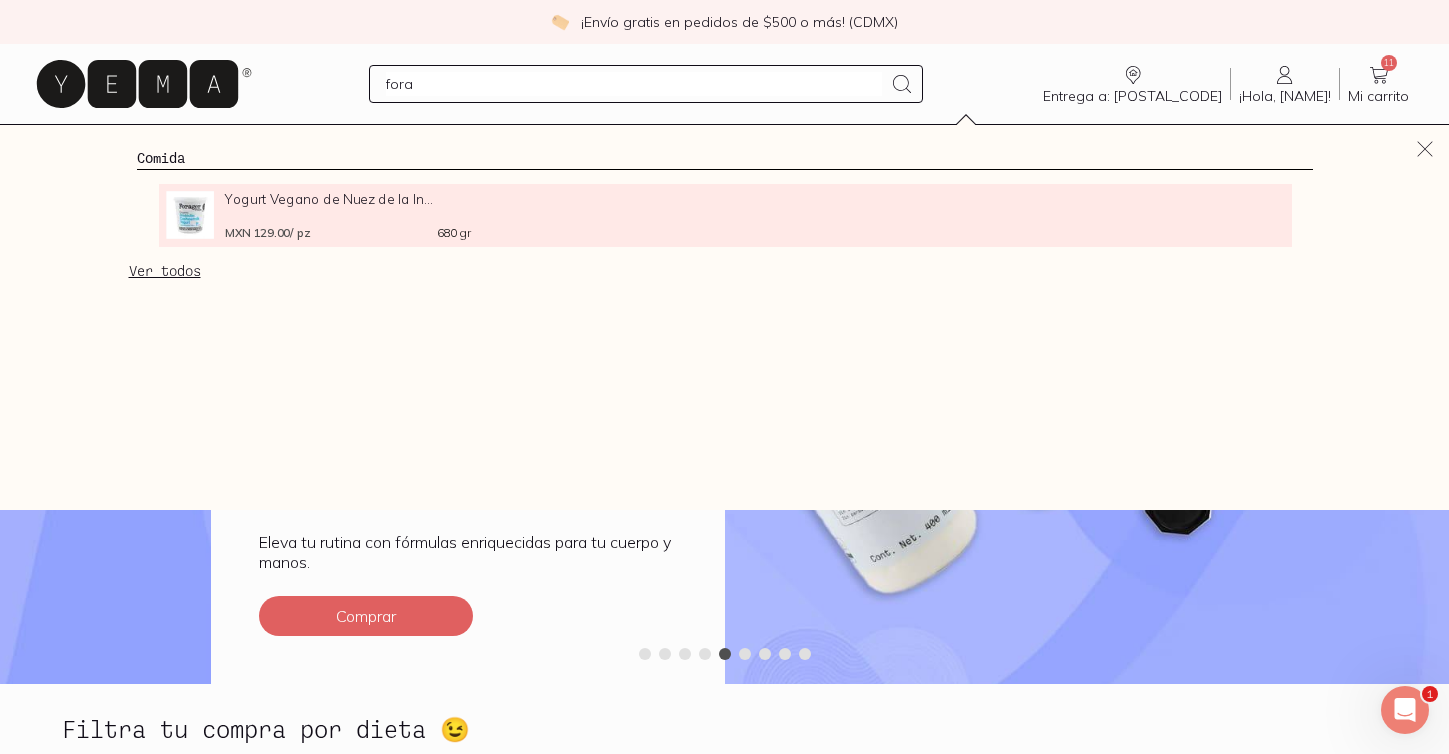 type on "fora" 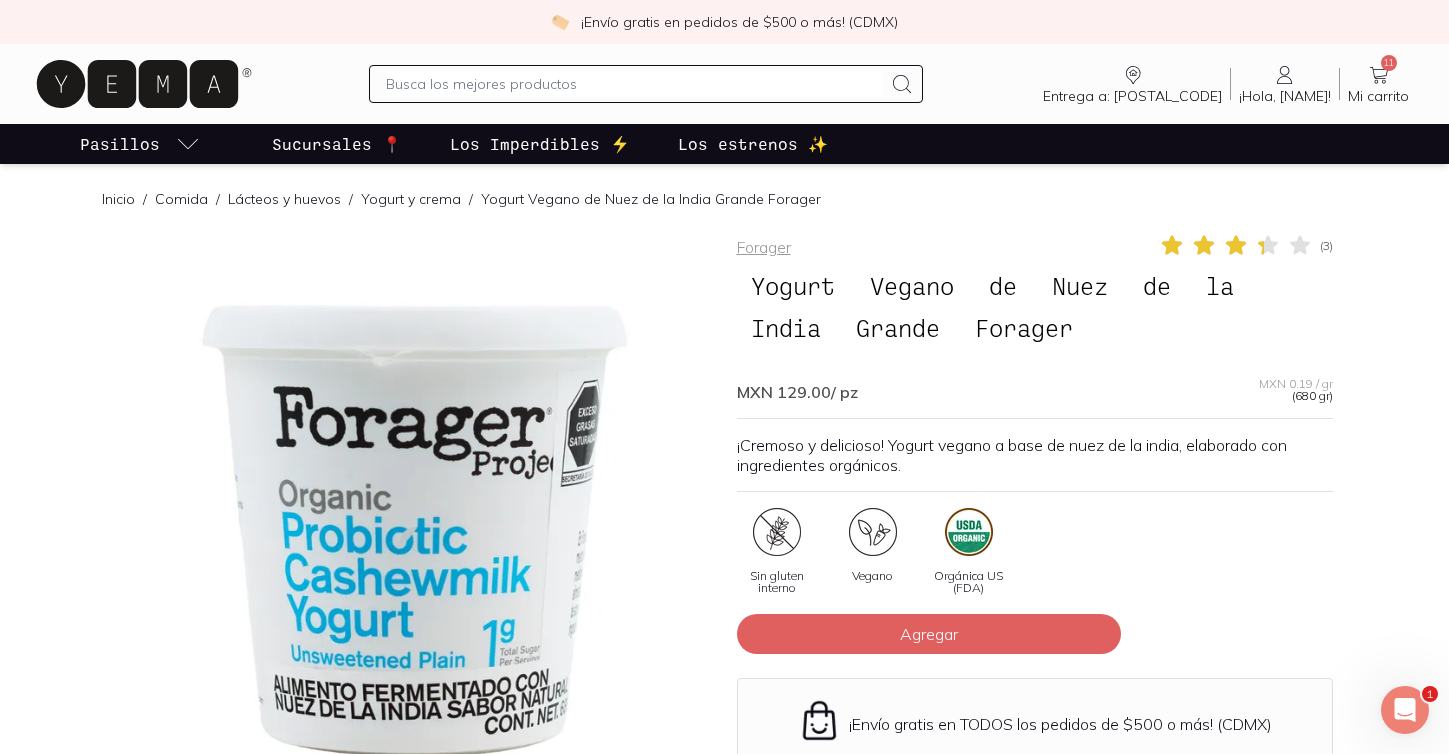 click at bounding box center (634, 84) 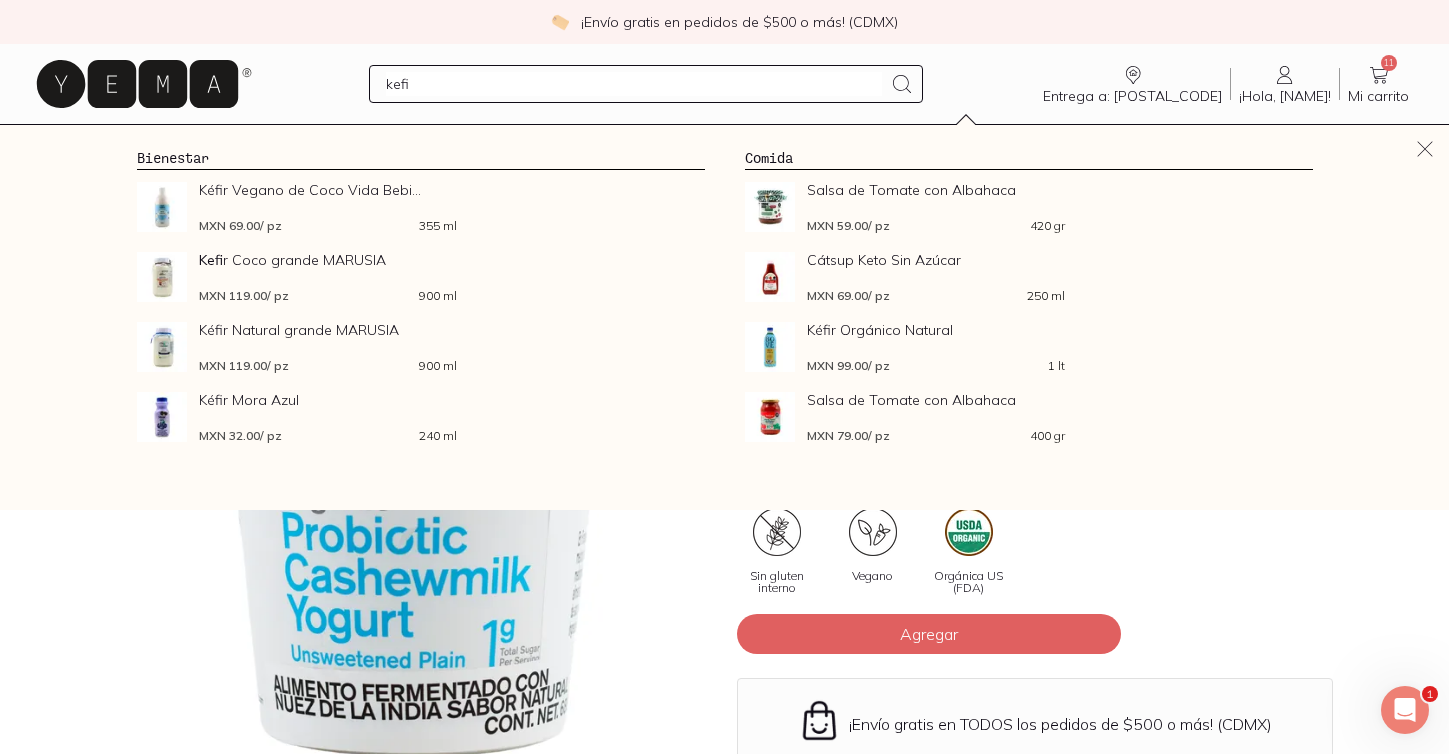 type on "kefir" 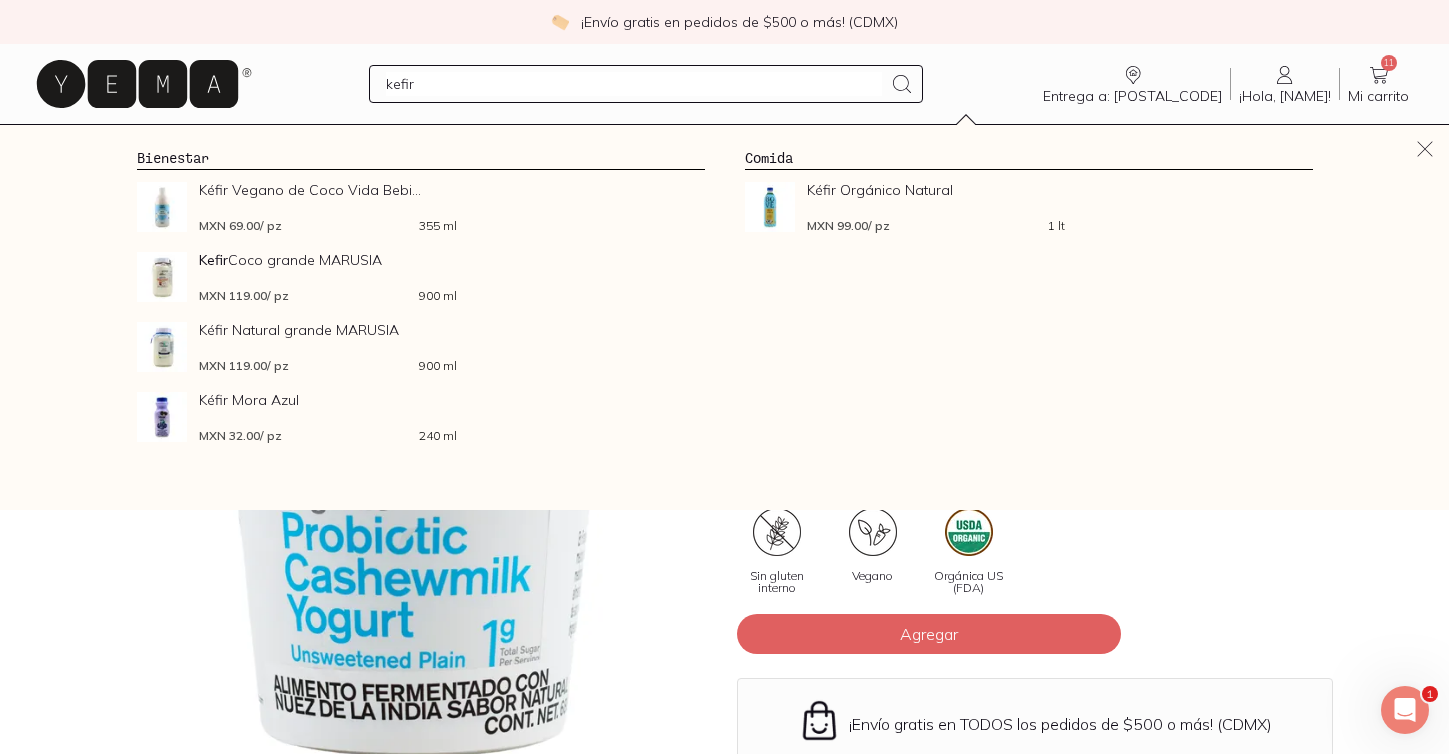 type 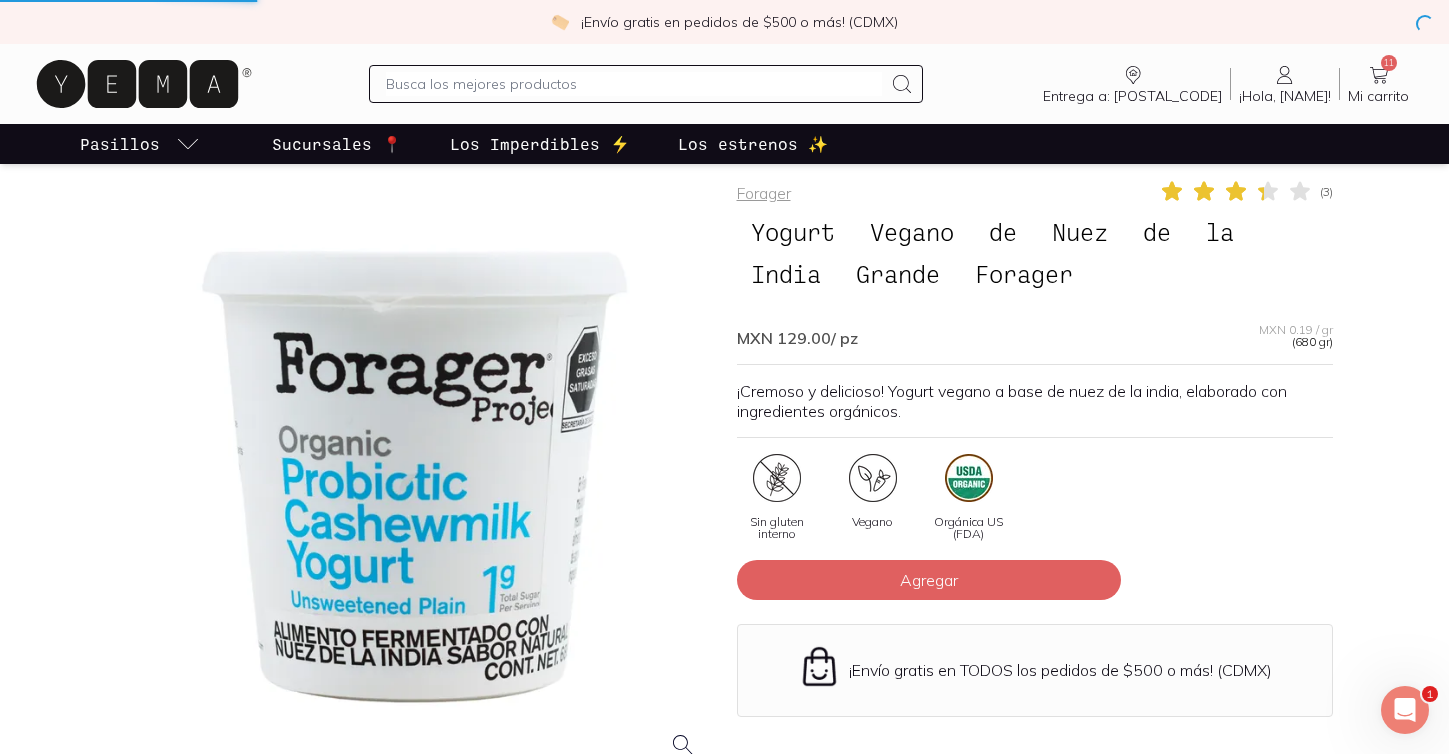 scroll, scrollTop: 0, scrollLeft: 0, axis: both 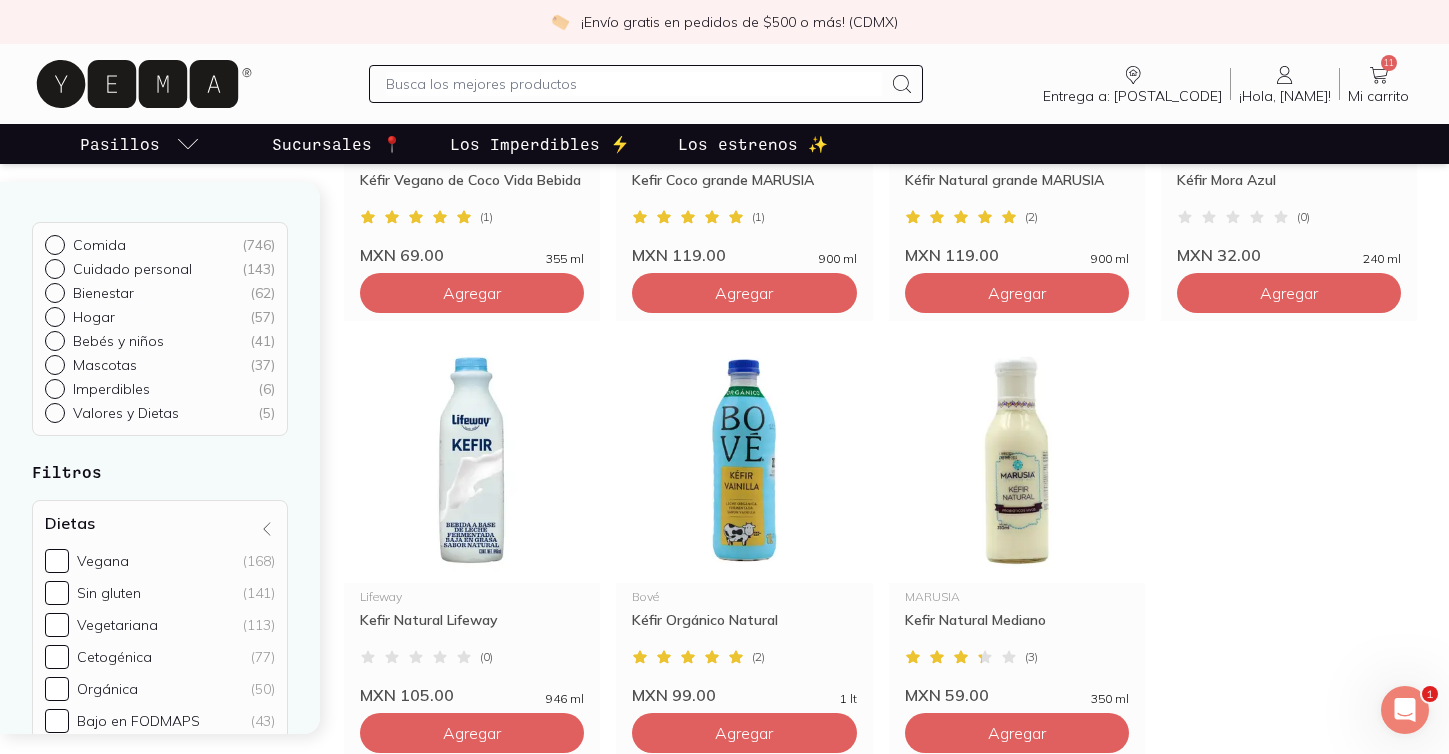 click at bounding box center (634, 84) 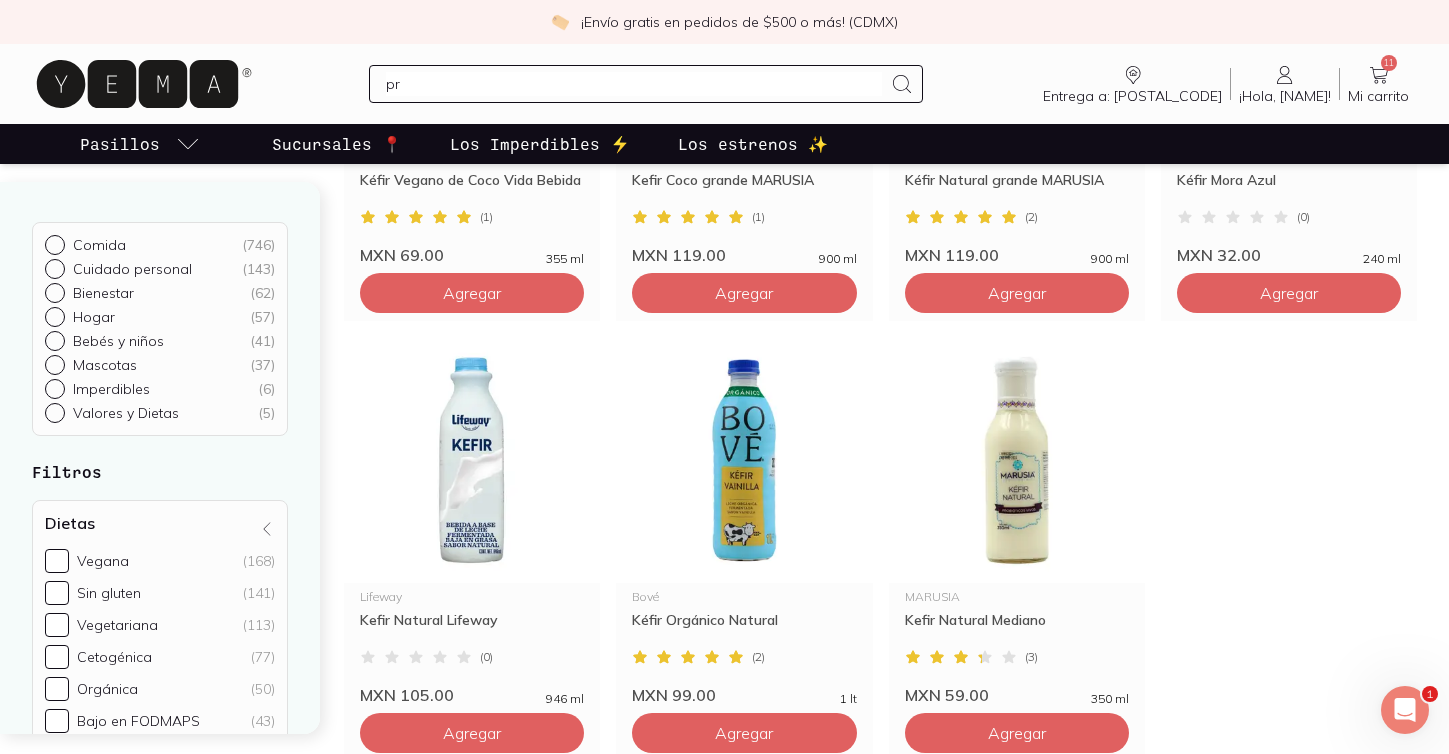 type on "p" 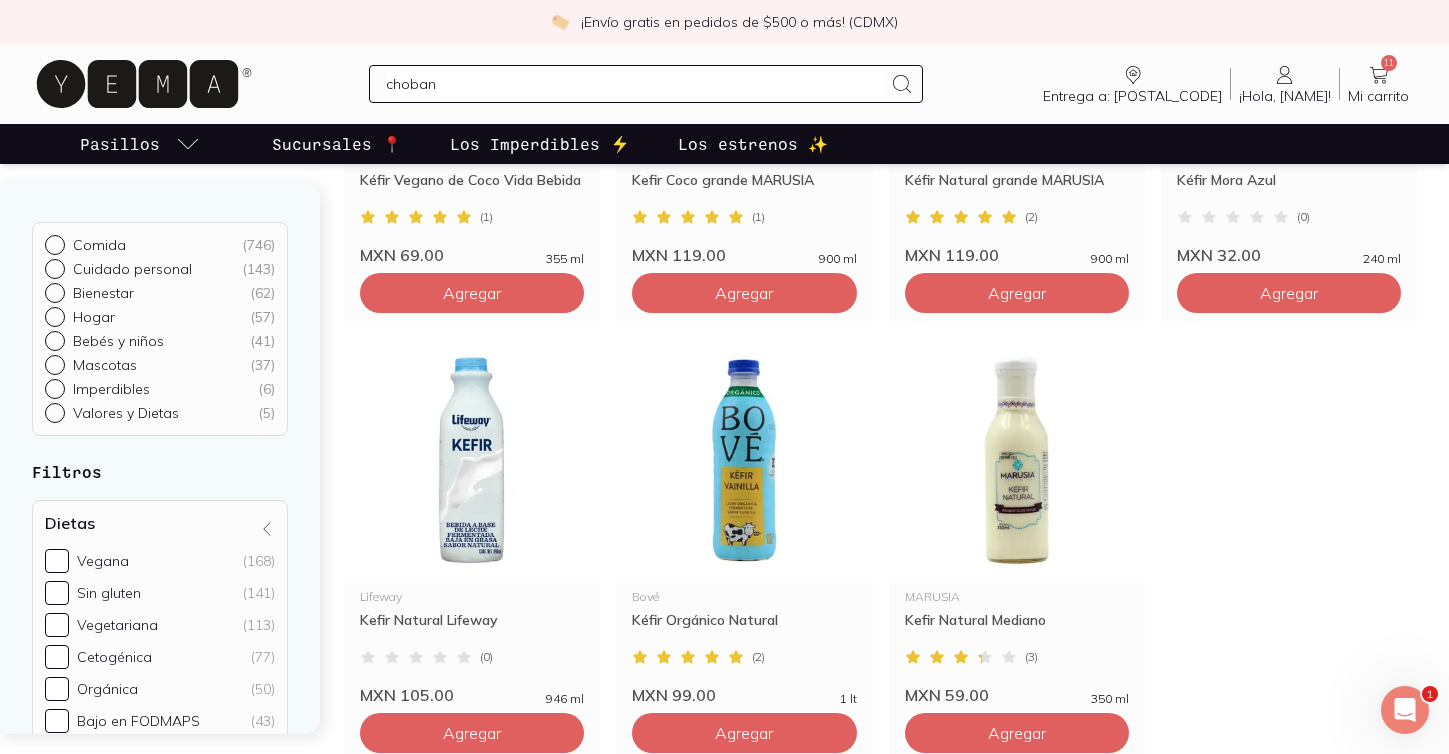 type on "chobani" 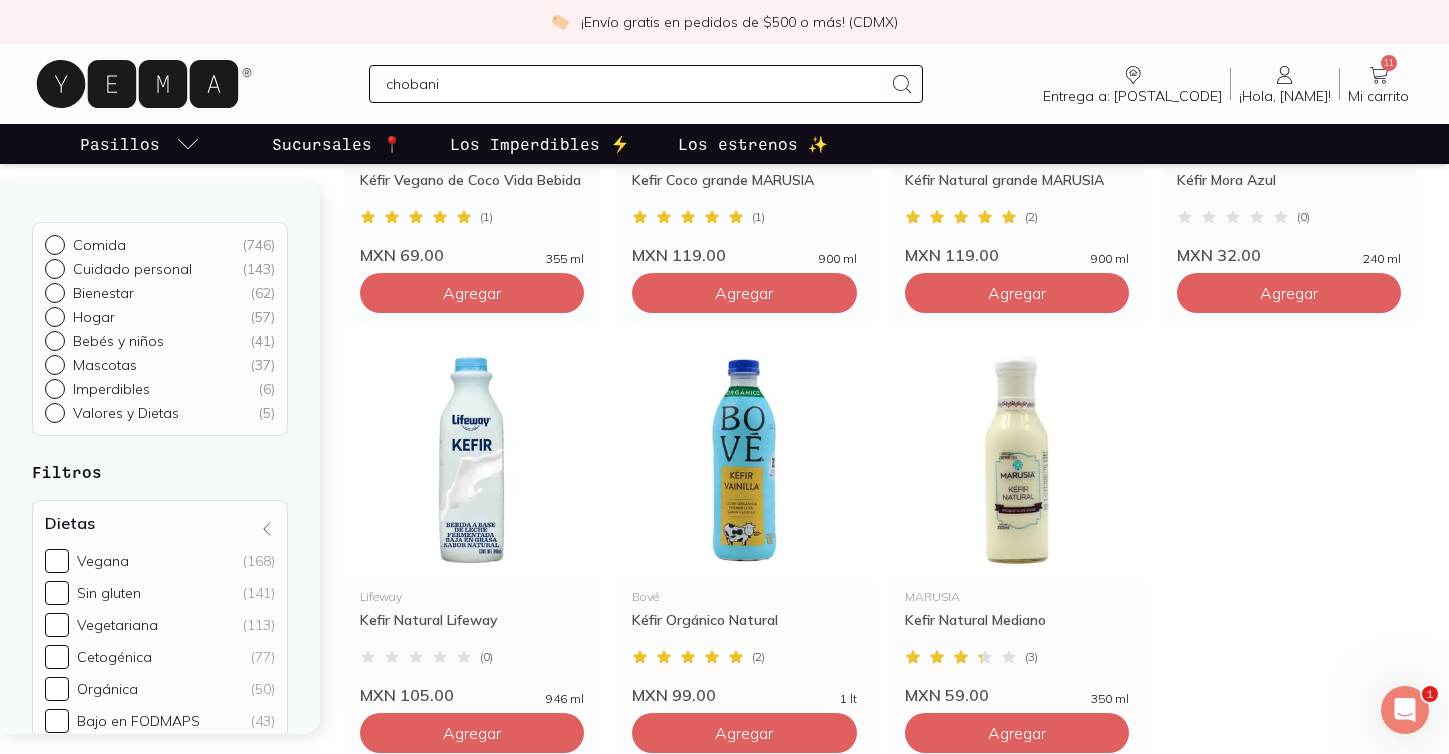 type 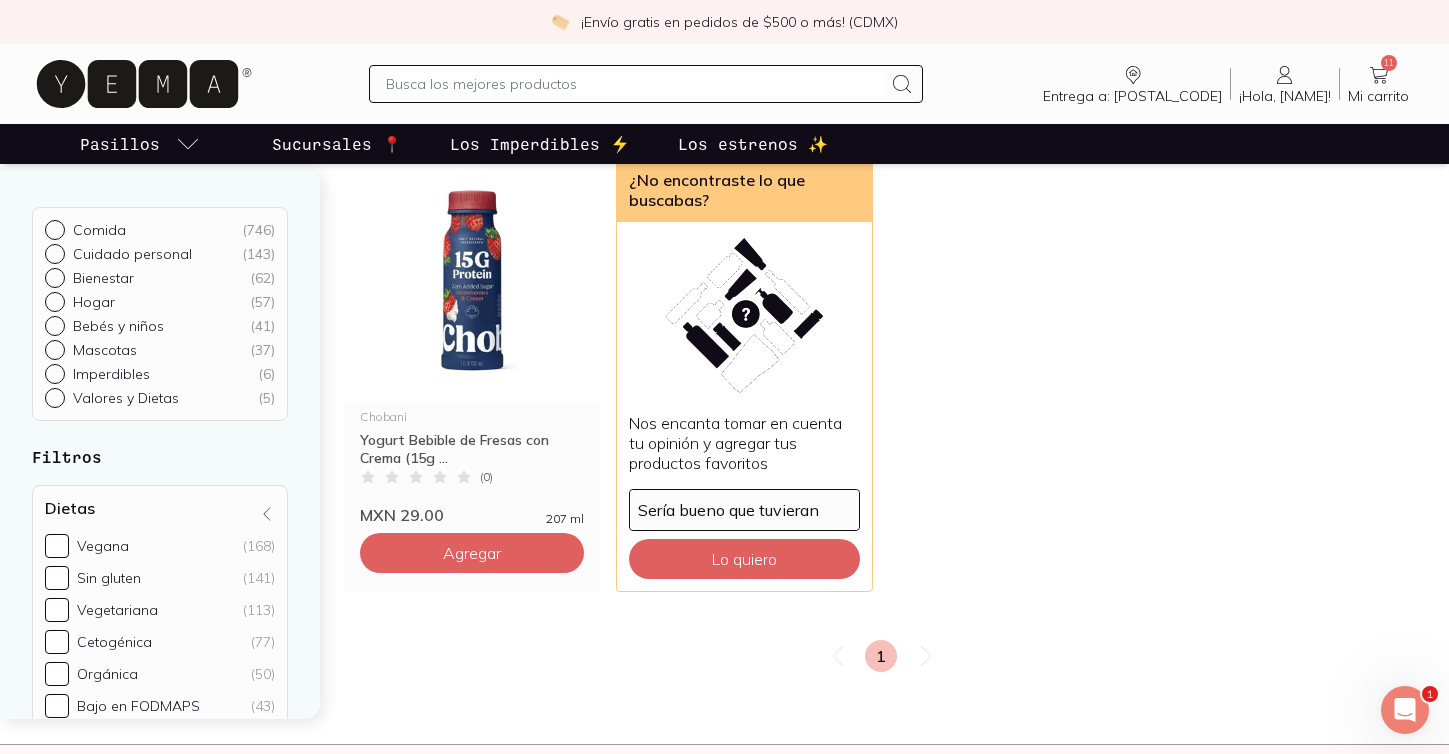 scroll, scrollTop: 271, scrollLeft: 0, axis: vertical 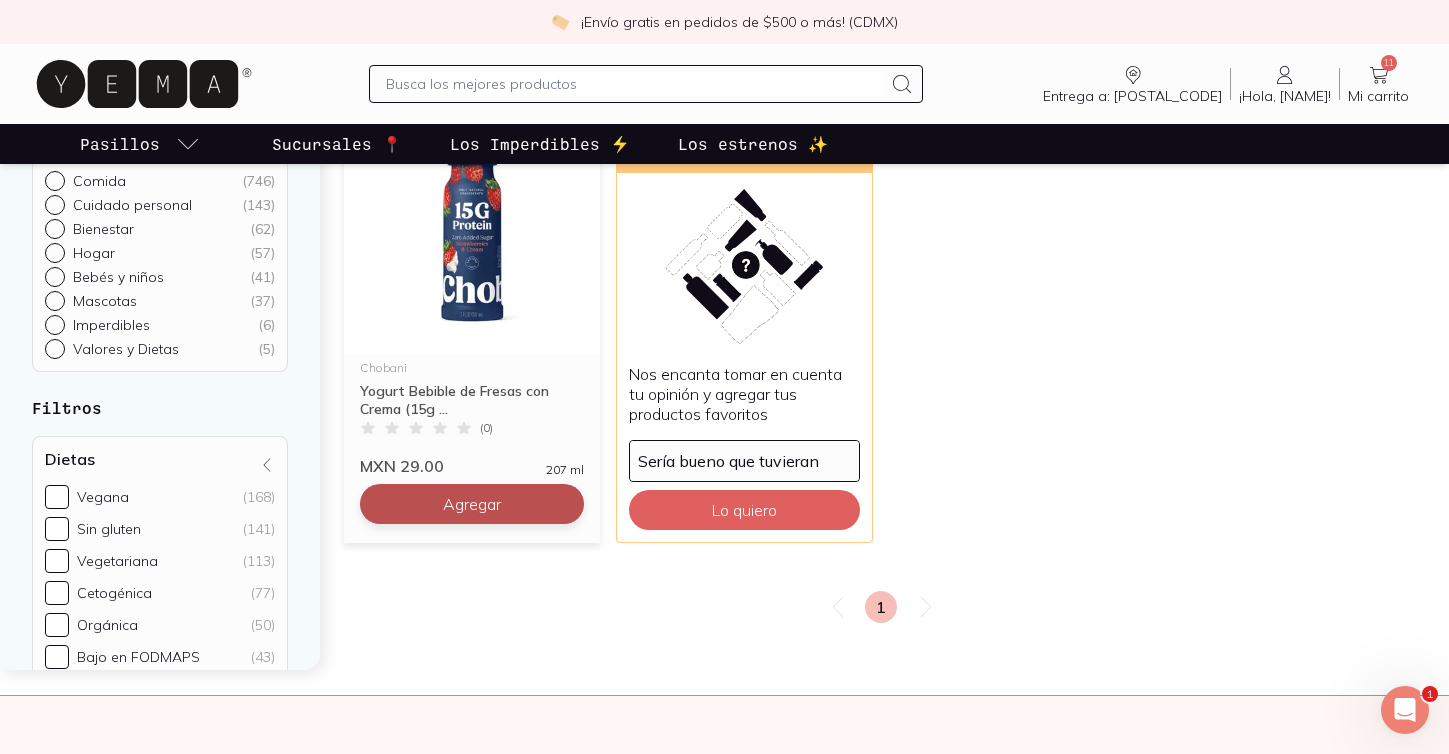 click on "Agregar" at bounding box center [472, 504] 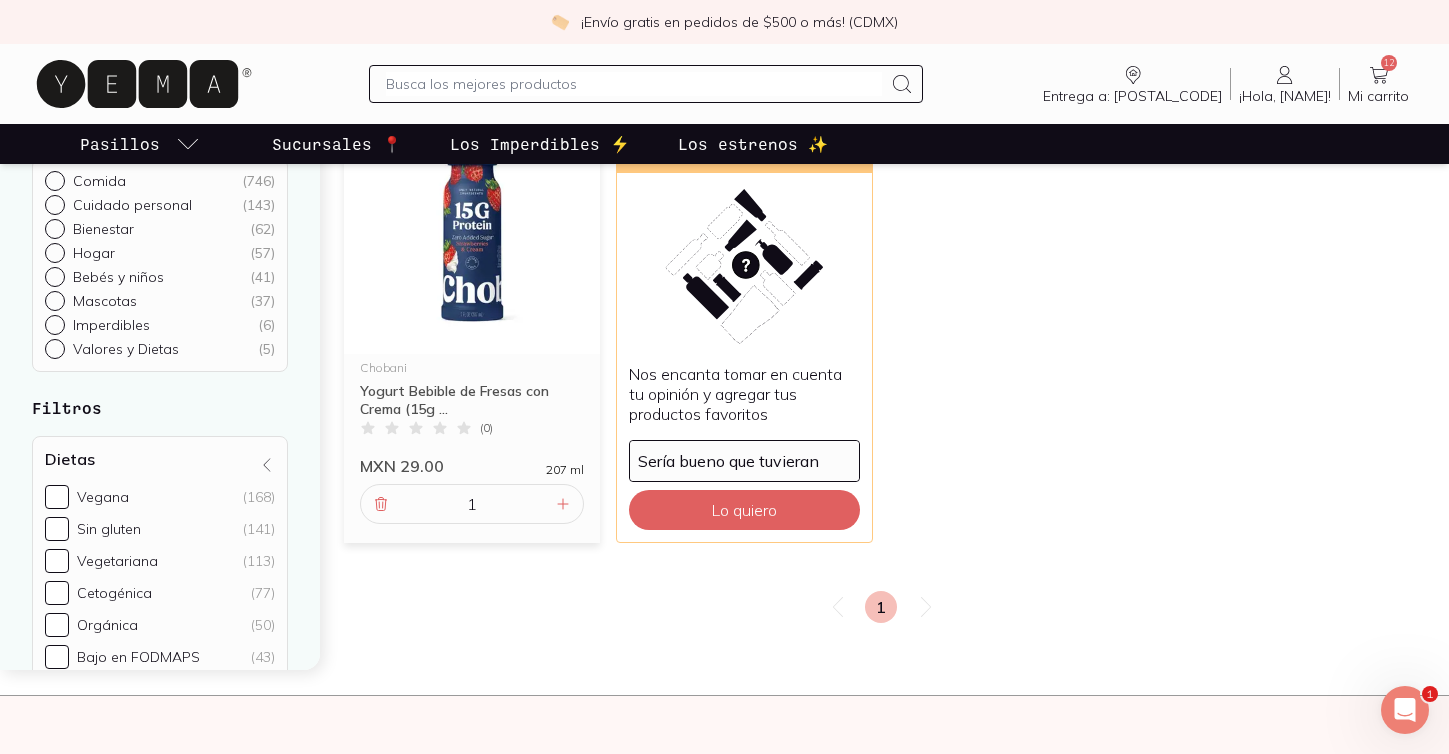 click 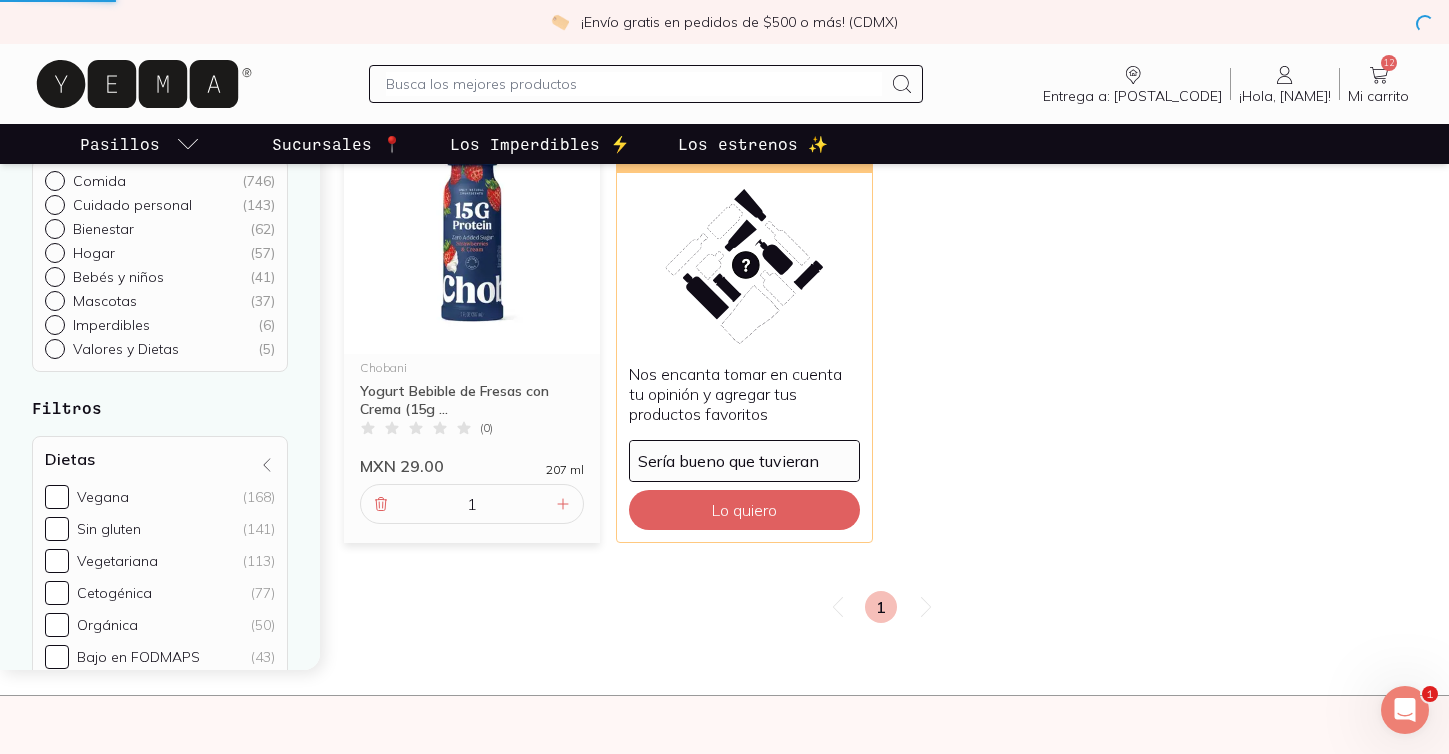 scroll, scrollTop: 0, scrollLeft: 0, axis: both 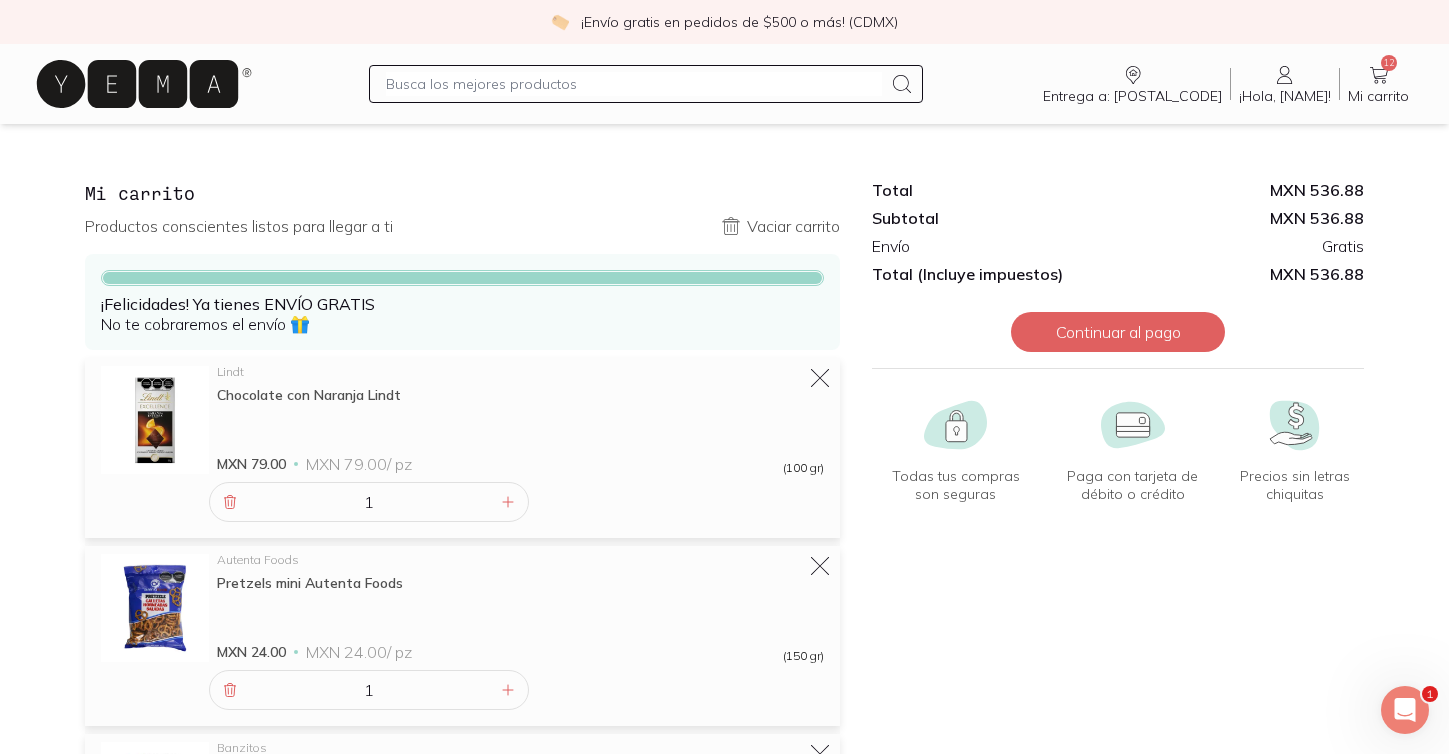 click at bounding box center [634, 84] 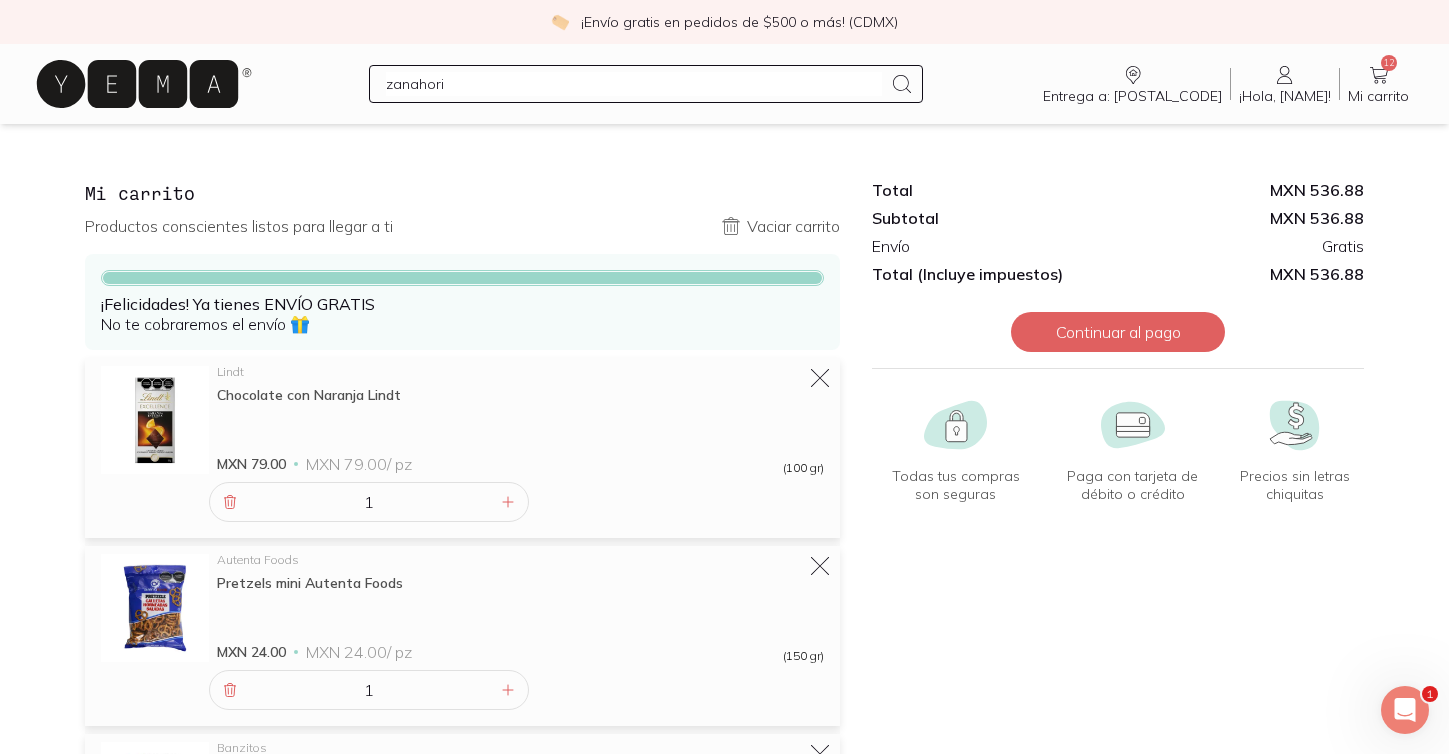 type on "zanahoria" 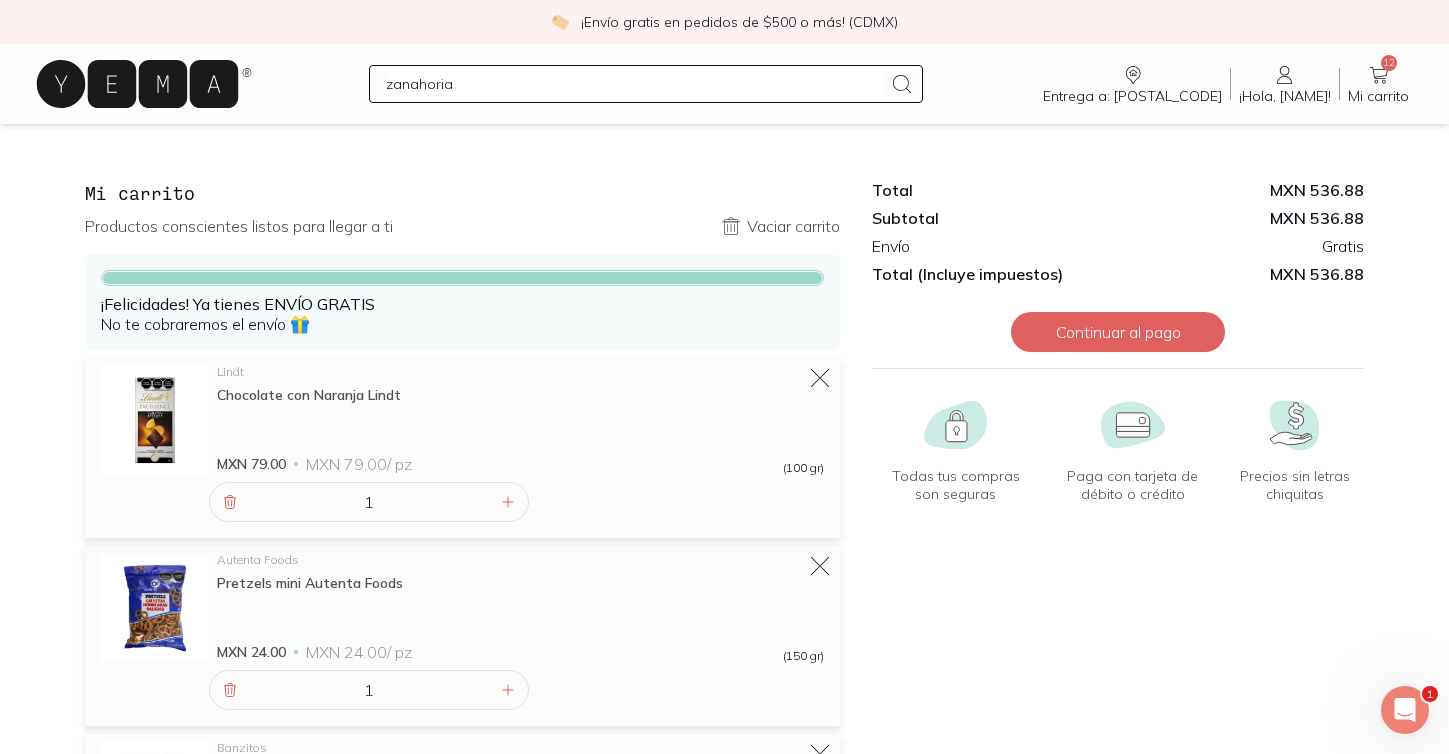 type 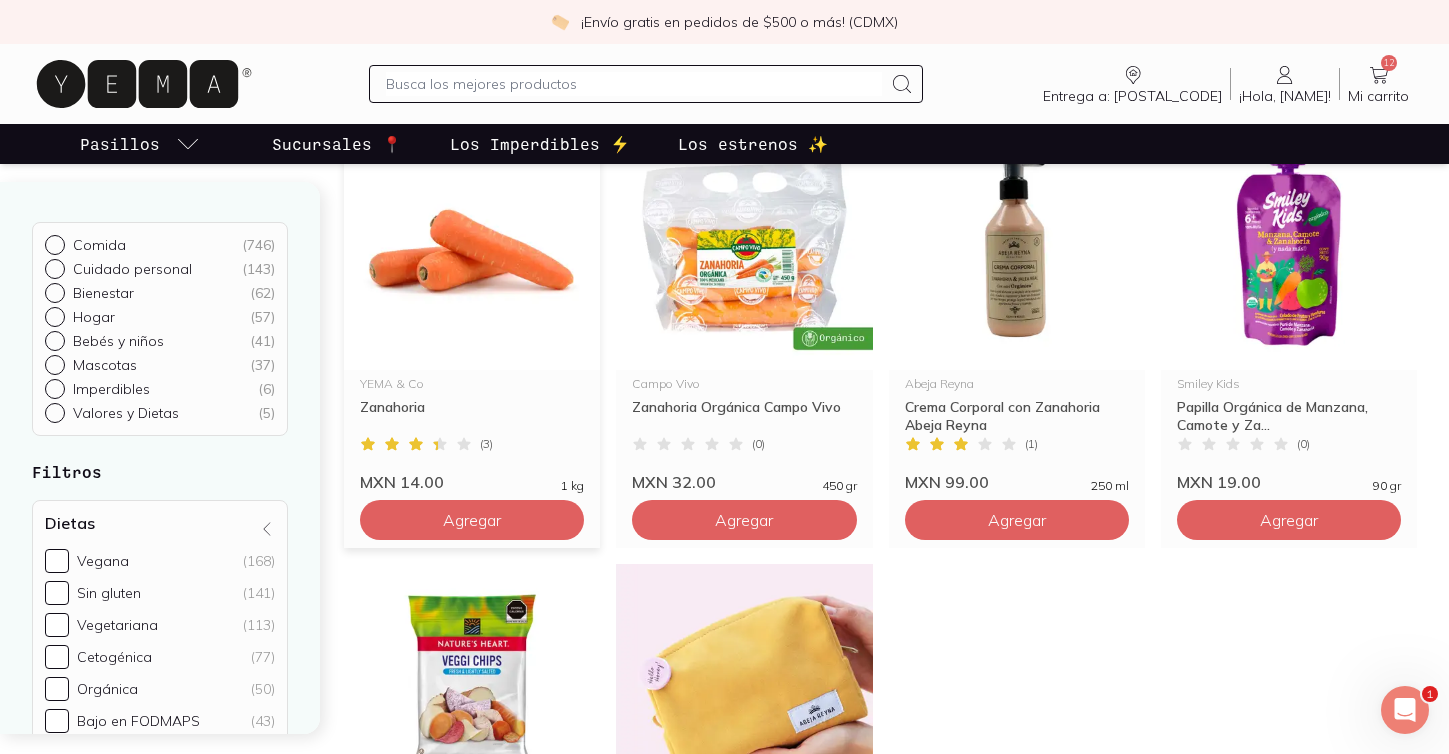 scroll, scrollTop: 266, scrollLeft: 0, axis: vertical 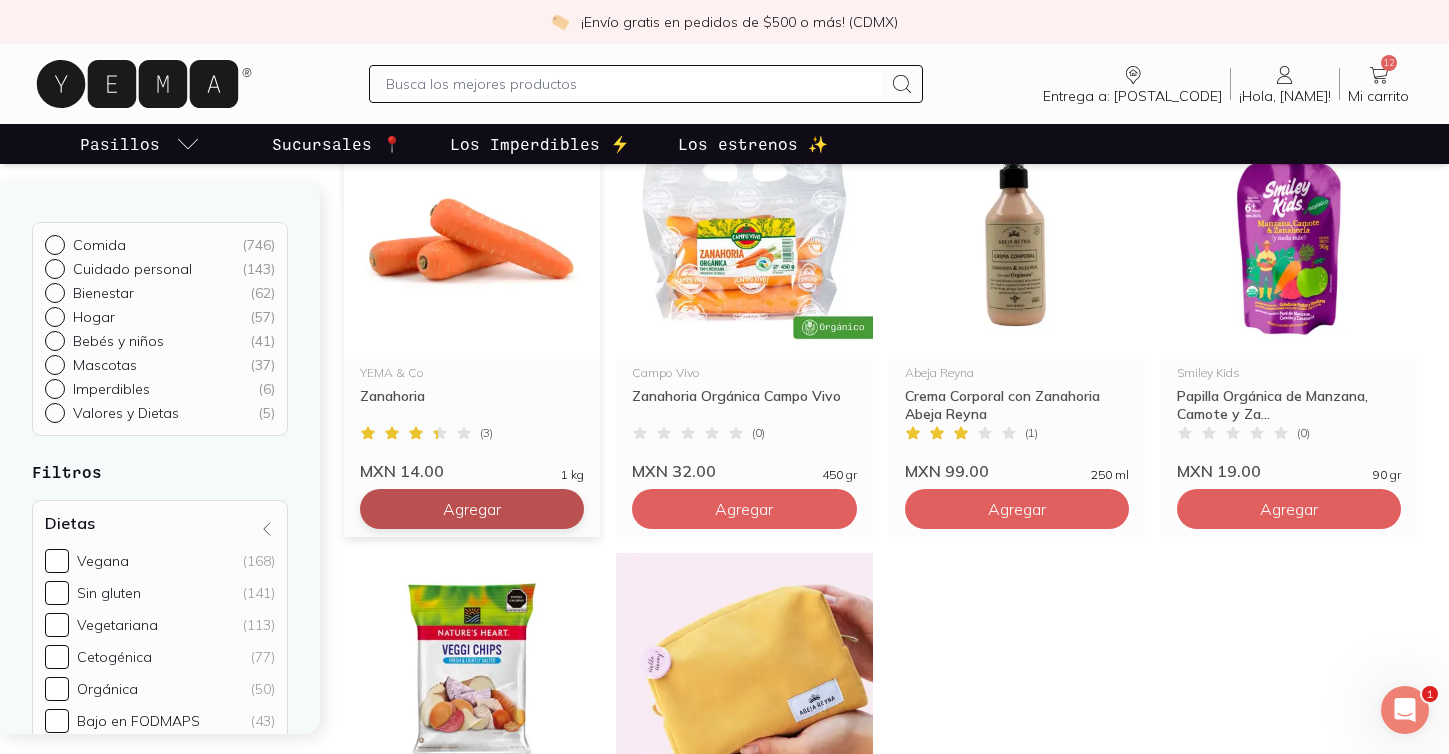 click on "Agregar" at bounding box center [472, 509] 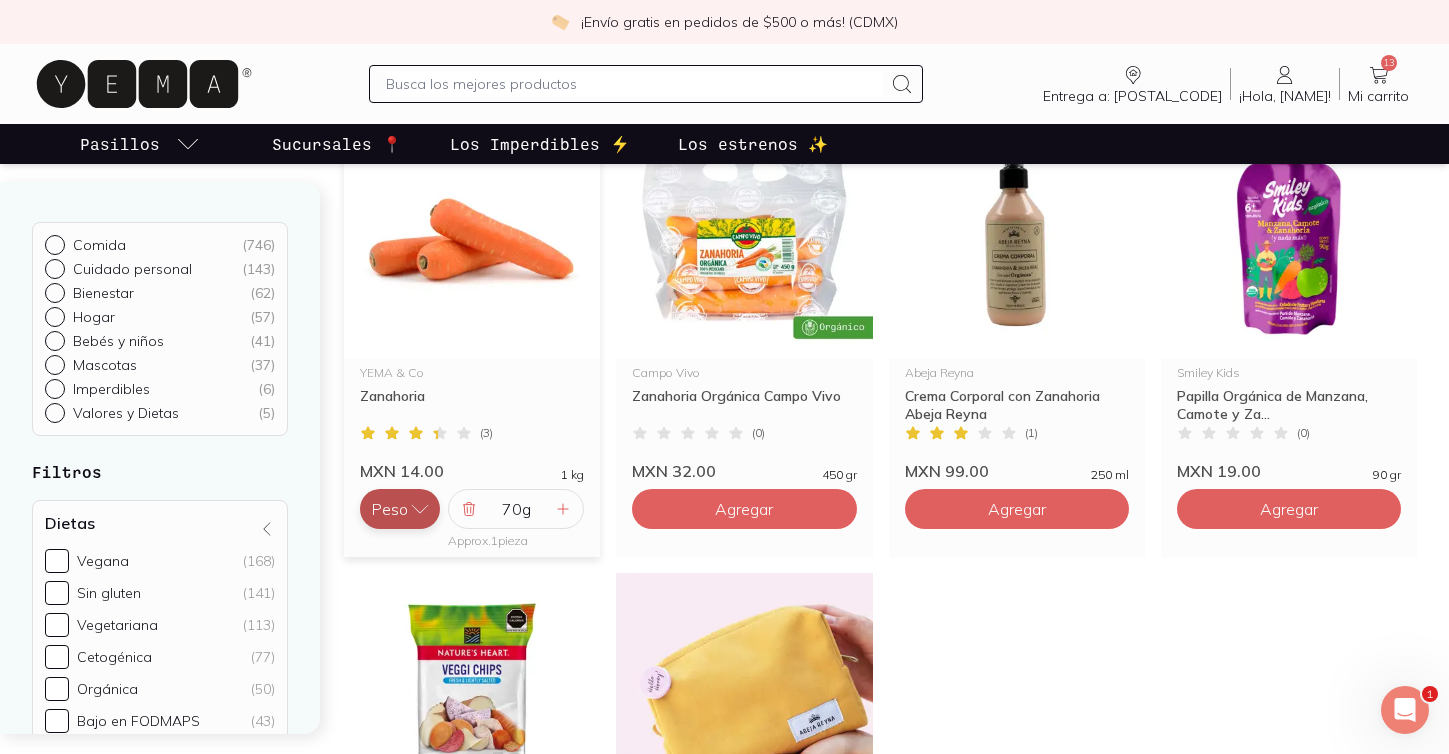 click on "Peso" at bounding box center [400, 509] 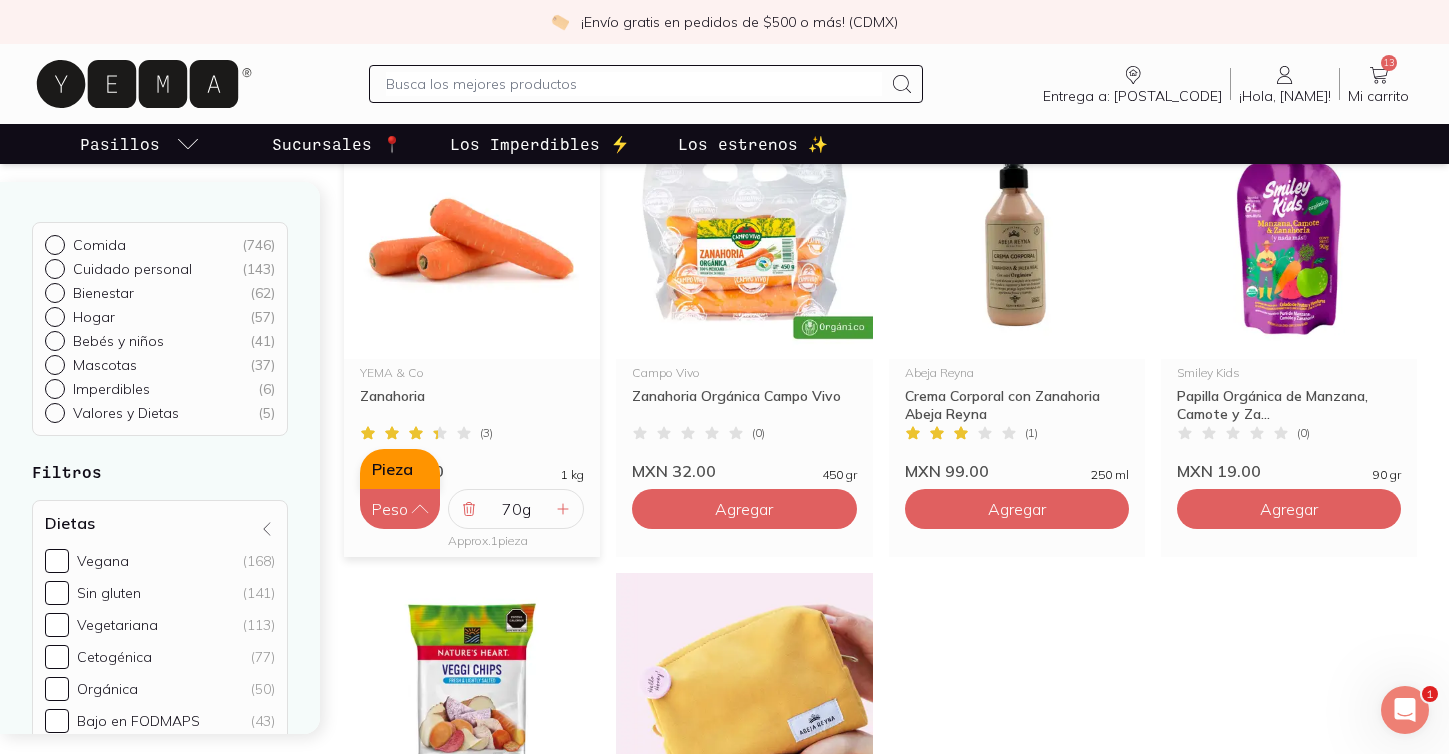 click on "Pieza" at bounding box center (400, 469) 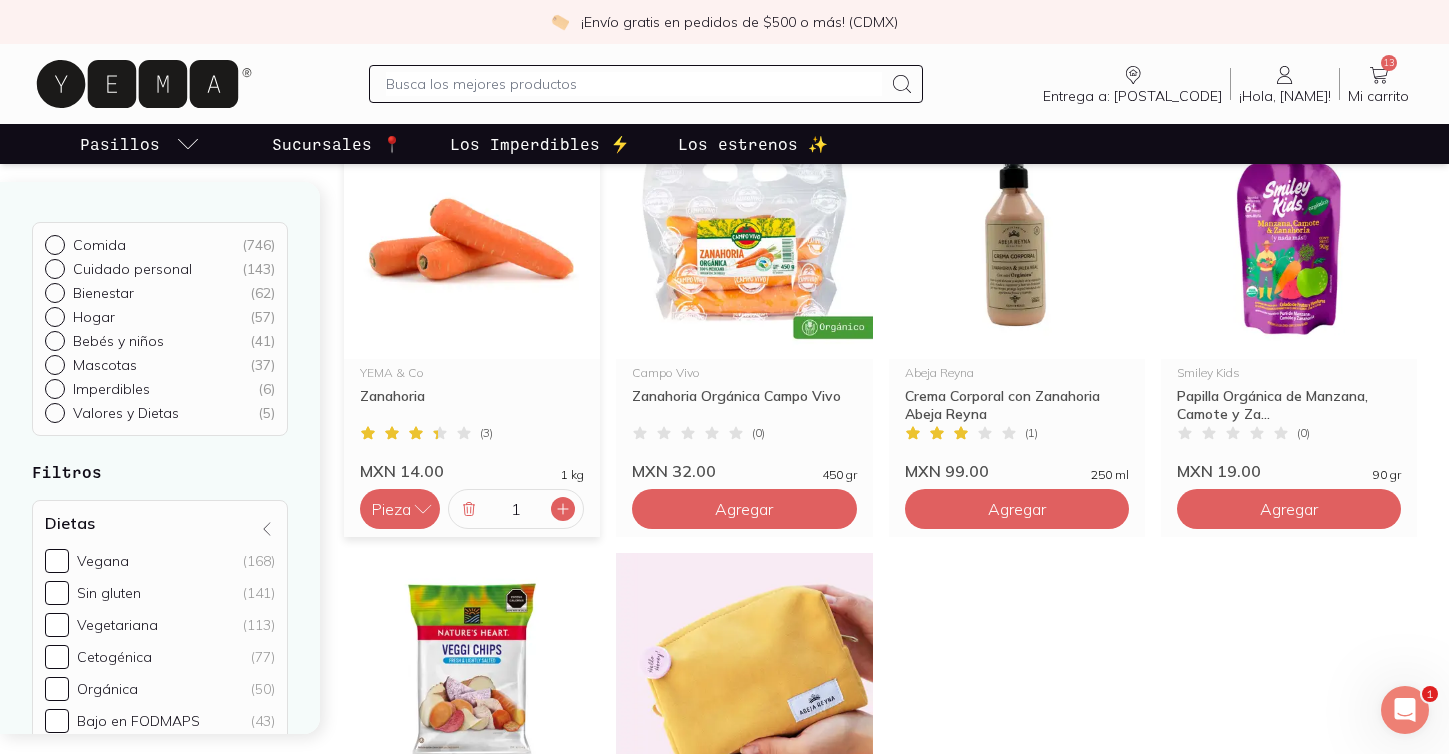 click at bounding box center [563, 509] 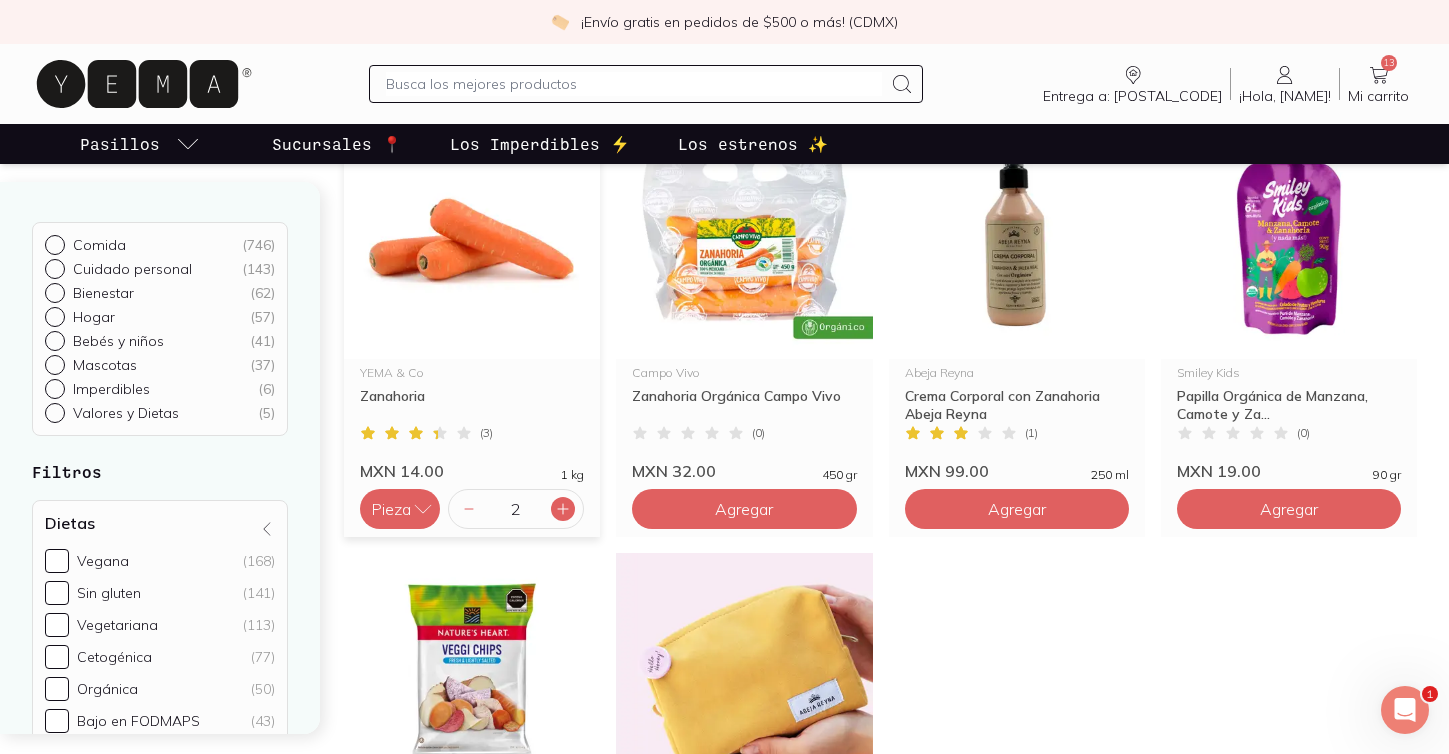 click 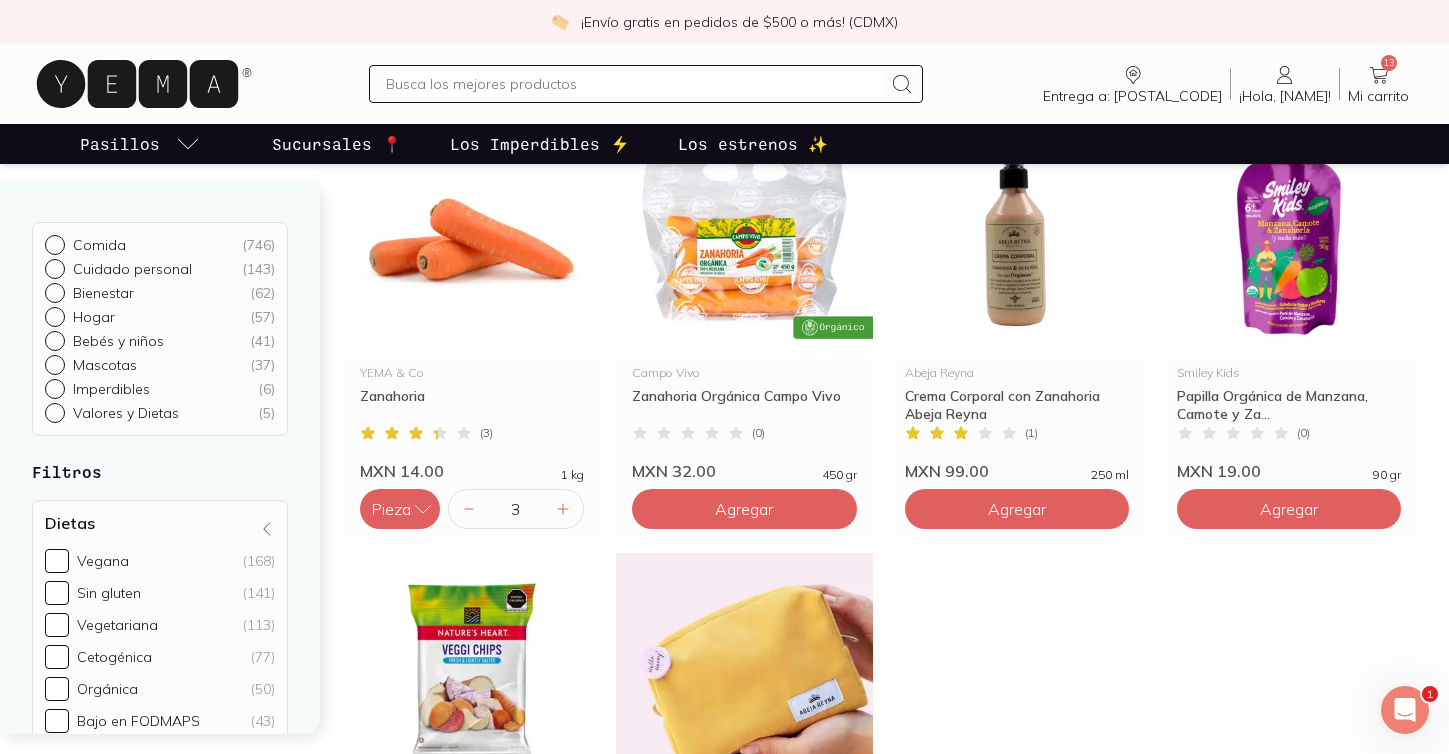 click 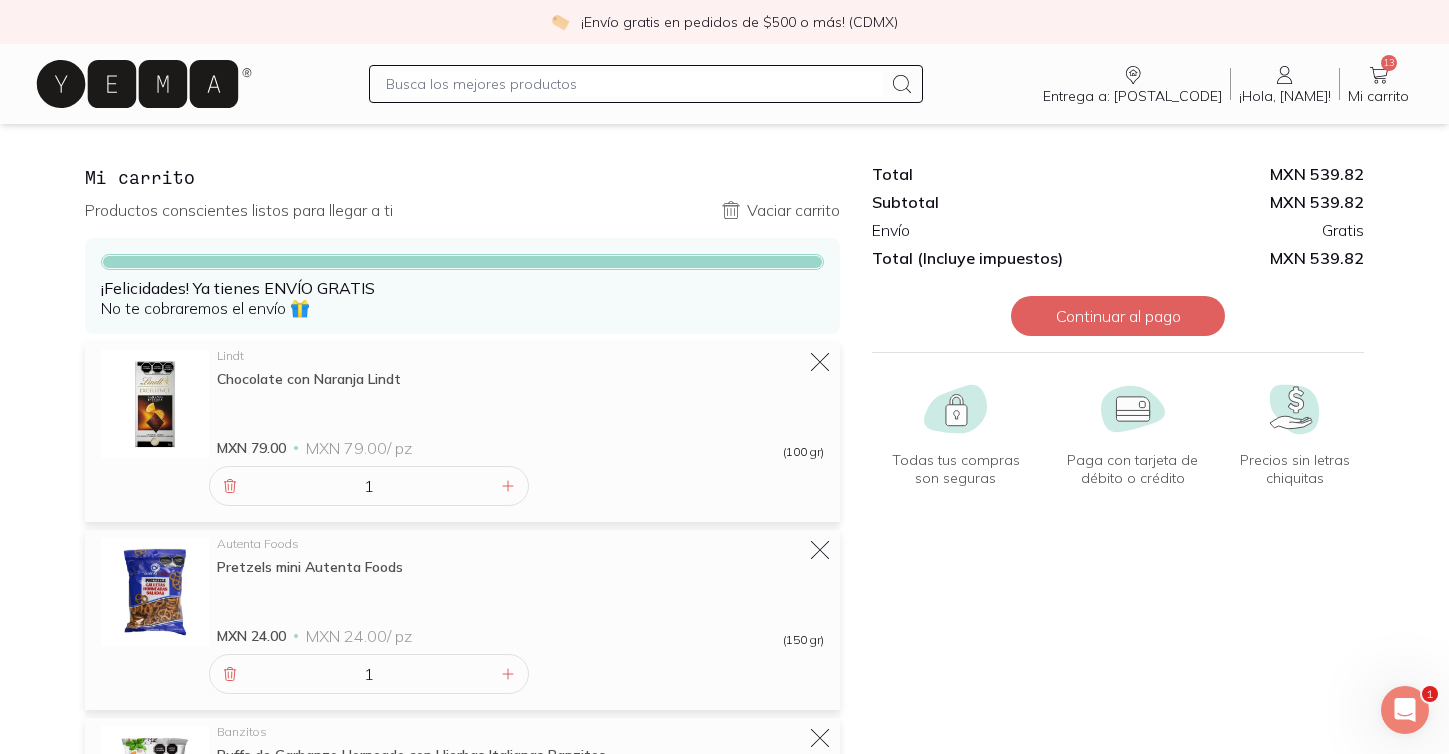 scroll, scrollTop: 9, scrollLeft: 0, axis: vertical 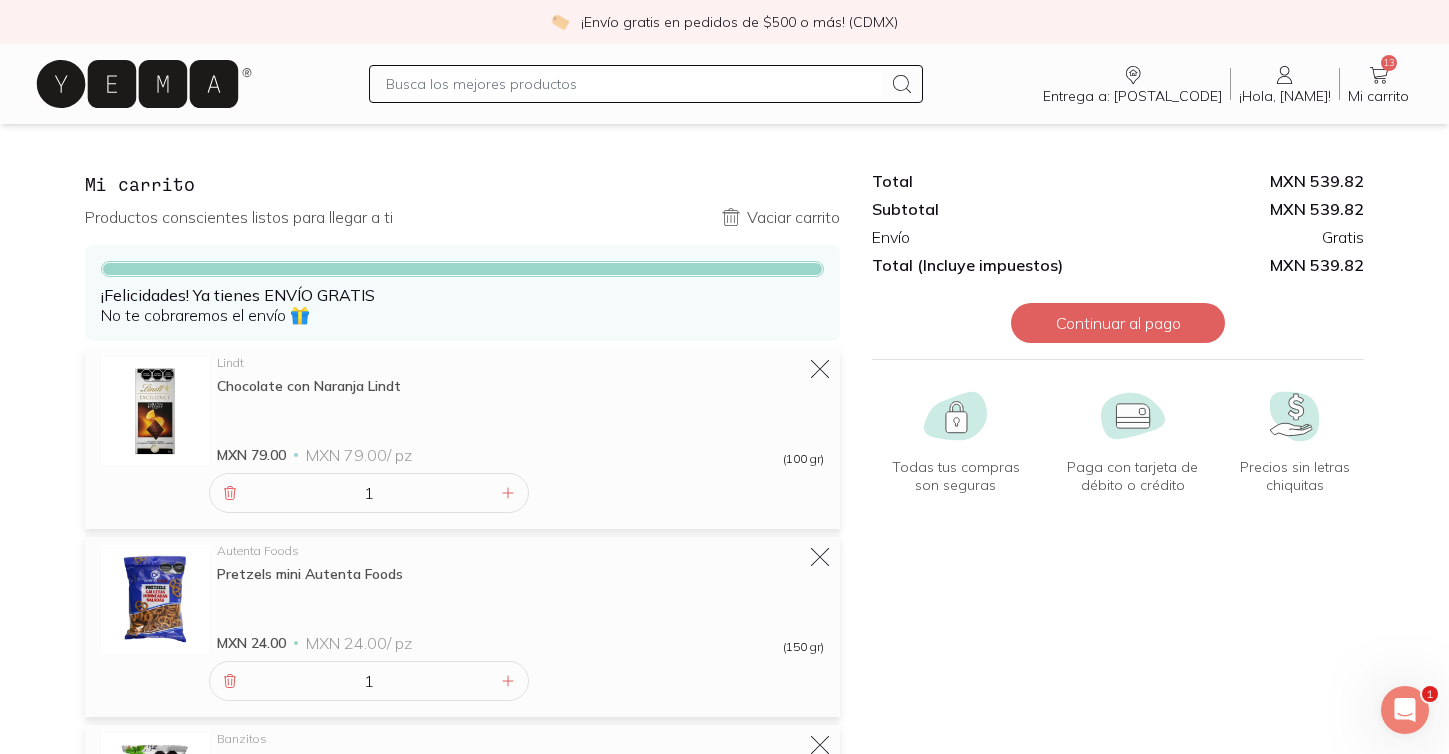 click at bounding box center (634, 84) 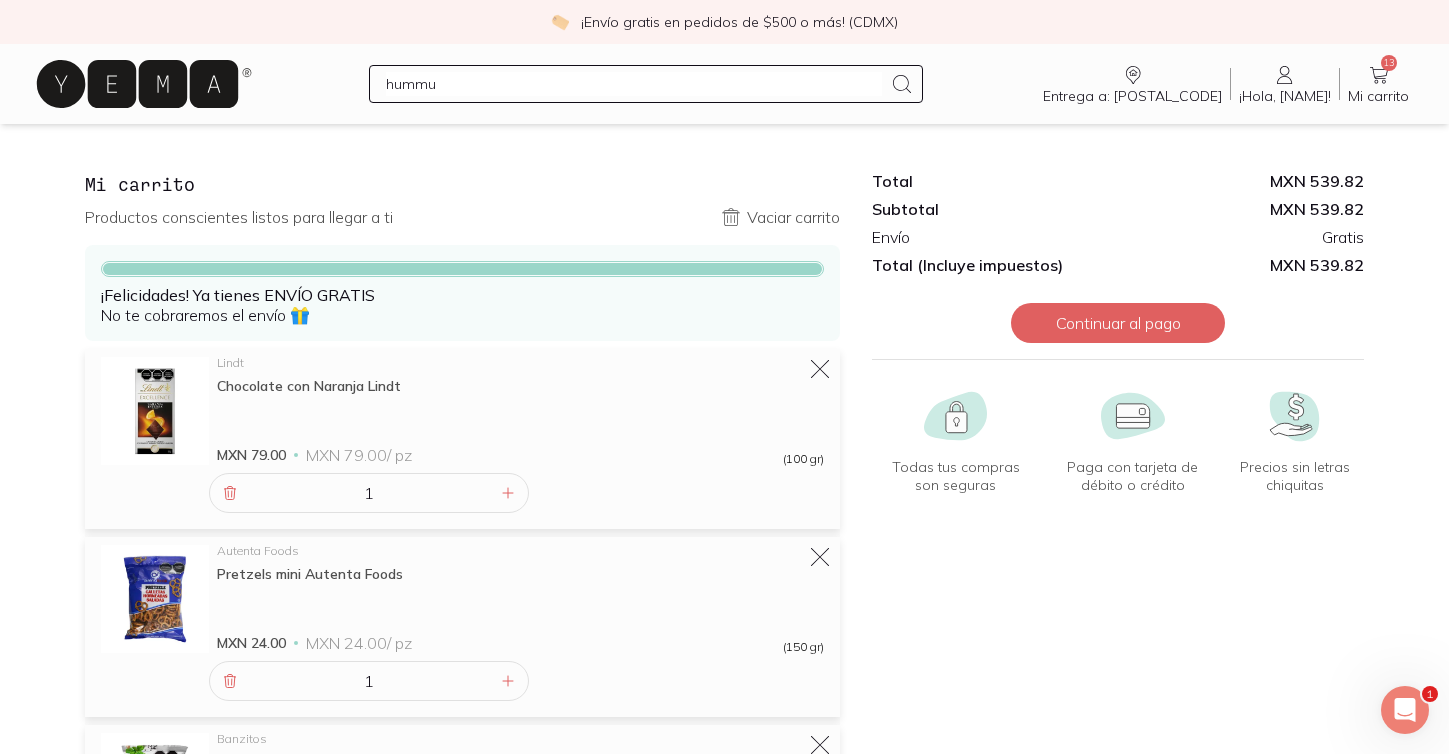 type on "hummus" 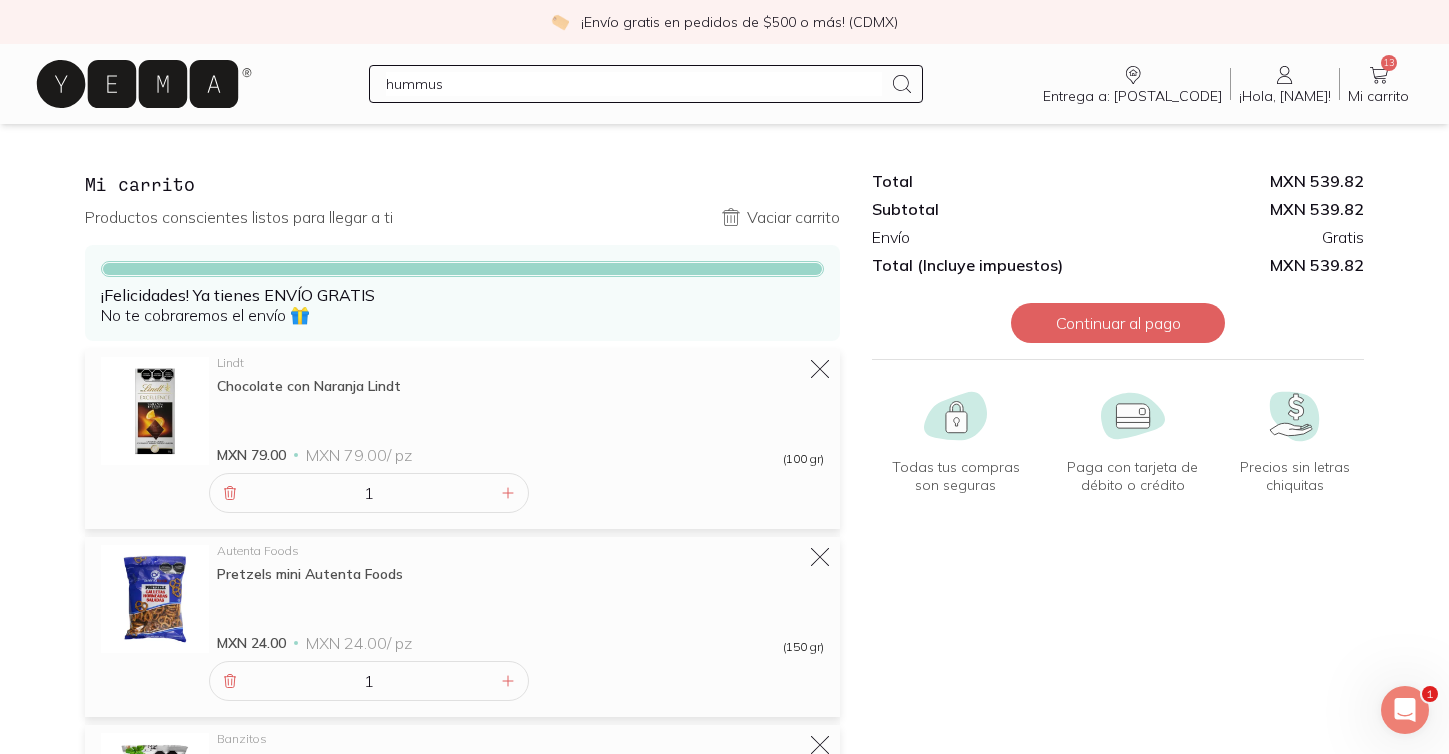 type 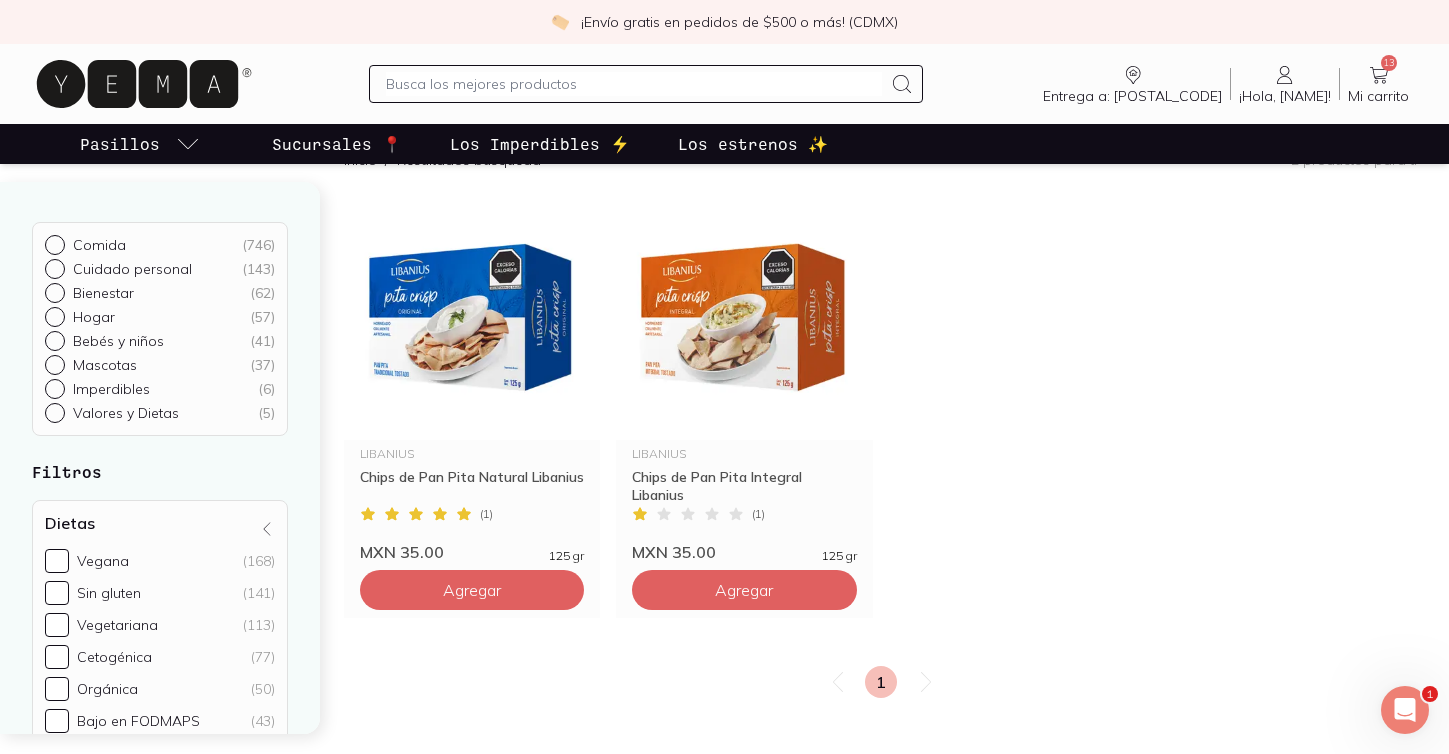 scroll, scrollTop: 0, scrollLeft: 0, axis: both 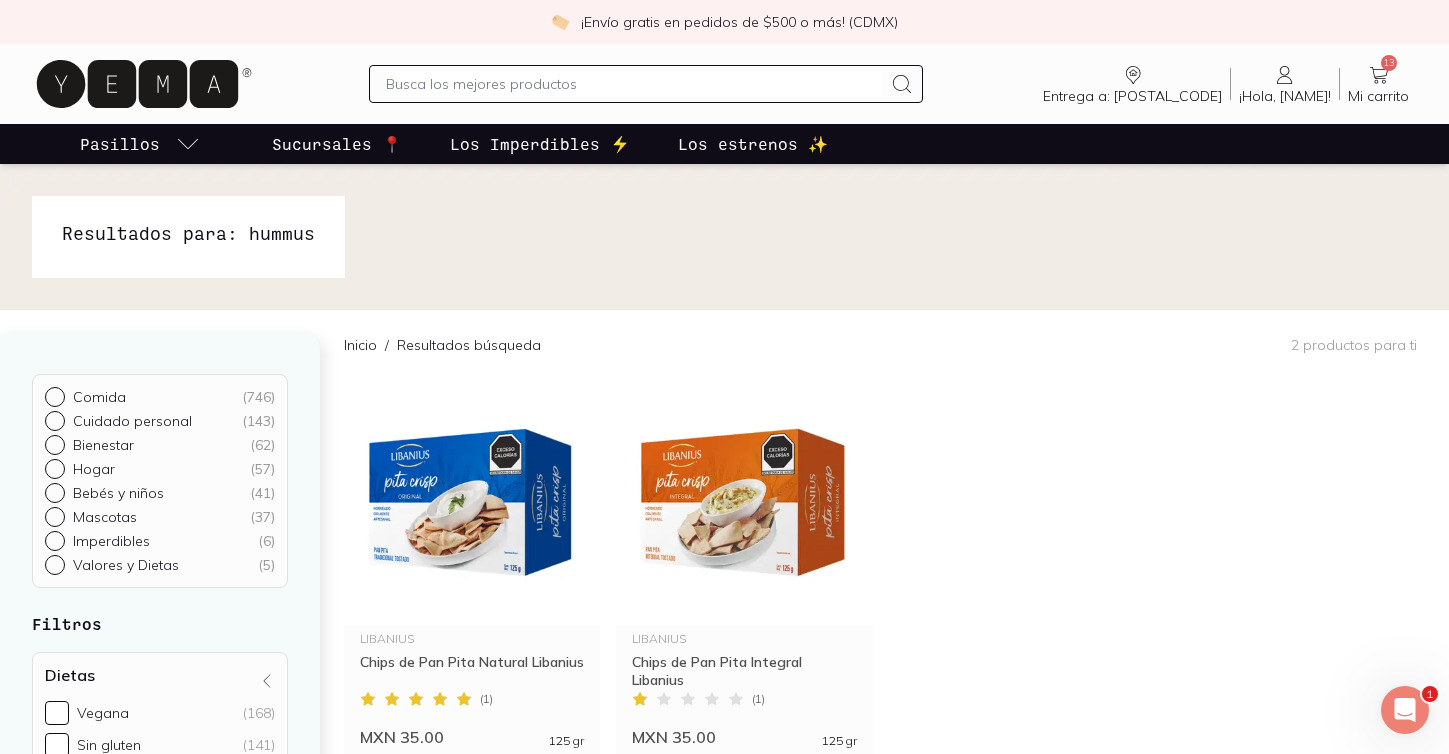 click at bounding box center (634, 84) 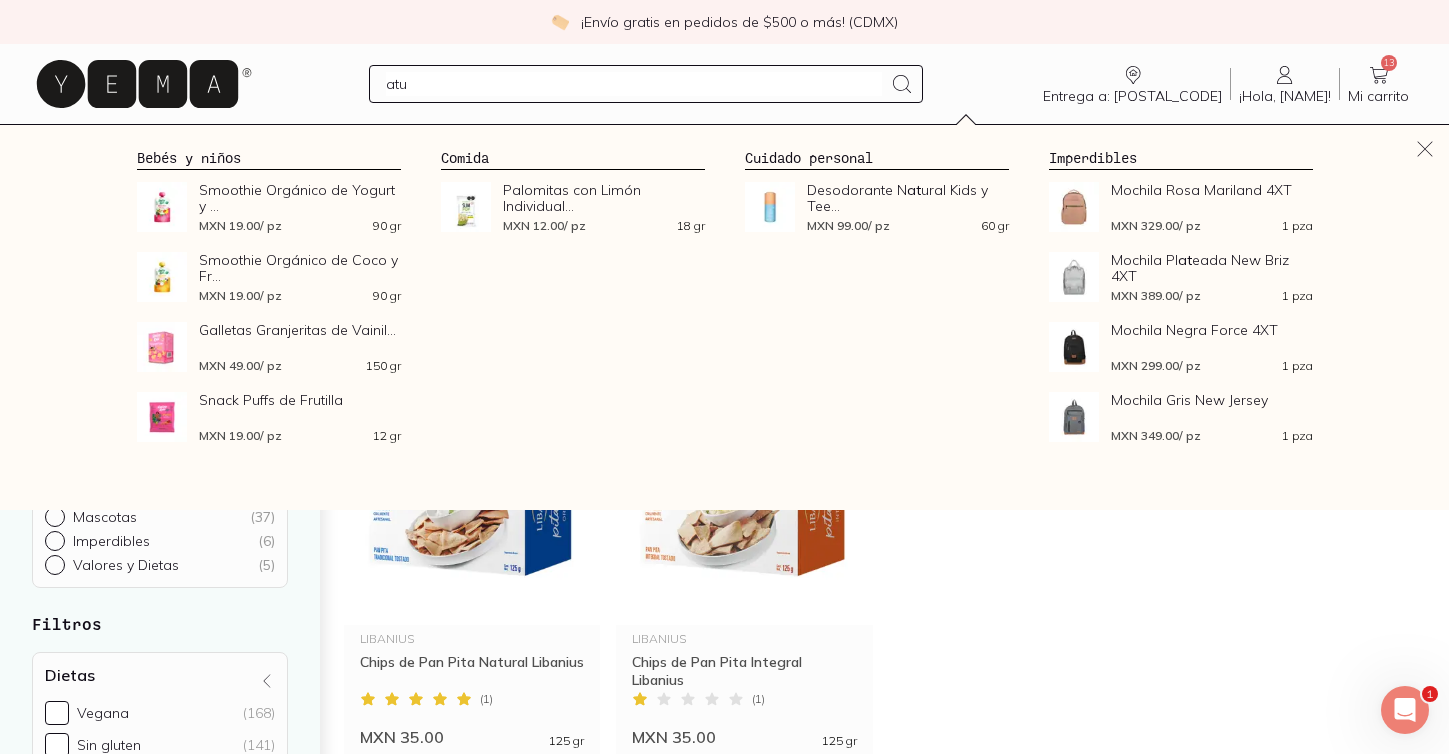 type on "atun" 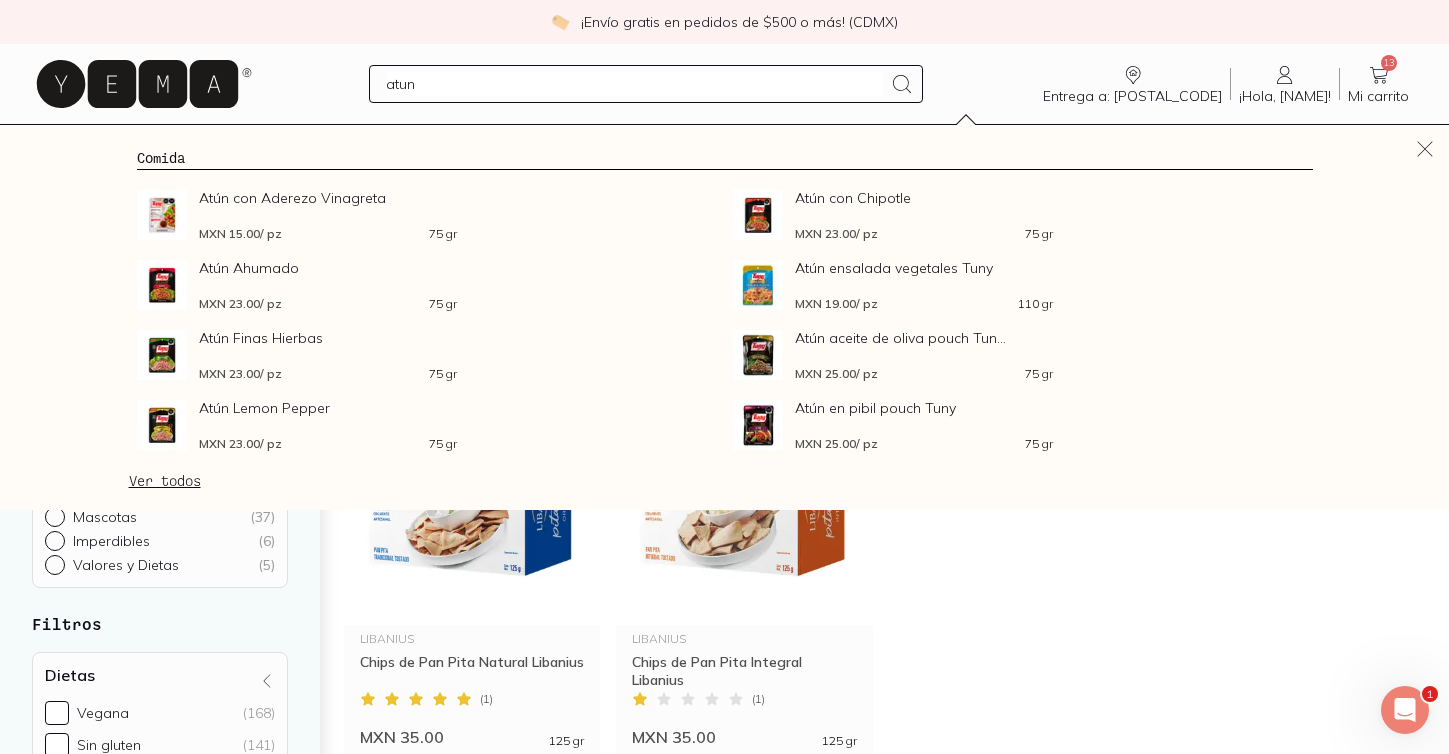 type 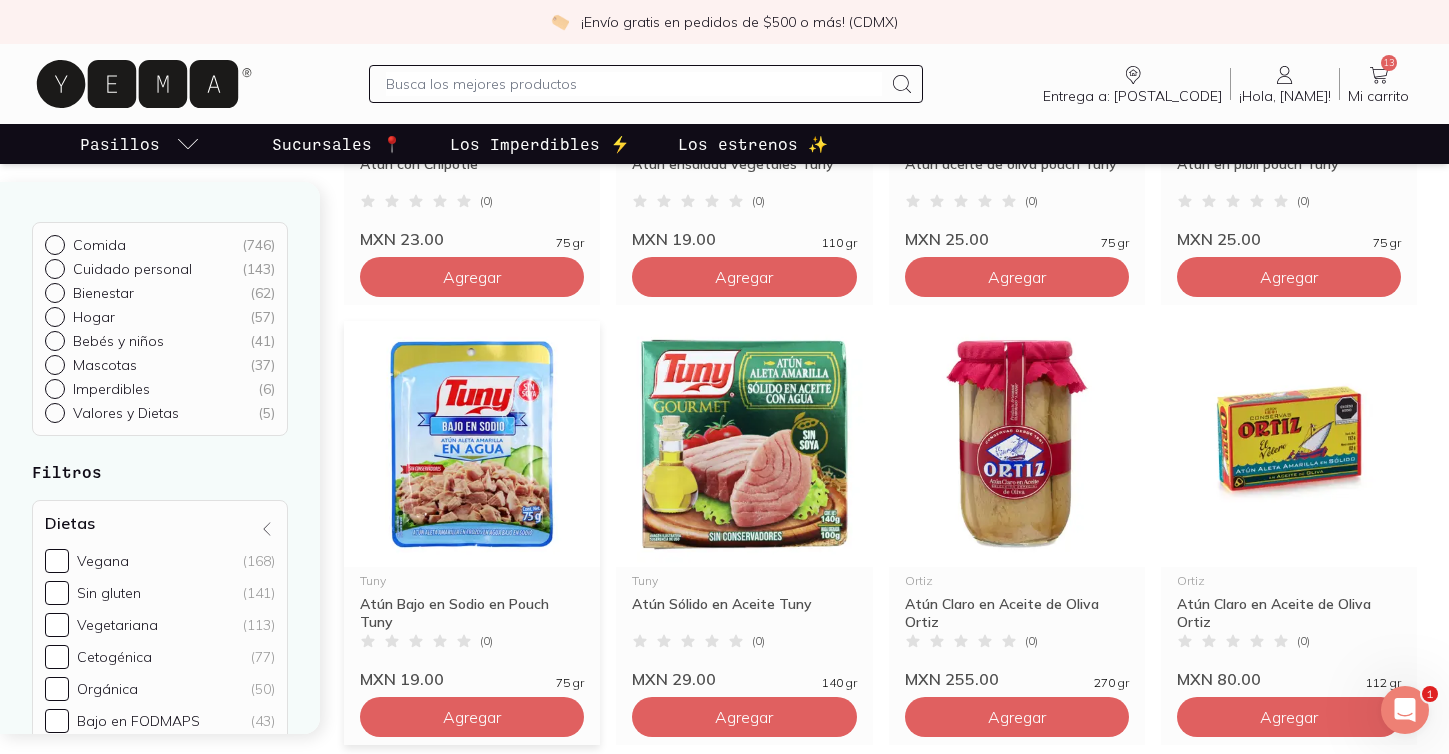 scroll, scrollTop: 942, scrollLeft: 0, axis: vertical 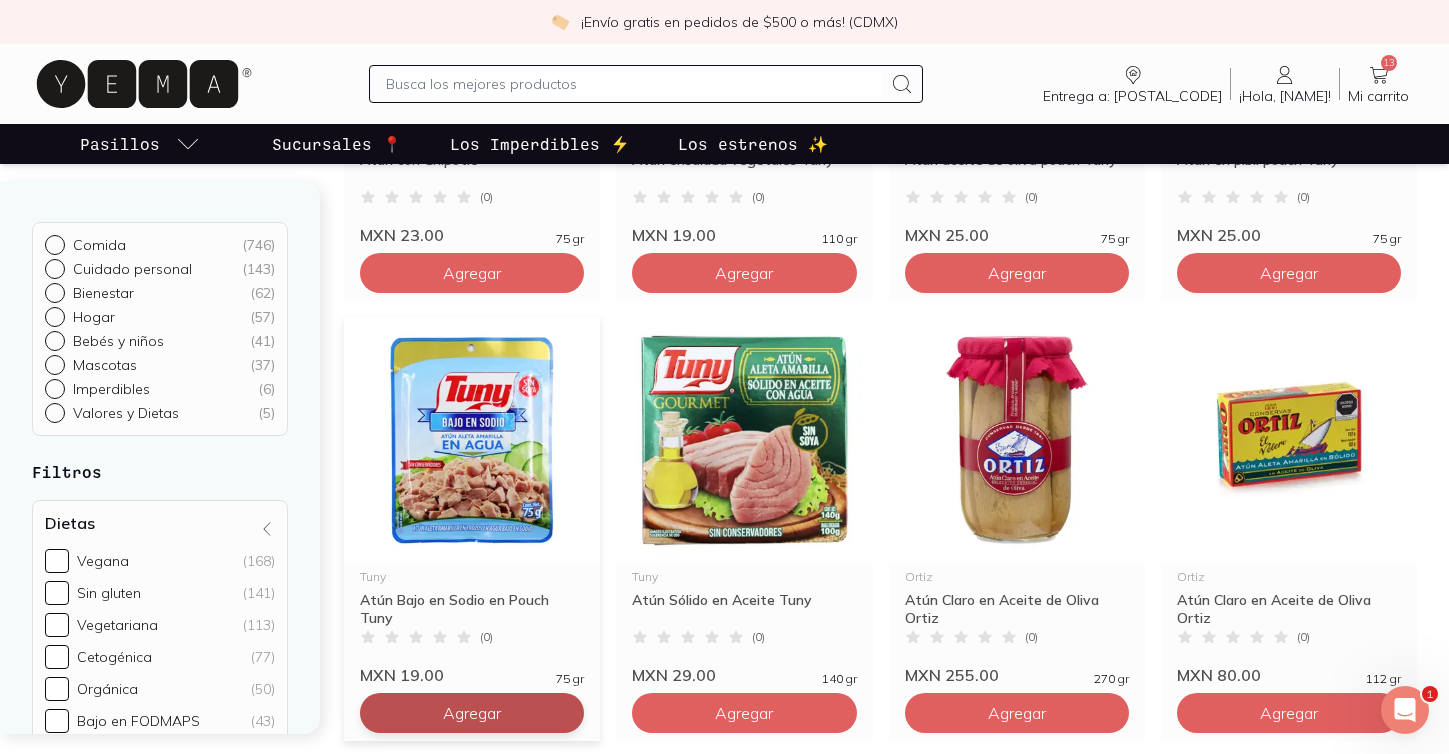 click on "Agregar" at bounding box center (472, -167) 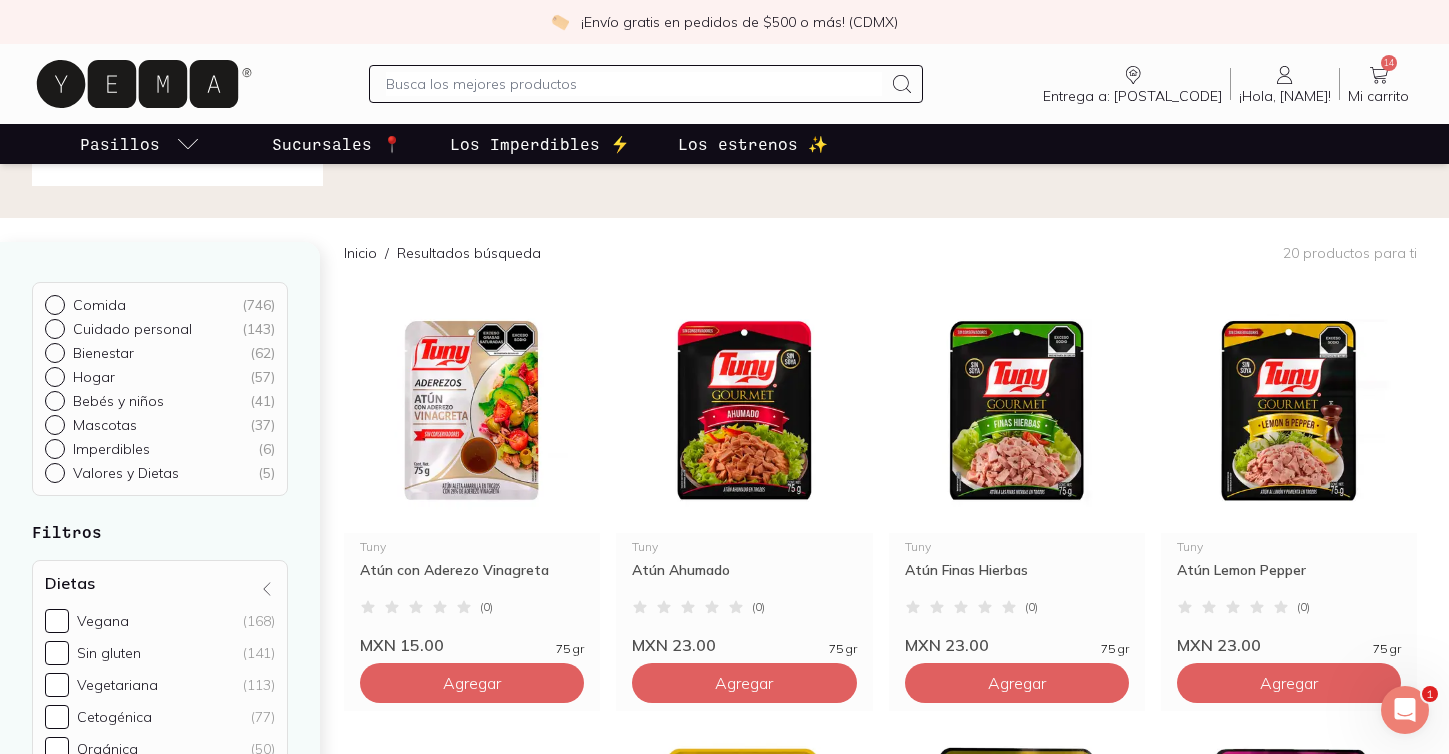 scroll, scrollTop: 0, scrollLeft: 0, axis: both 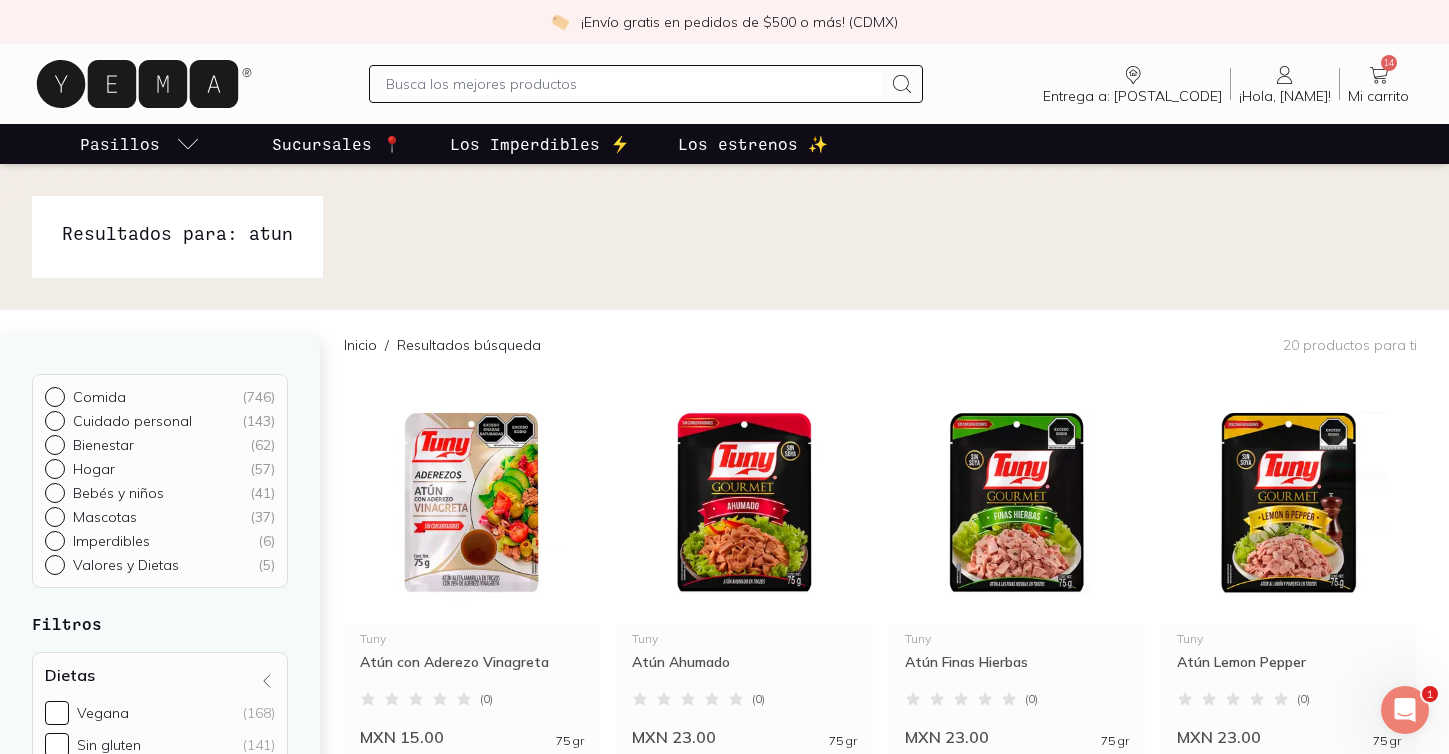 click on "14" at bounding box center (1389, 63) 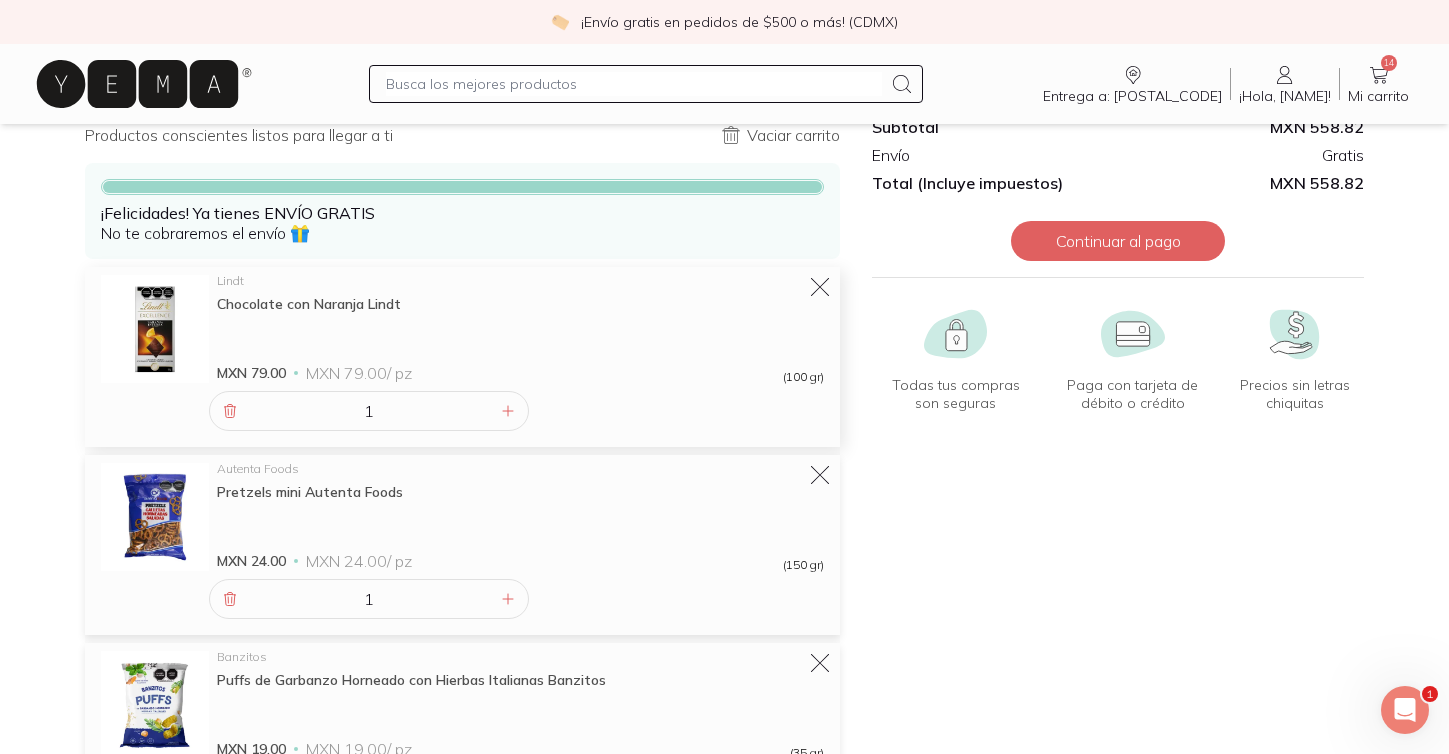 scroll, scrollTop: 0, scrollLeft: 0, axis: both 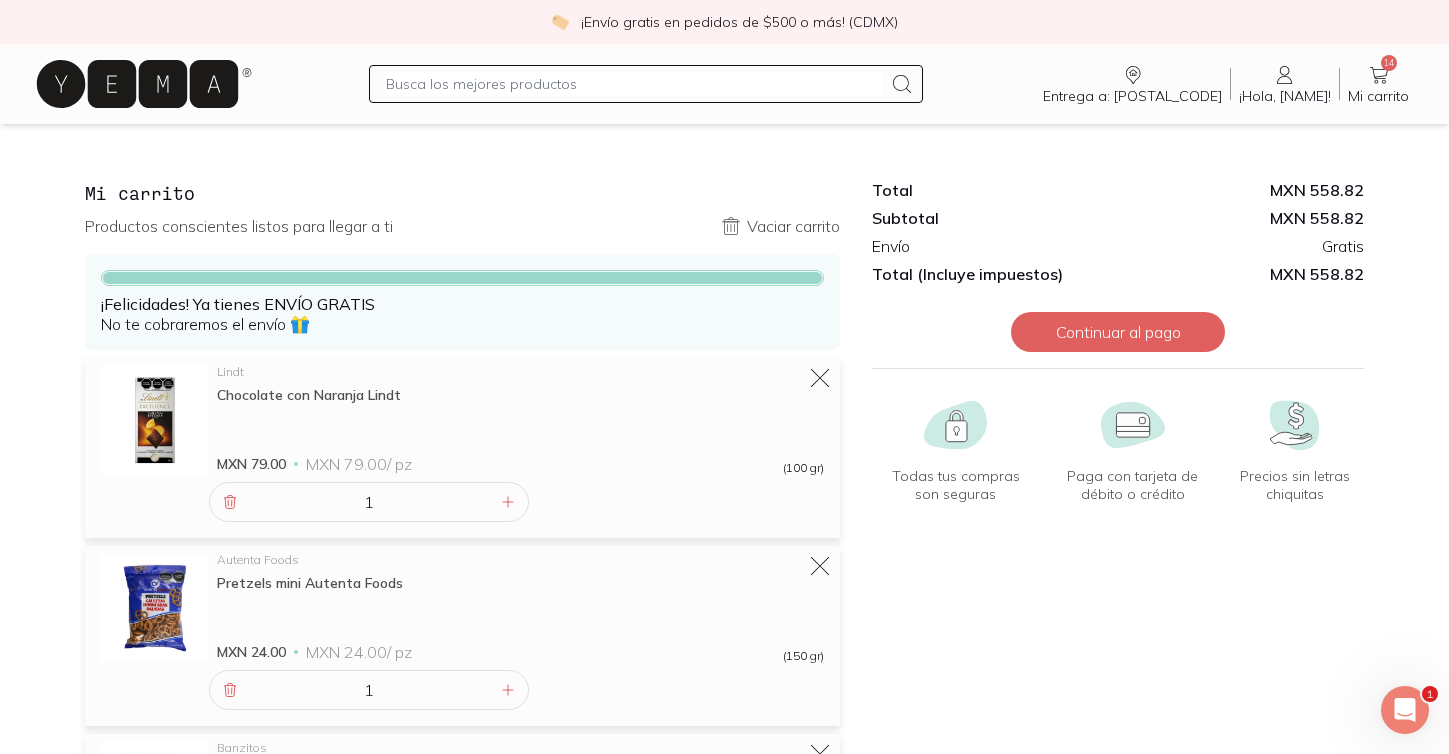 click at bounding box center [646, 84] 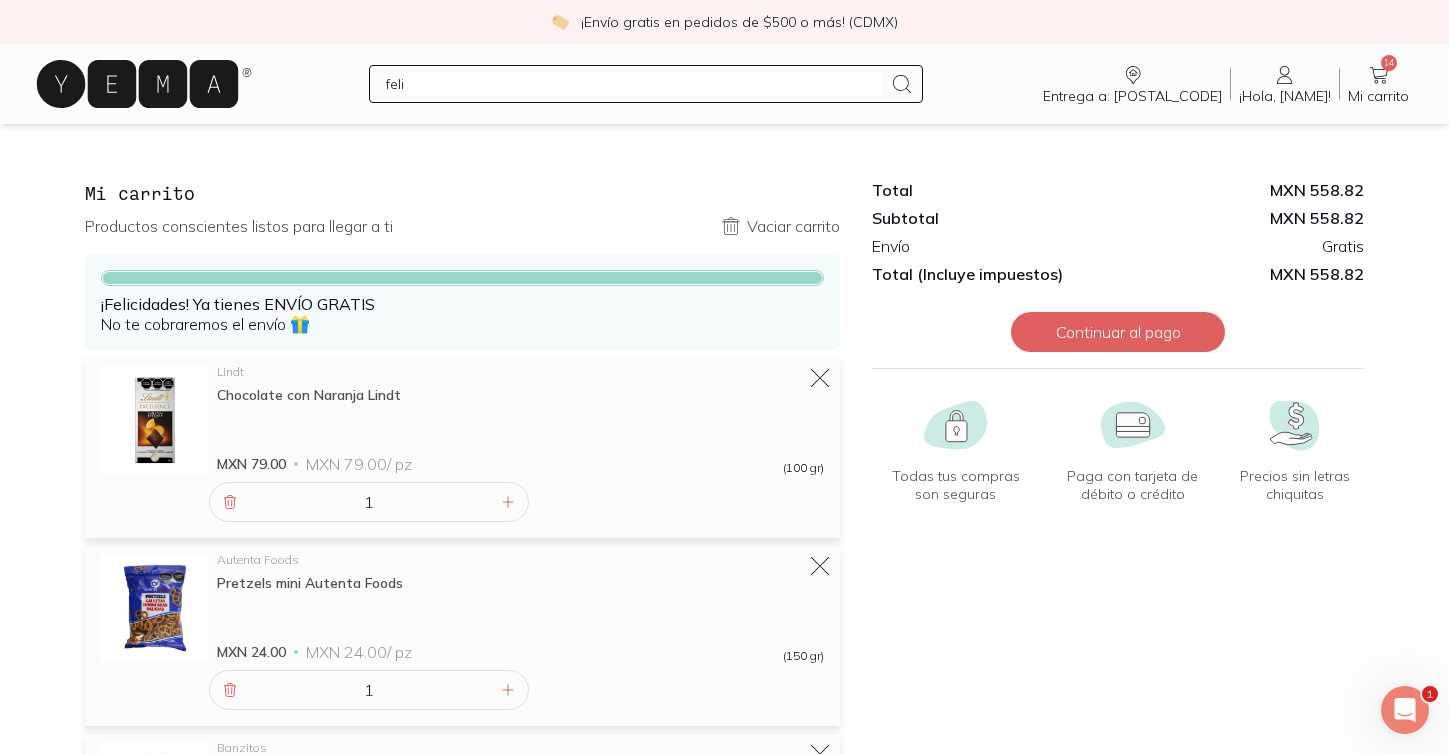 type on "felix" 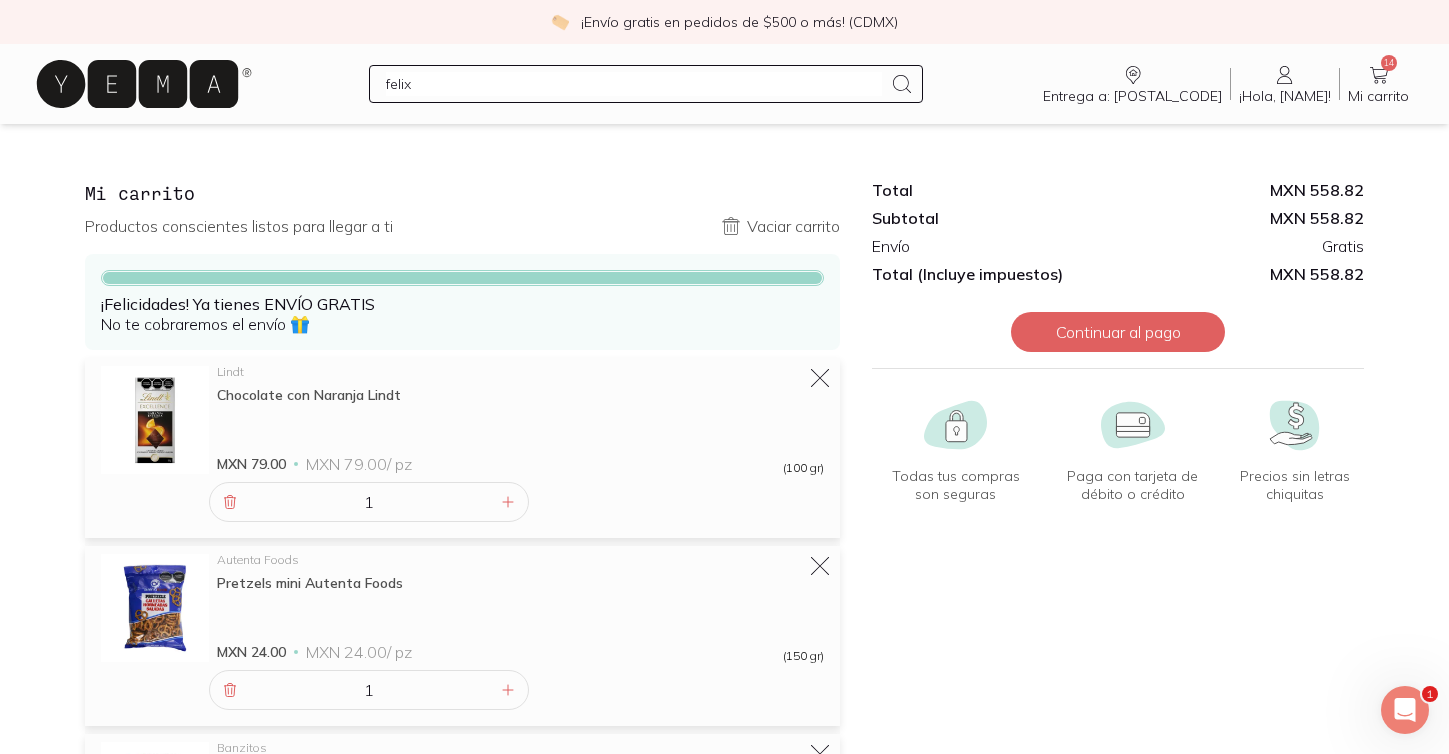 type 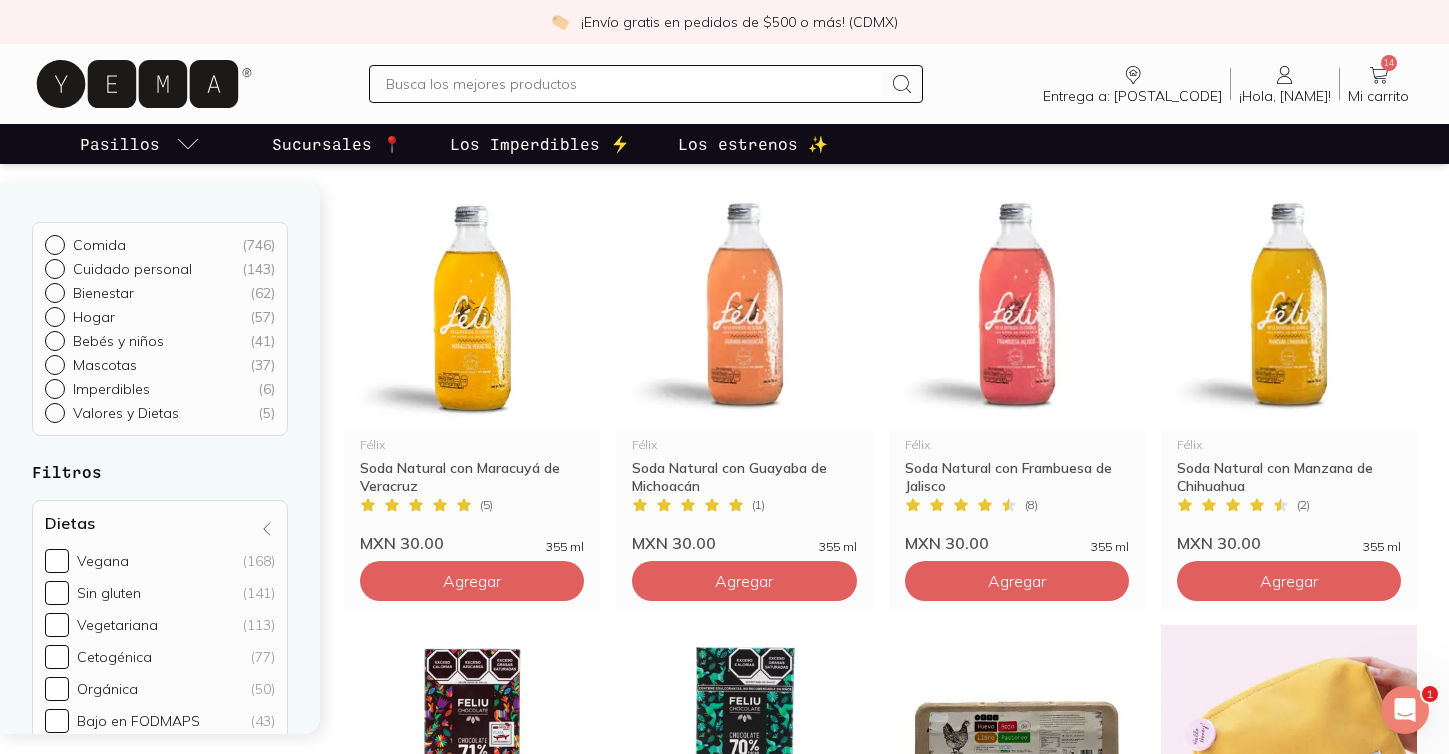 scroll, scrollTop: 196, scrollLeft: 0, axis: vertical 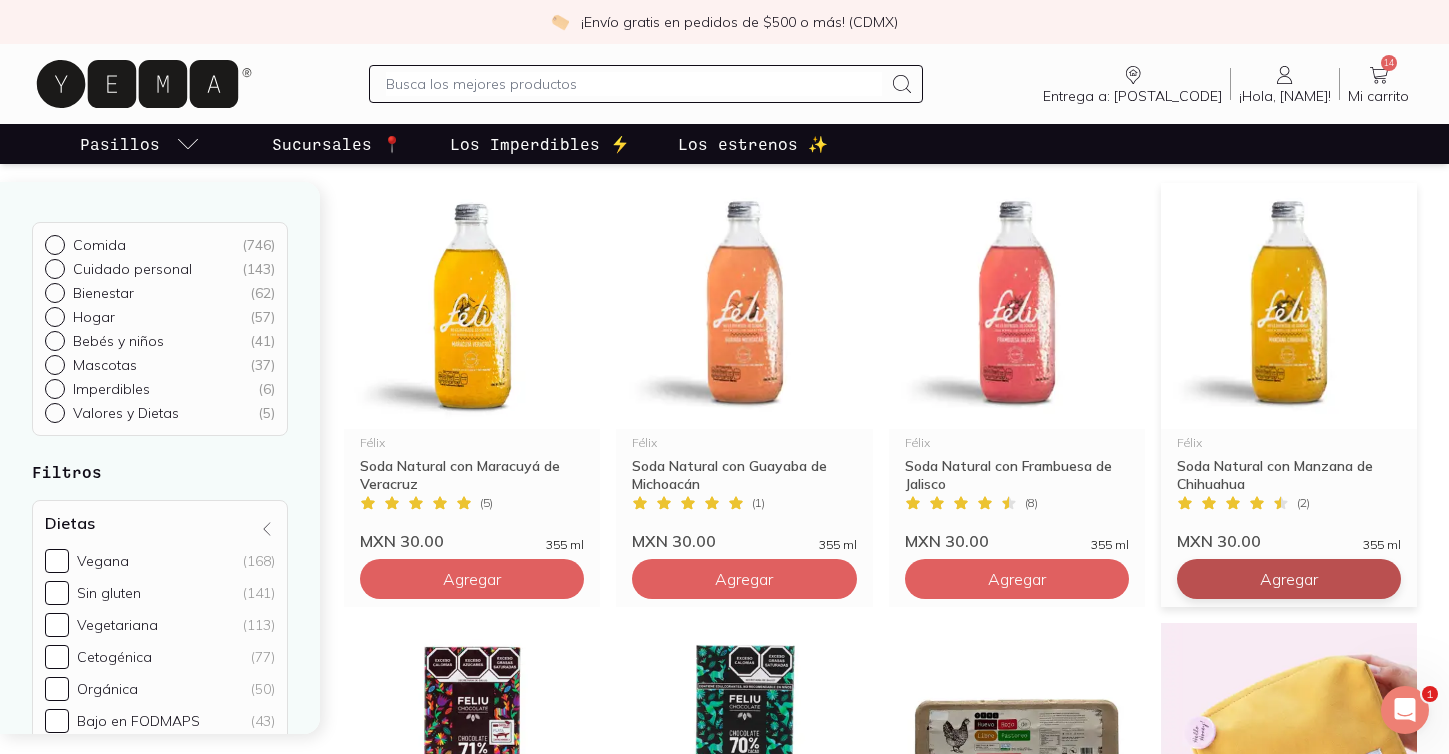 click on "Agregar" at bounding box center [472, 579] 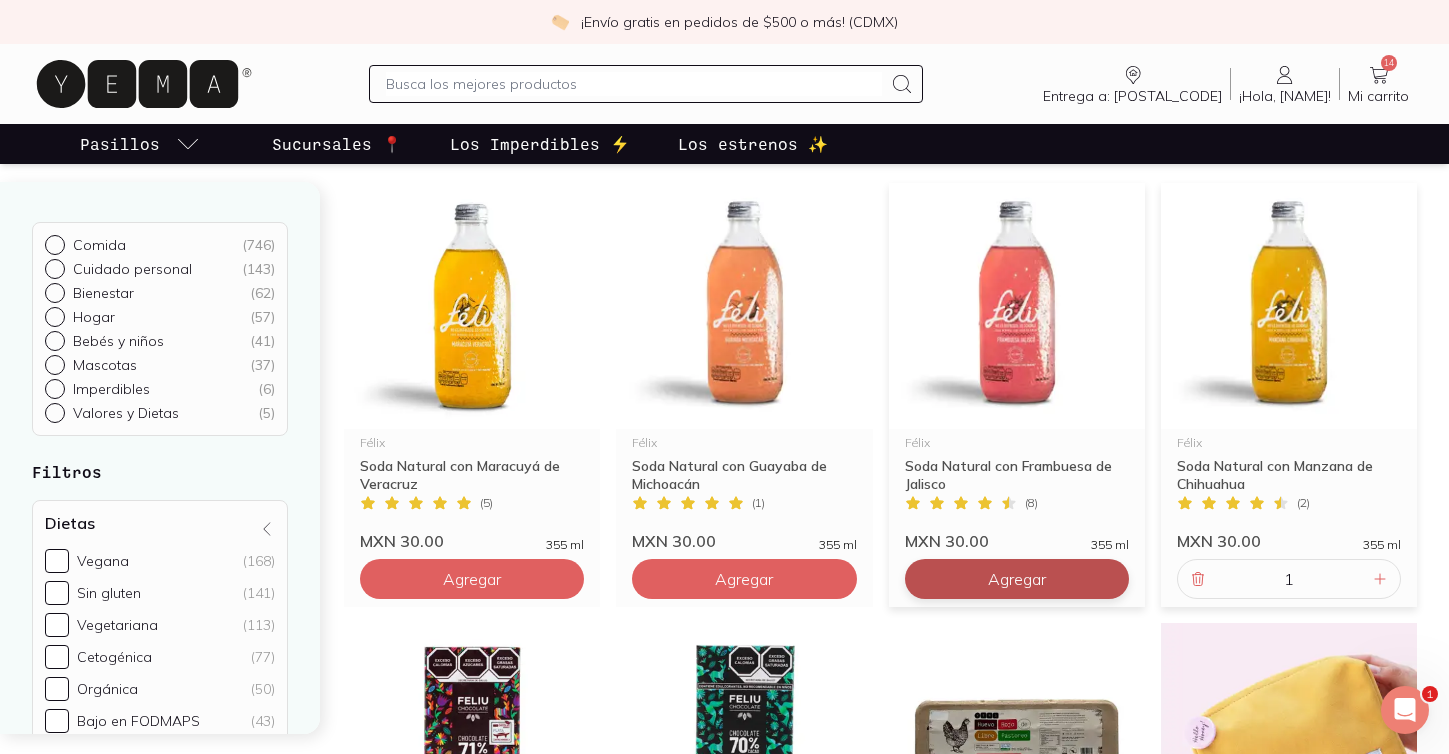 click on "Agregar" at bounding box center [472, 579] 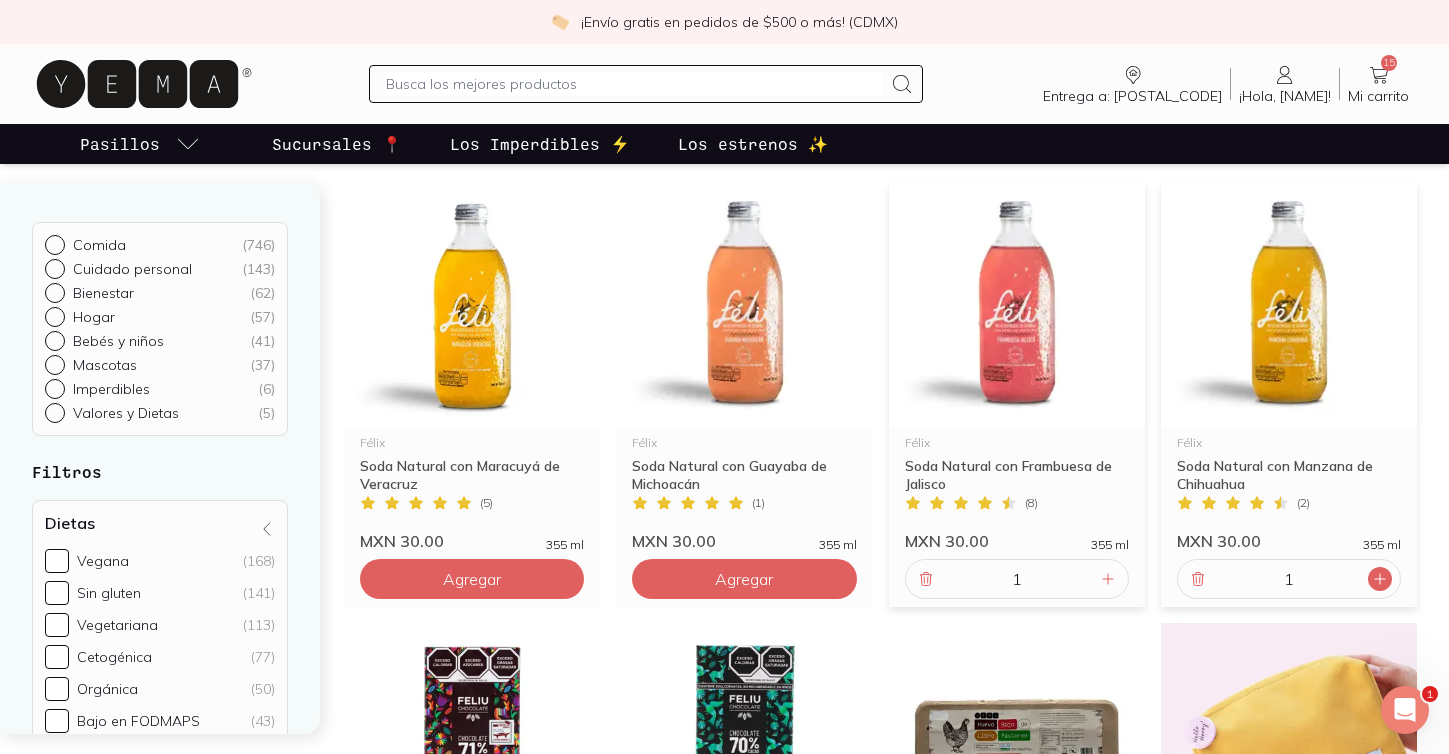 click 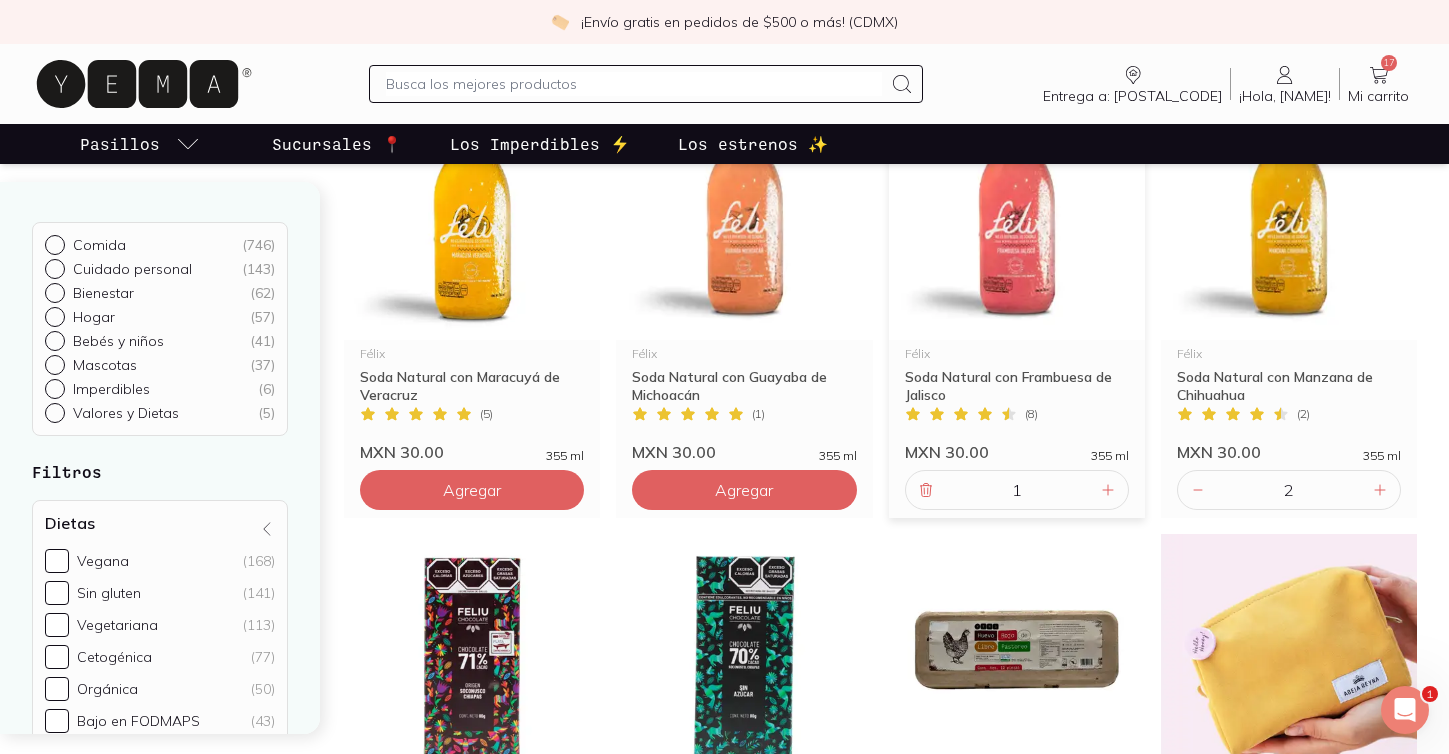 scroll, scrollTop: 0, scrollLeft: 0, axis: both 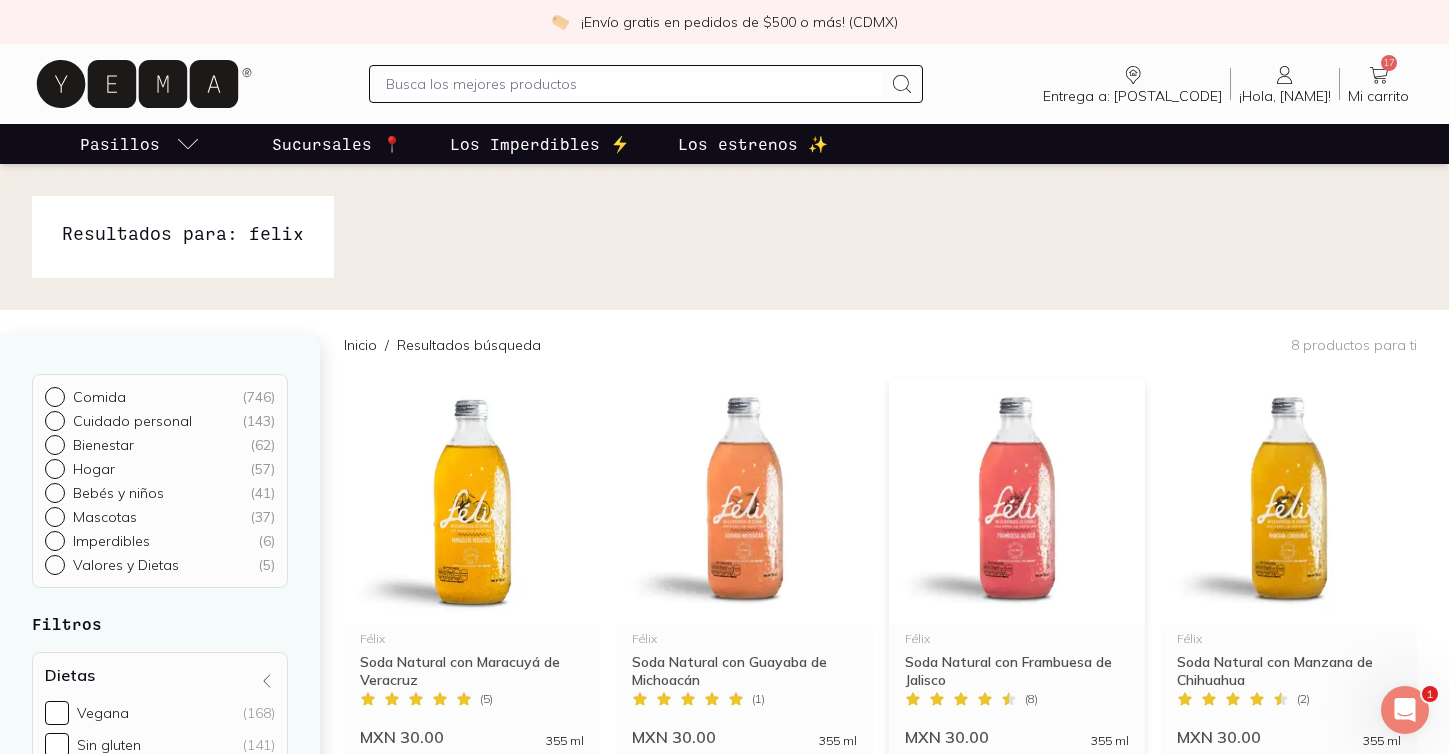 click 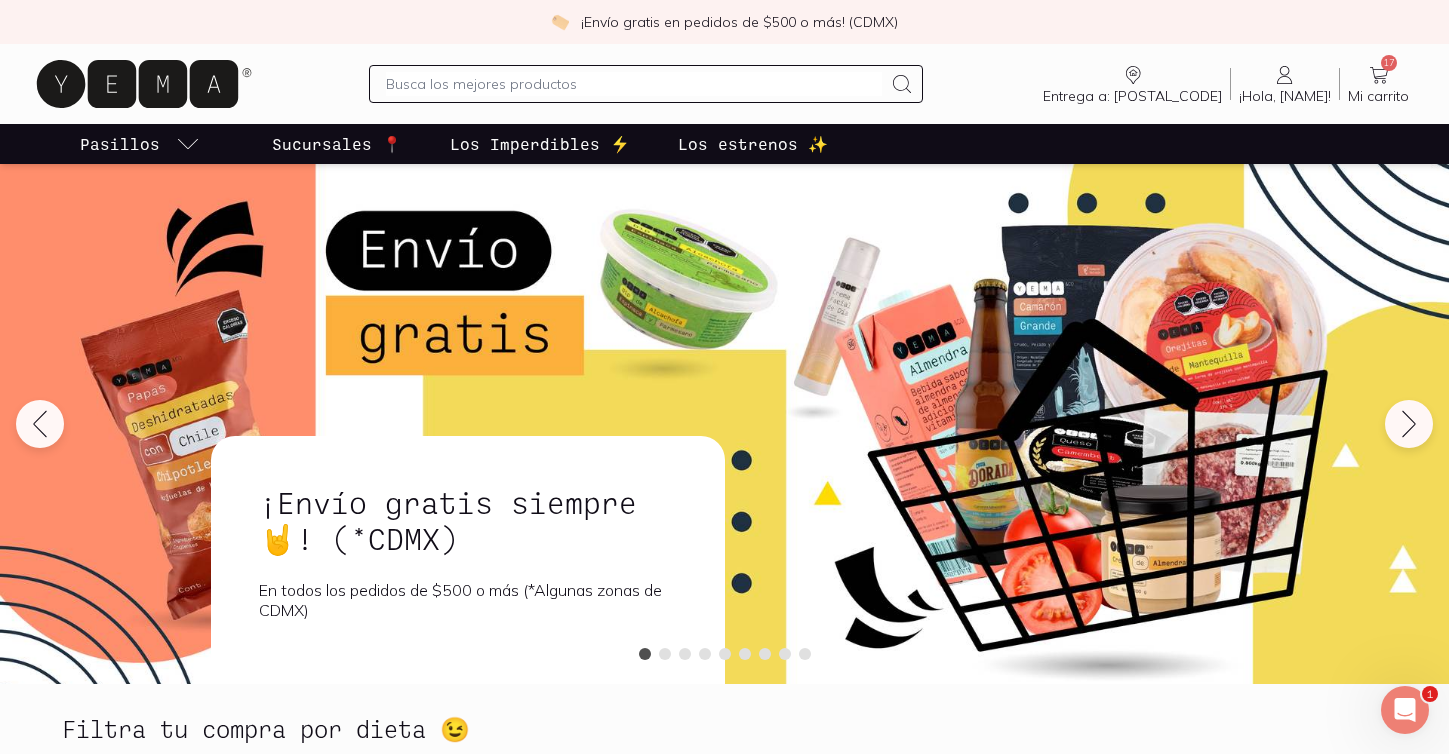 click on "17 Mi carrito Carrito" at bounding box center (1378, 84) 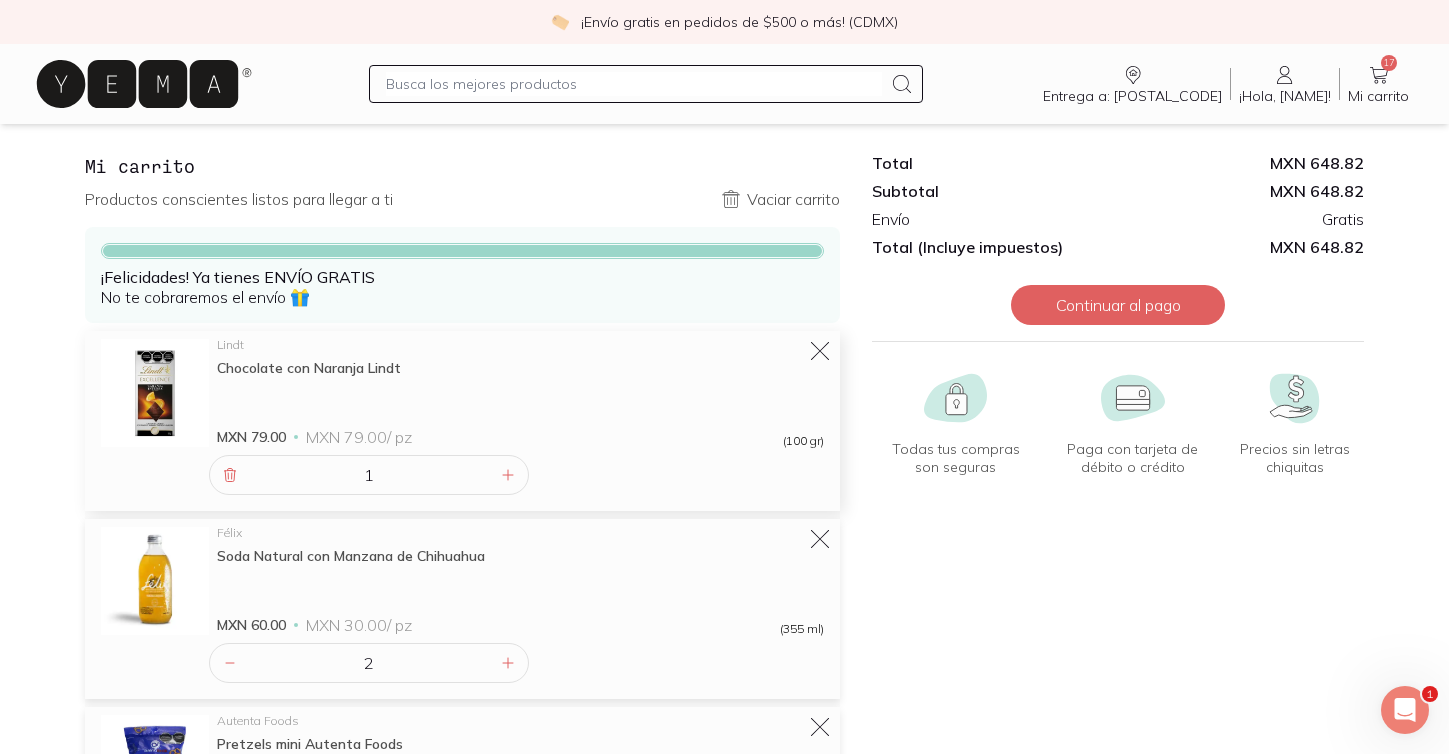 scroll, scrollTop: 0, scrollLeft: 0, axis: both 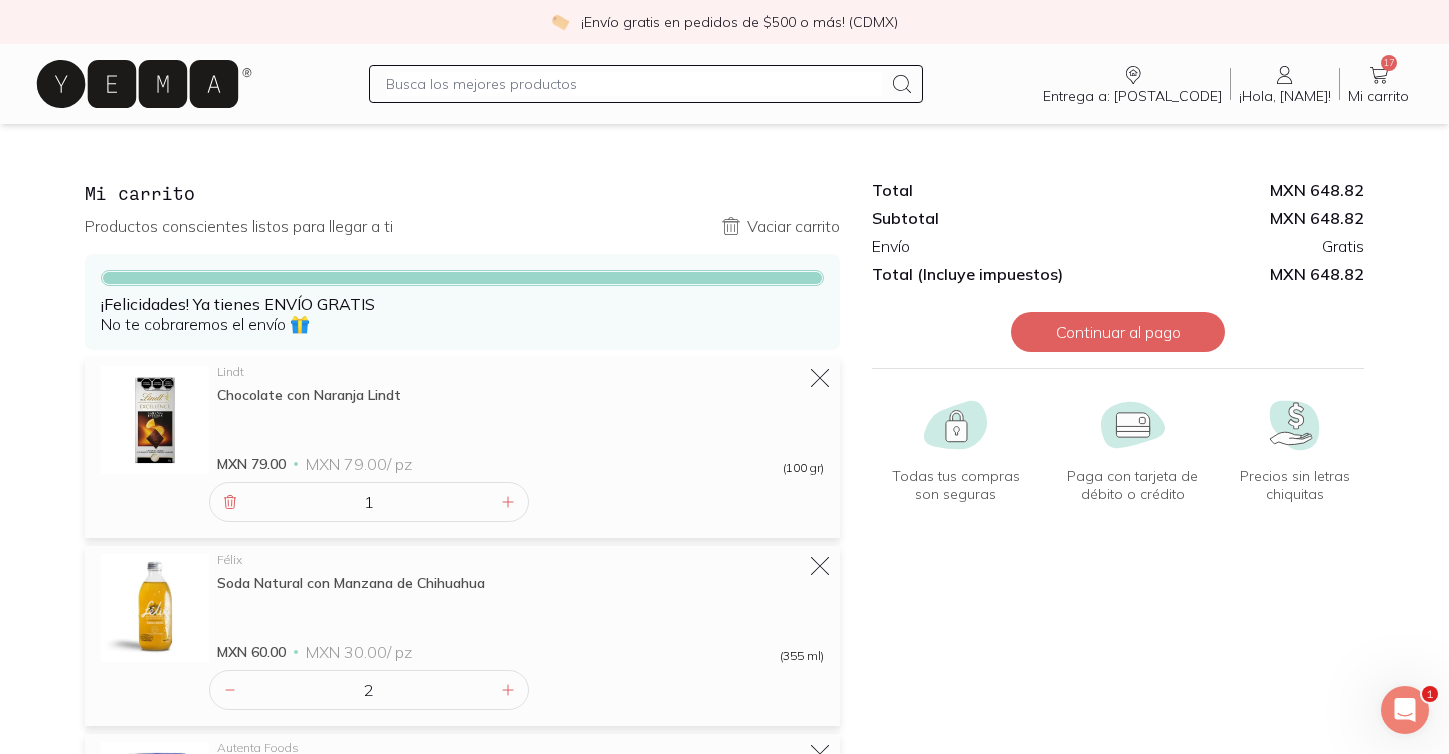 click at bounding box center [634, 84] 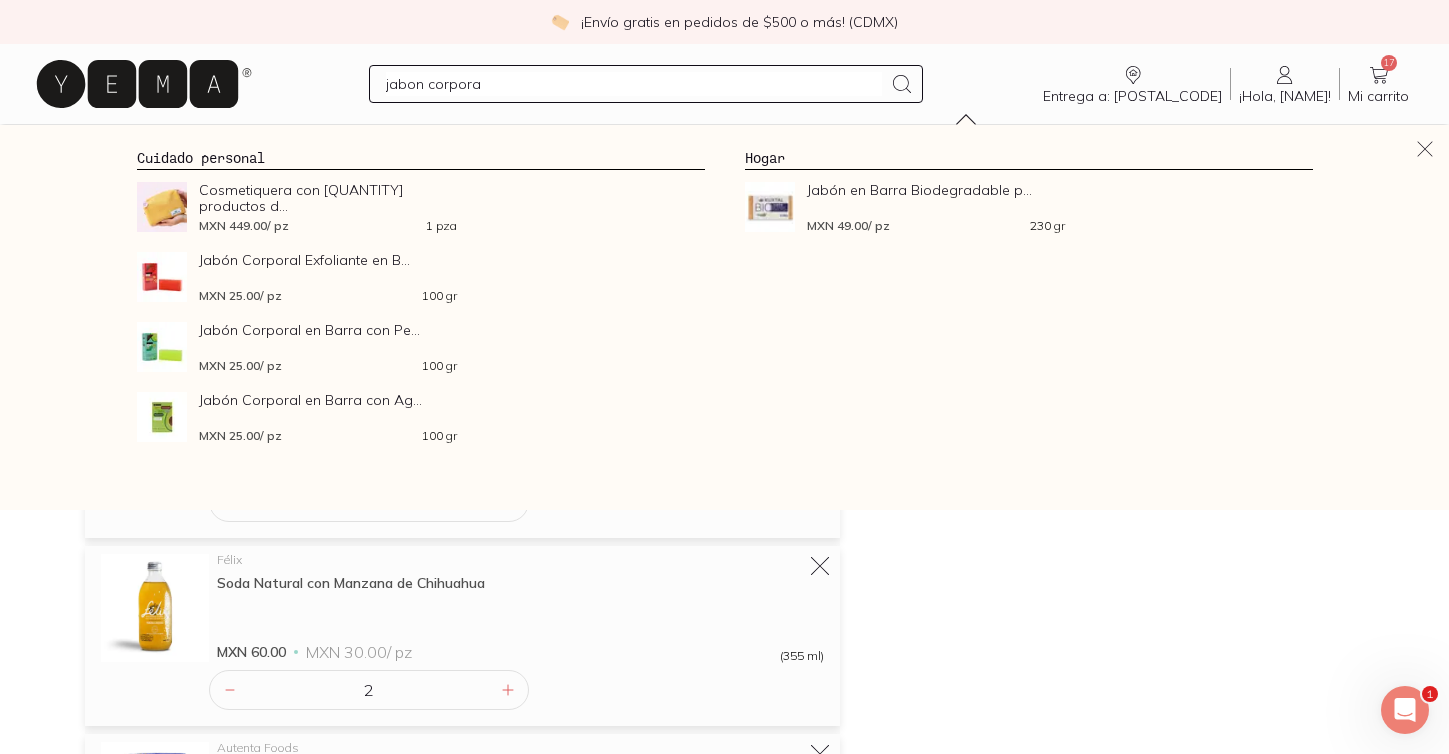 type on "jabon corporal" 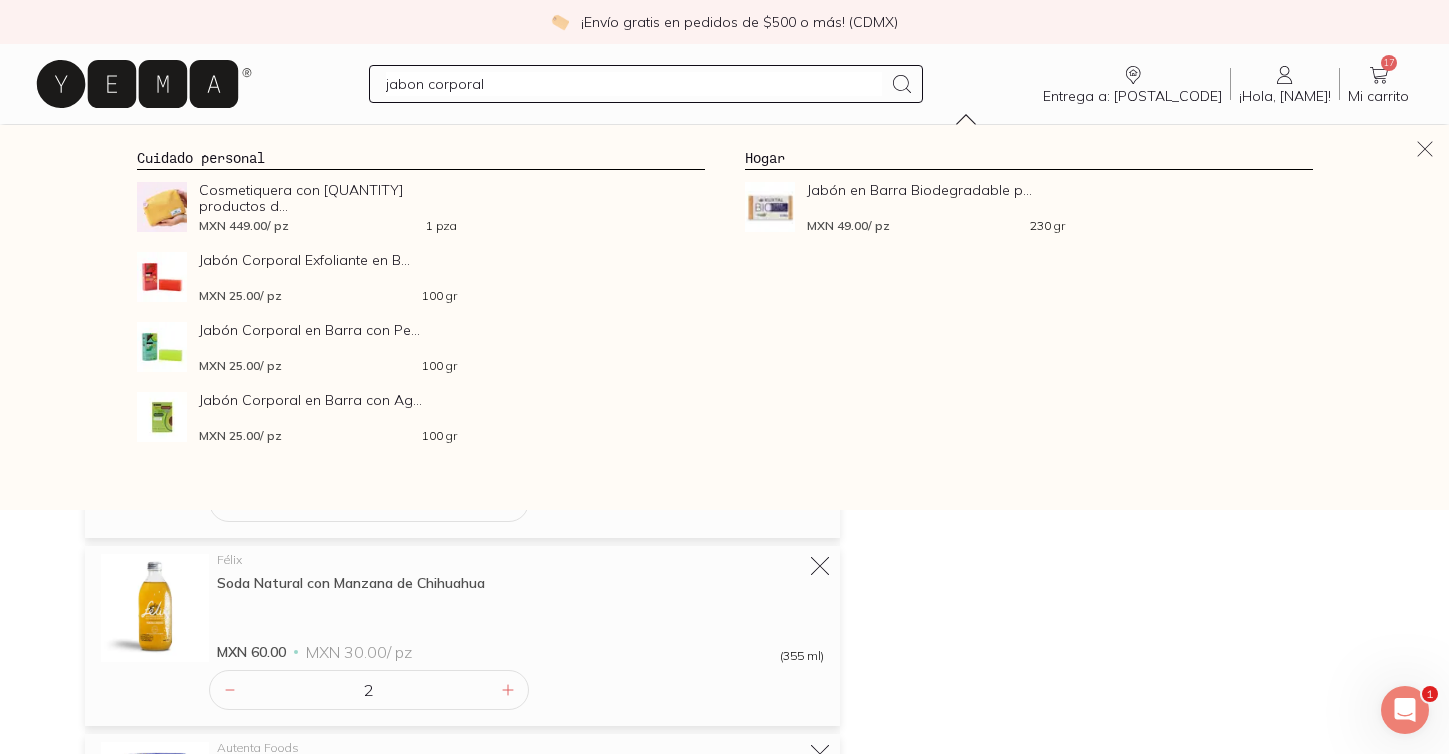 type 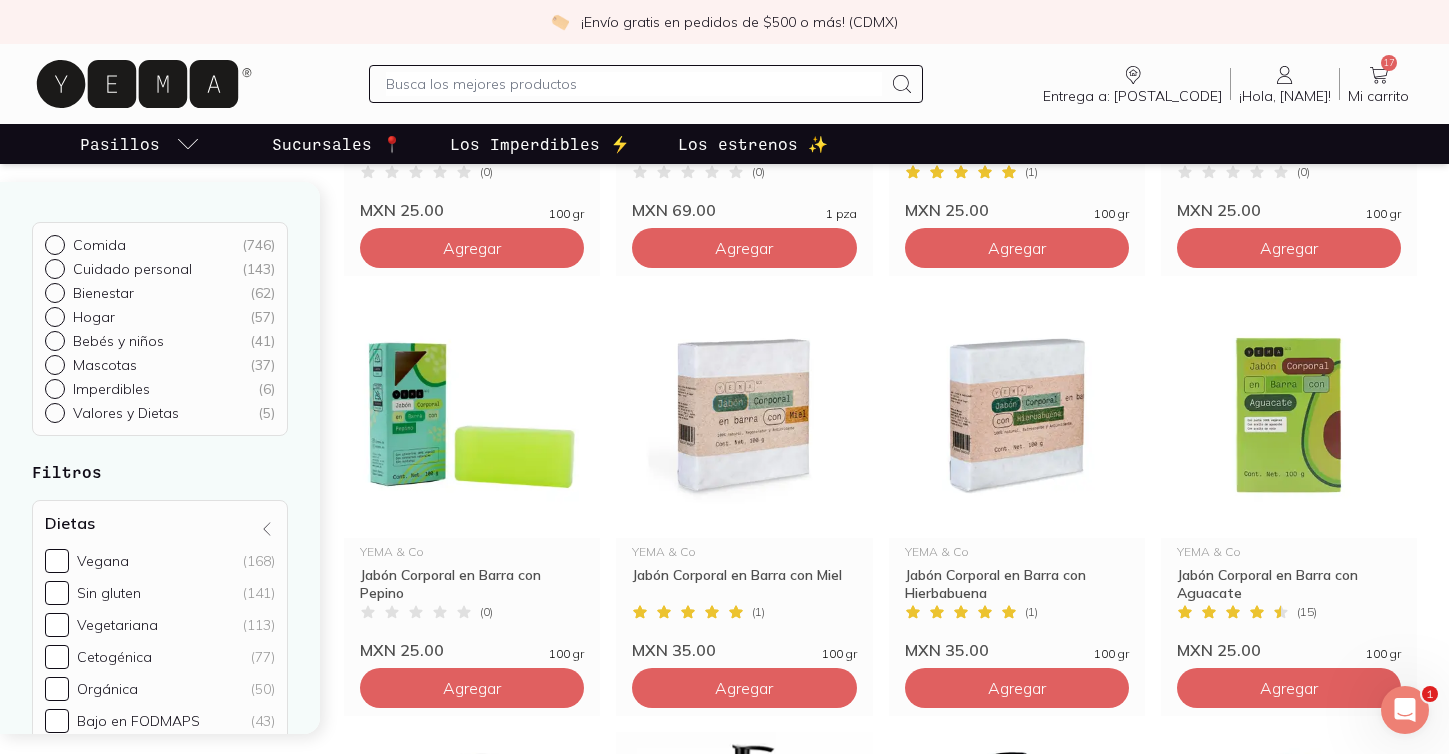 scroll, scrollTop: 530, scrollLeft: 0, axis: vertical 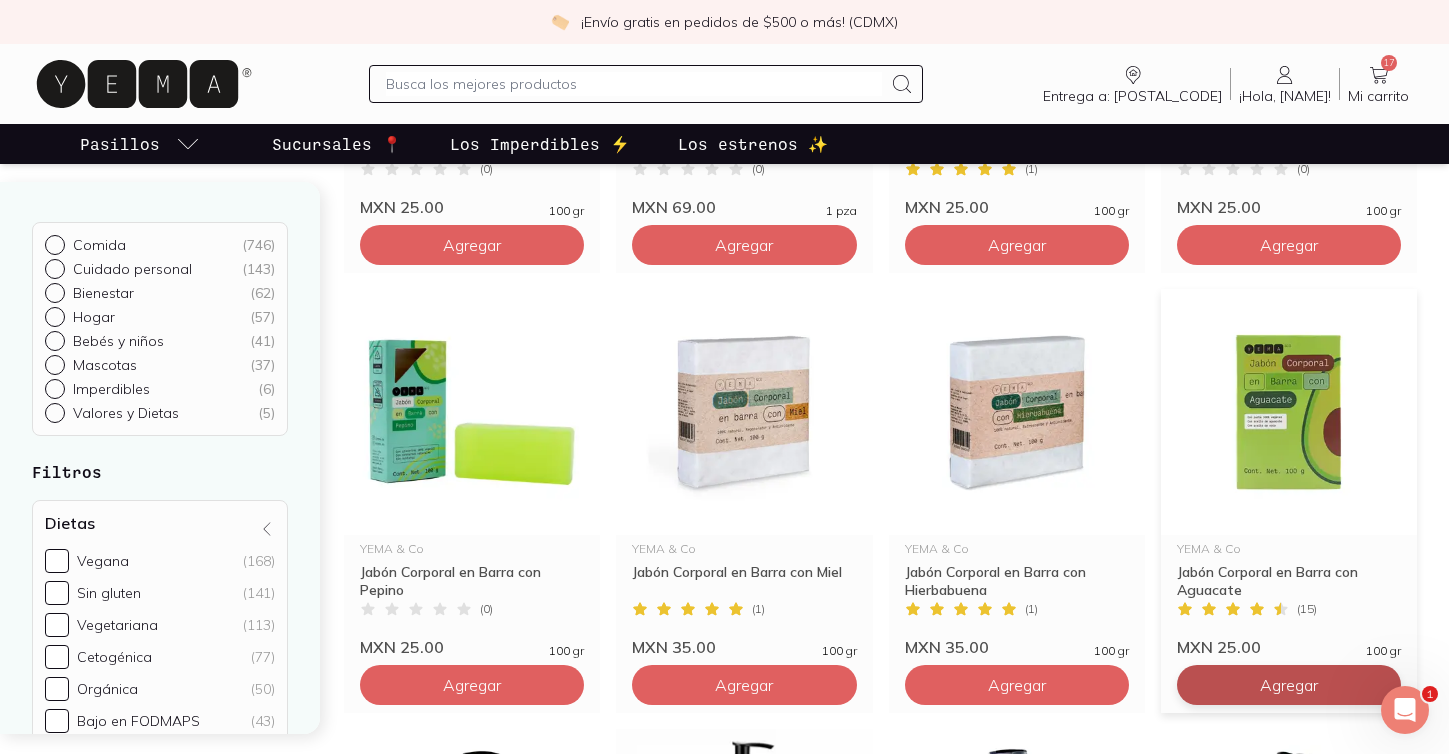 click on "Agregar" at bounding box center (472, 245) 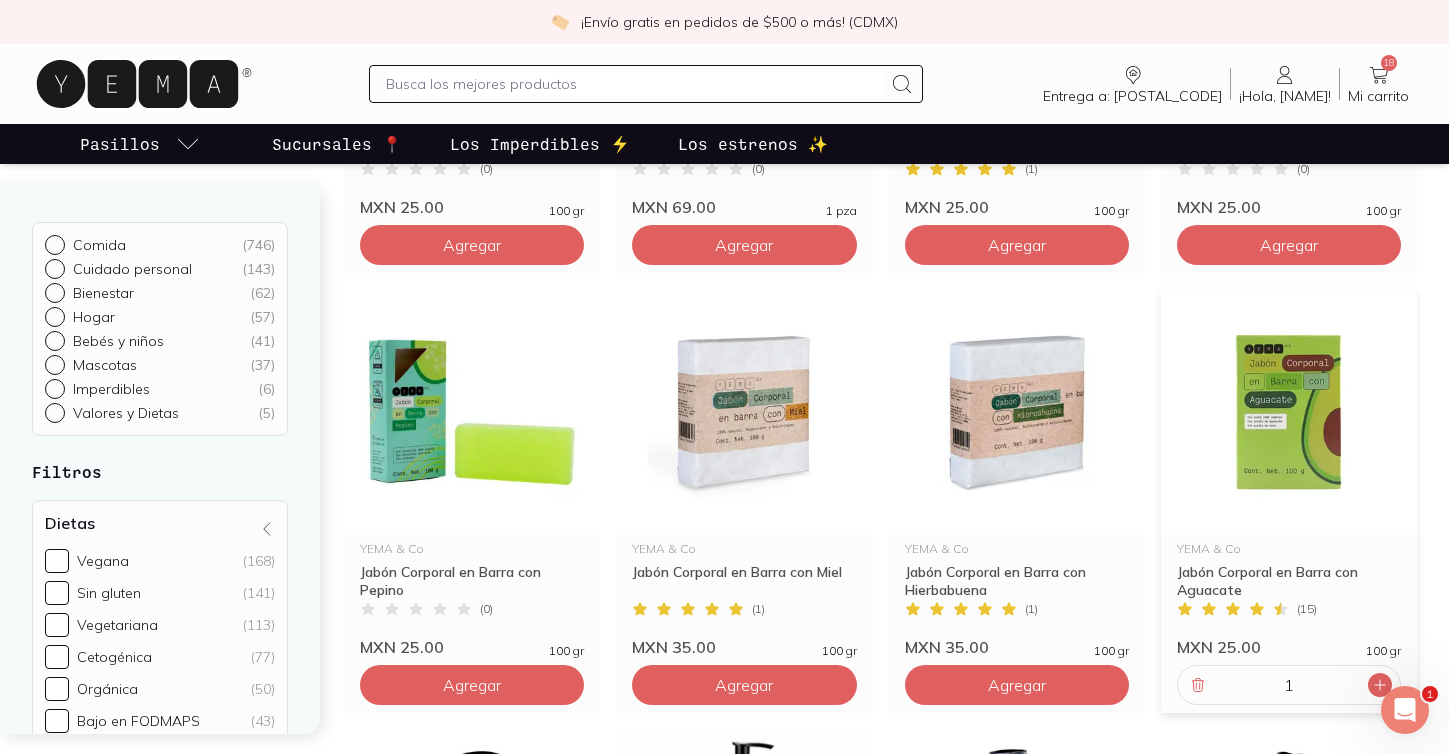 click 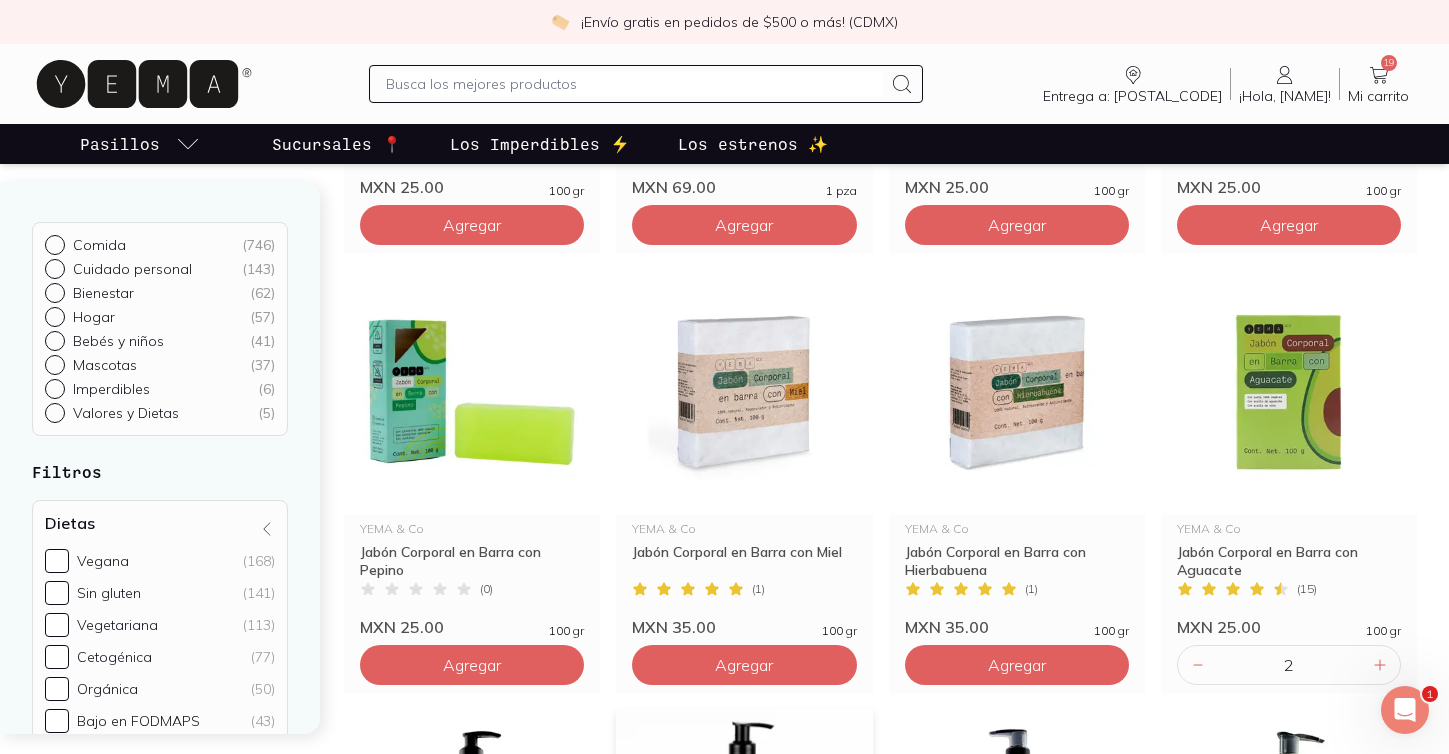 scroll, scrollTop: 606, scrollLeft: 0, axis: vertical 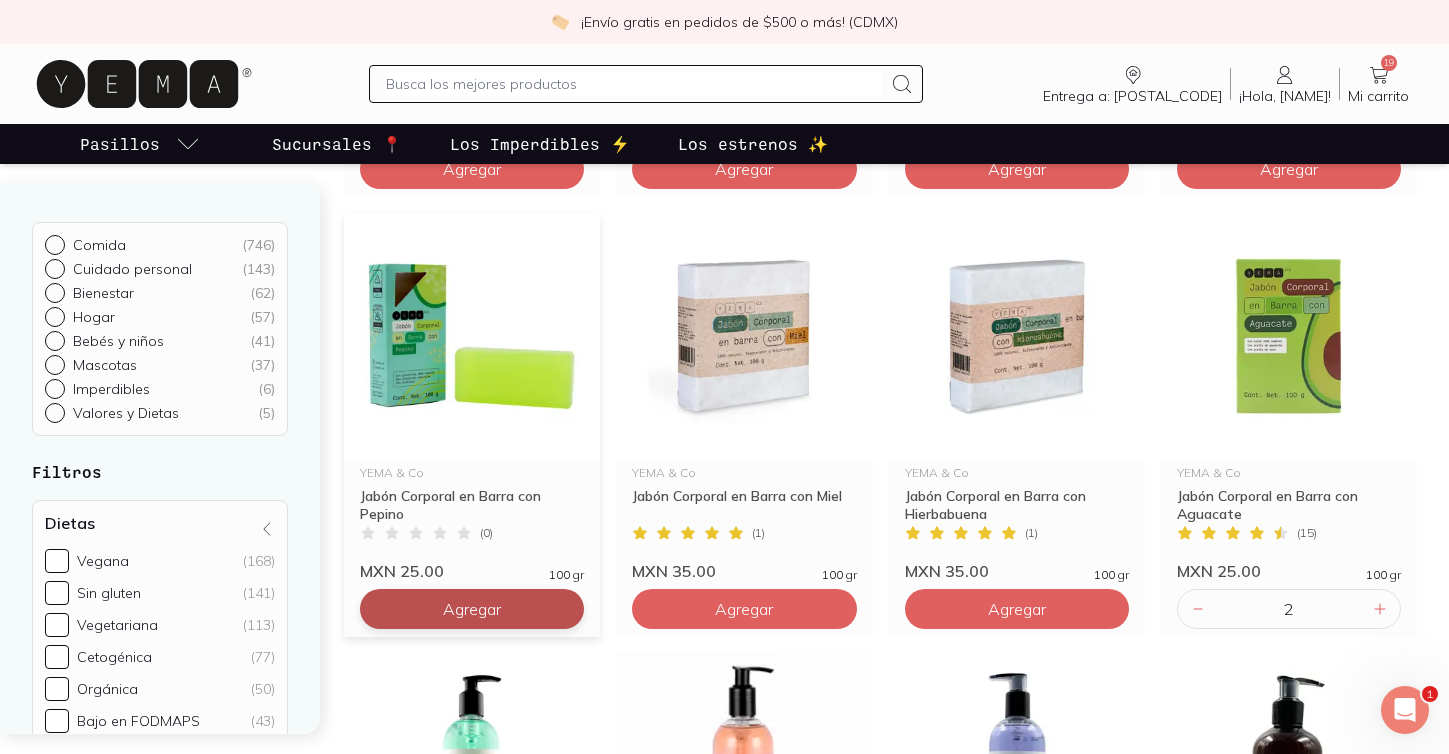 click on "Agregar" at bounding box center (472, 169) 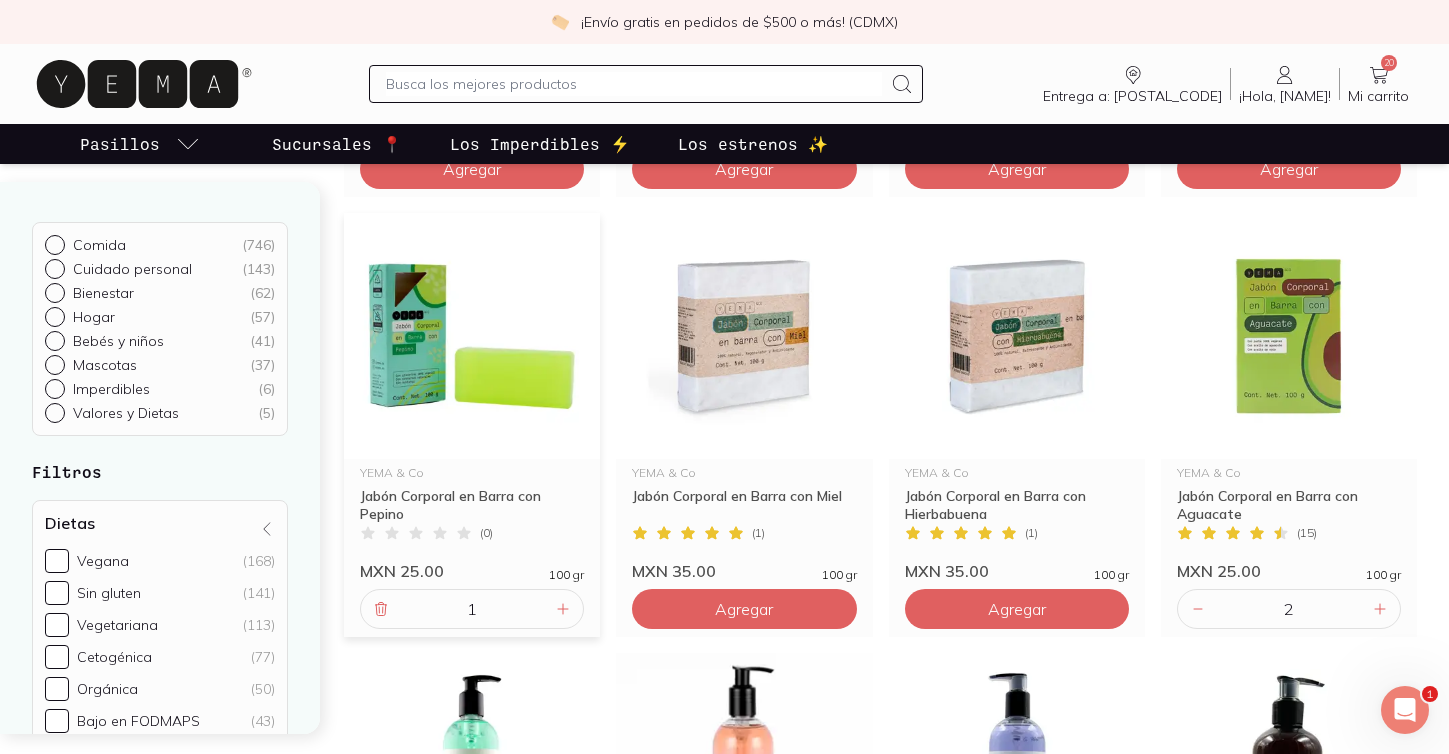 click 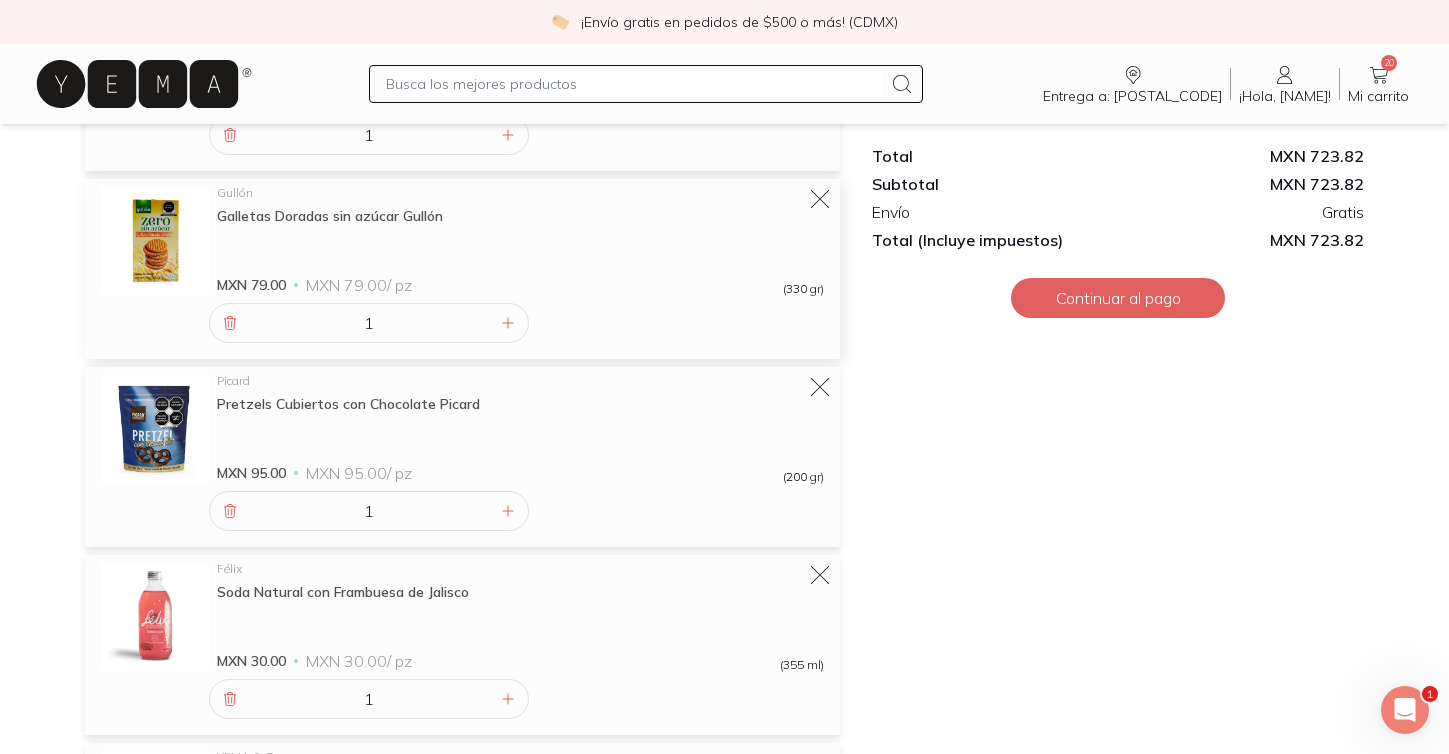 scroll, scrollTop: 2846, scrollLeft: 0, axis: vertical 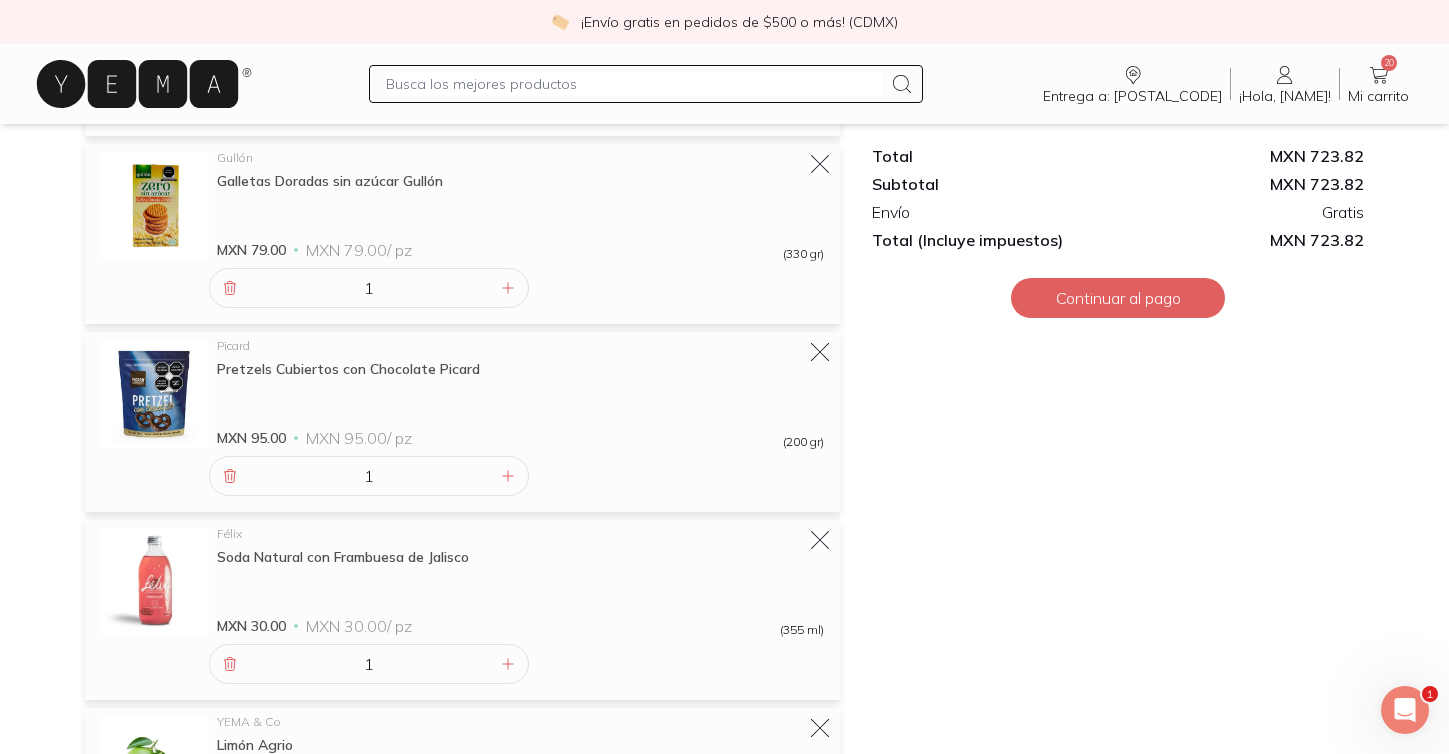 click 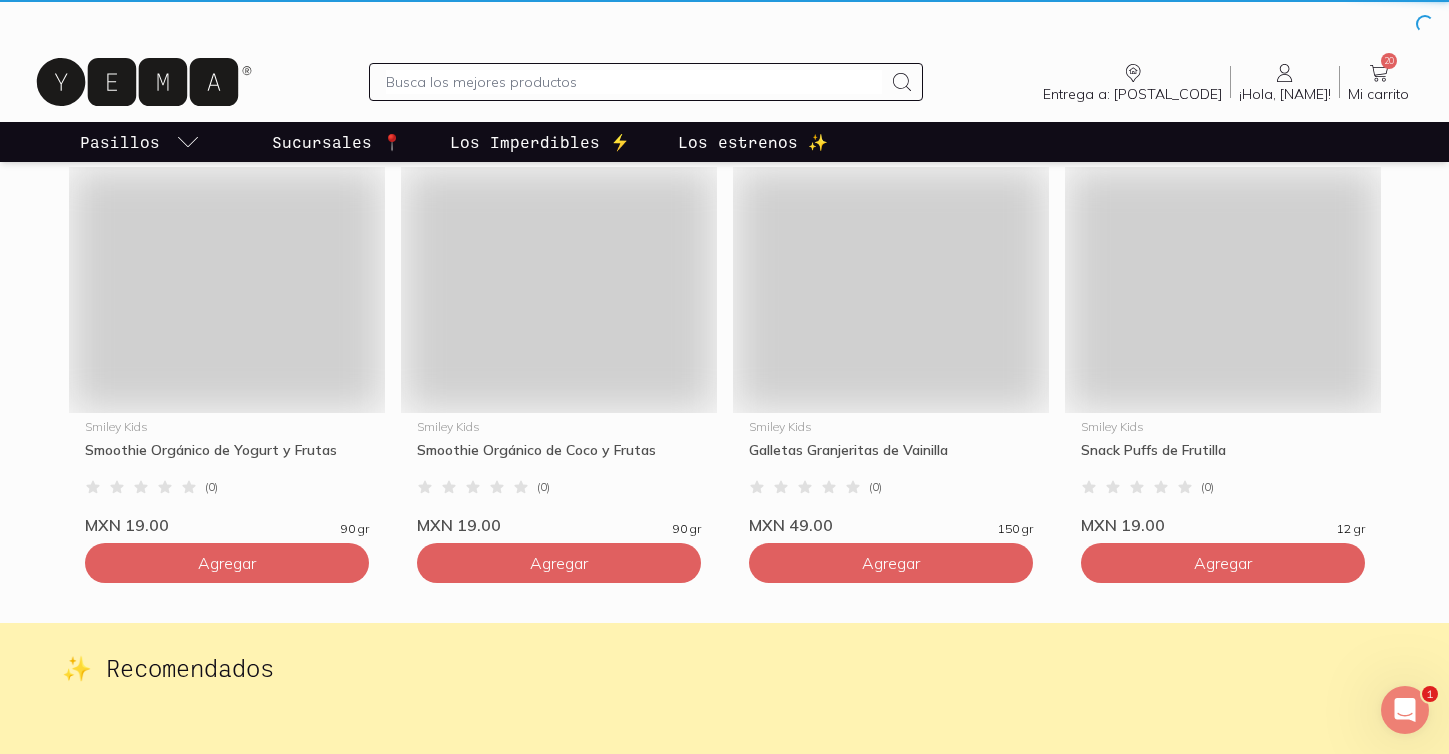 scroll, scrollTop: 0, scrollLeft: 0, axis: both 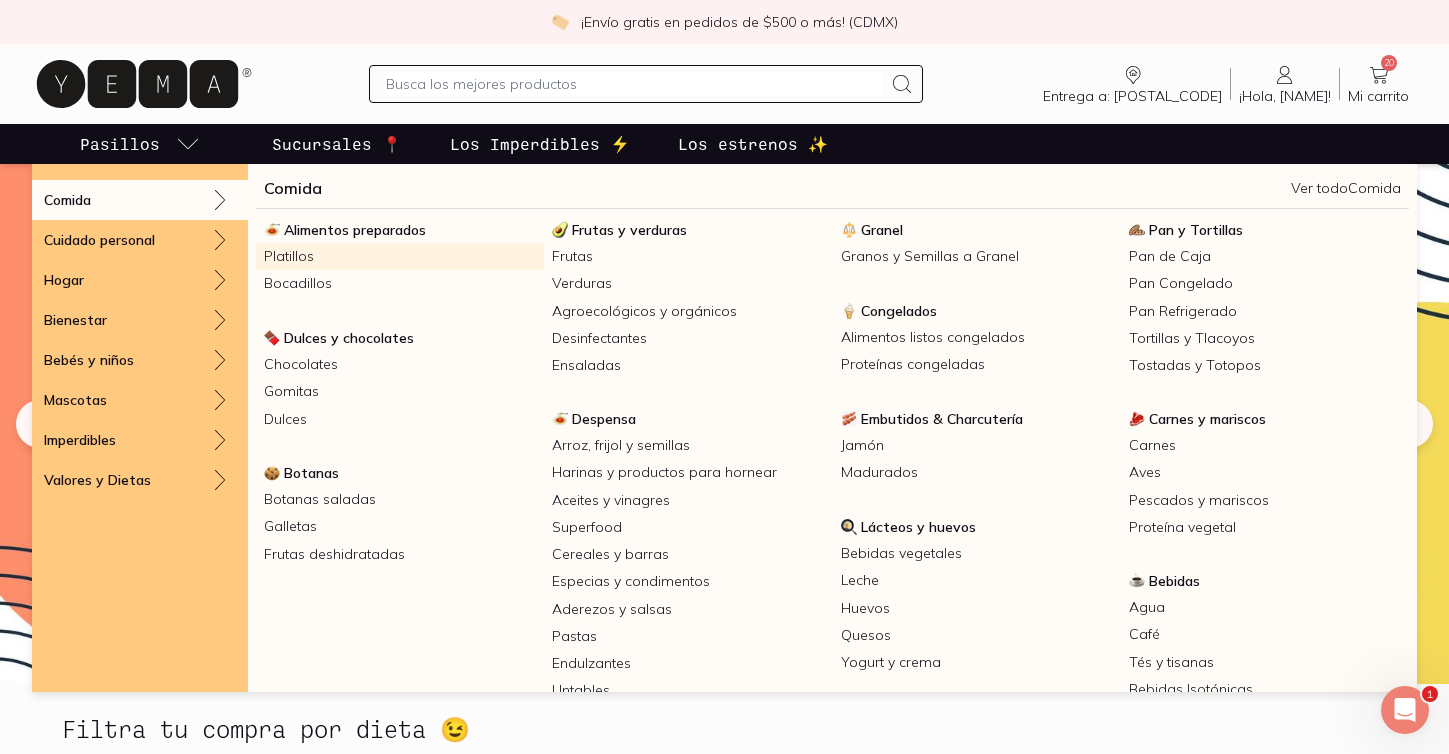 click on "Platillos" at bounding box center [400, 256] 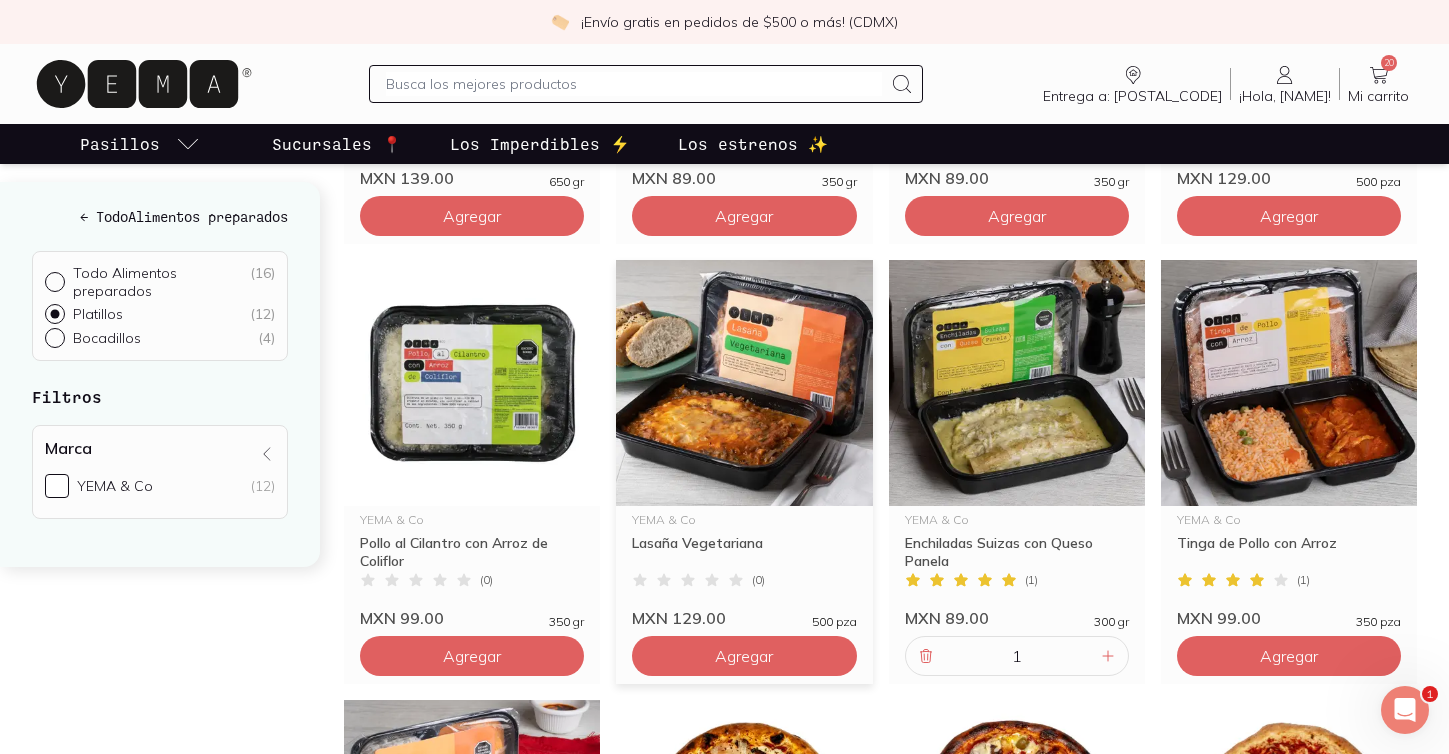scroll, scrollTop: 656, scrollLeft: 0, axis: vertical 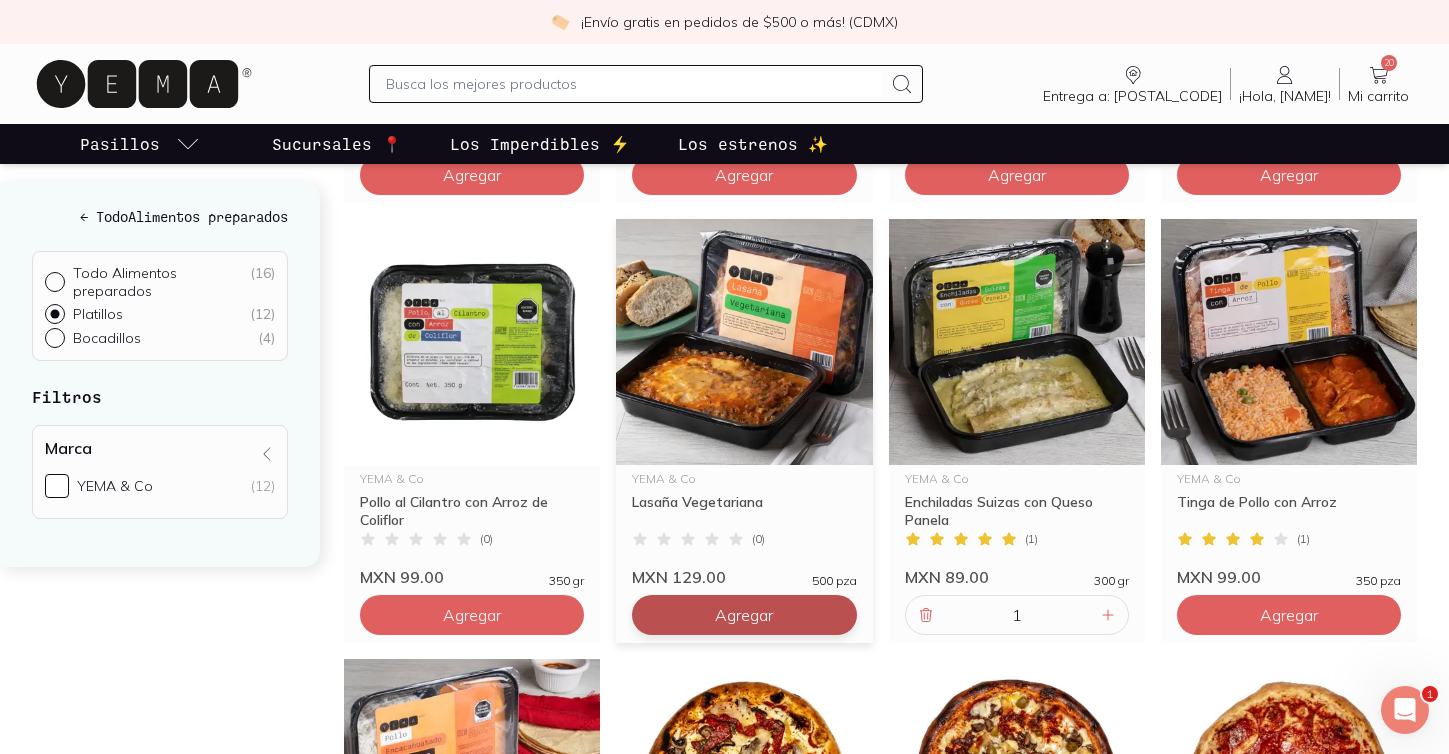 click on "Agregar" at bounding box center (472, 175) 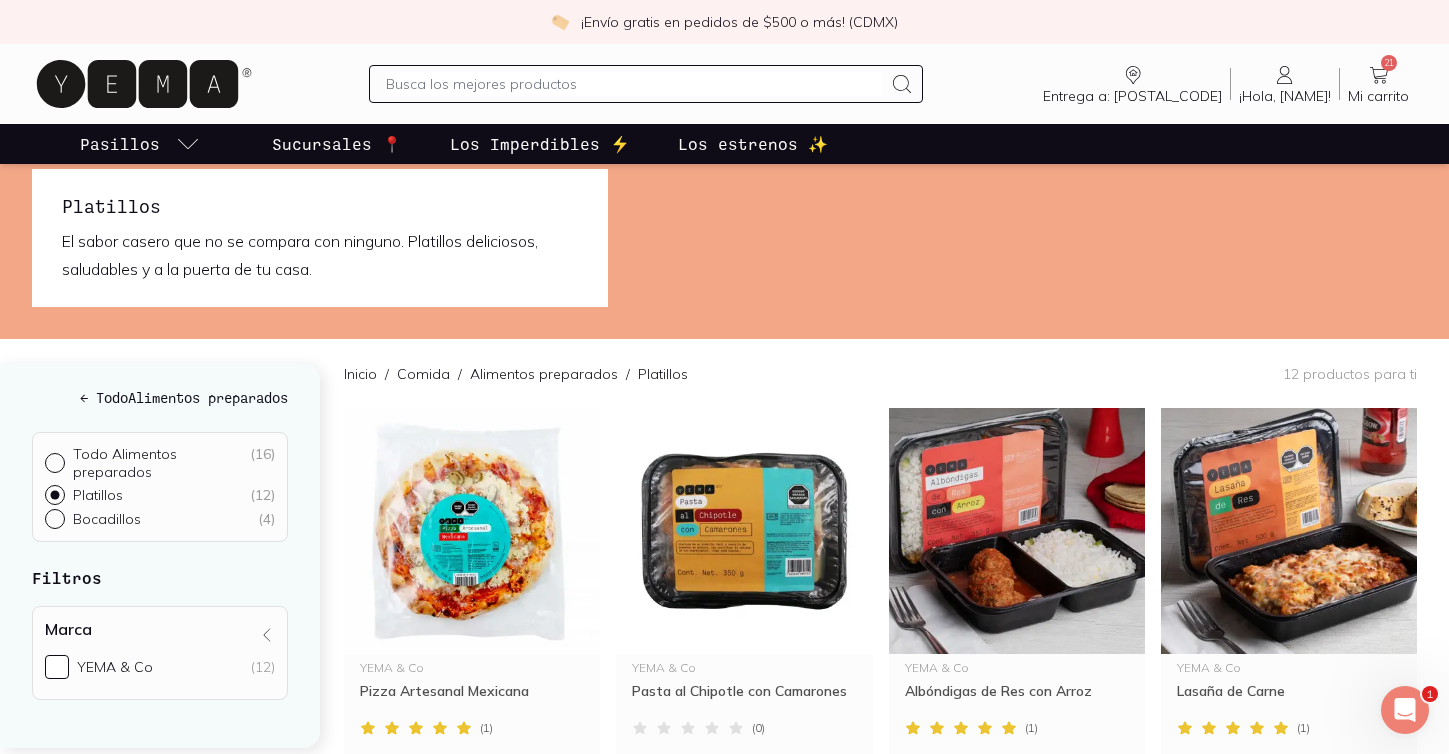 scroll, scrollTop: 0, scrollLeft: 0, axis: both 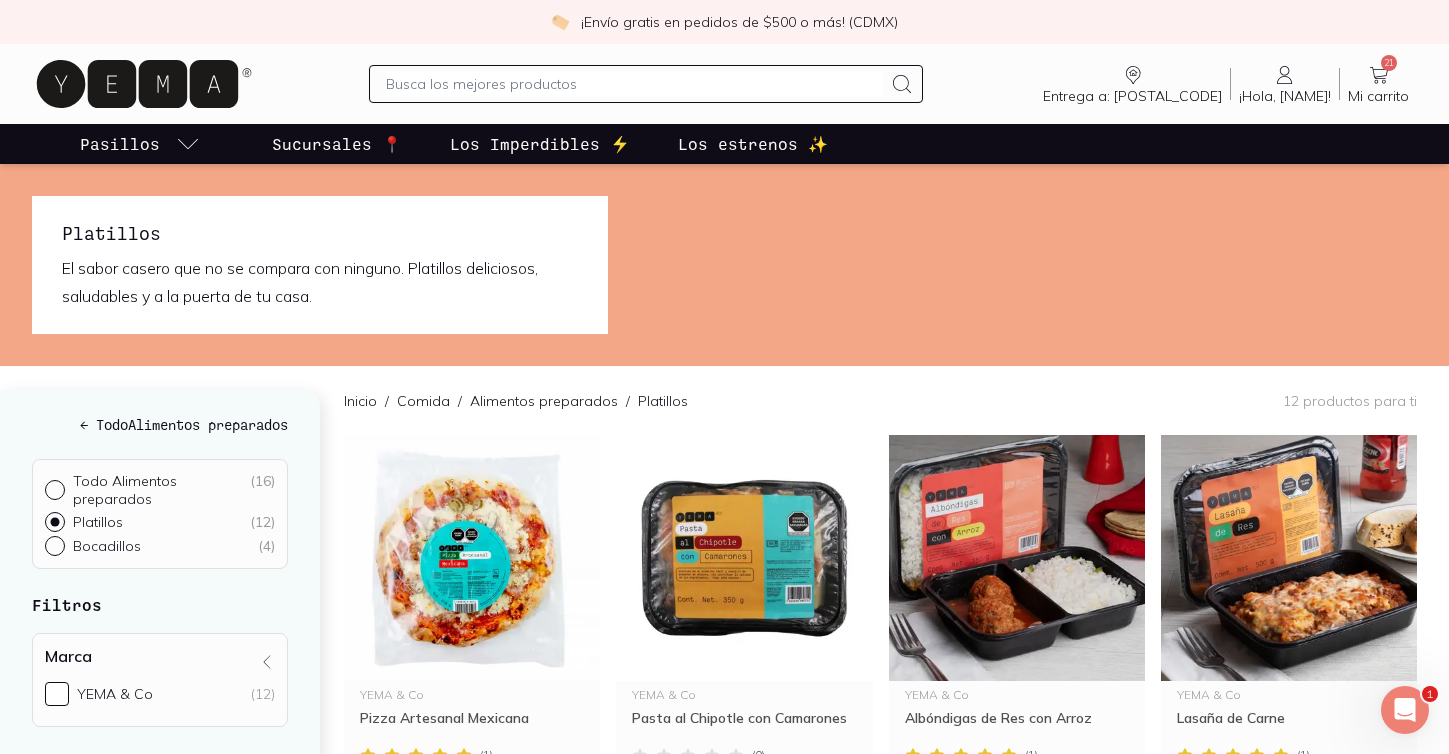 click 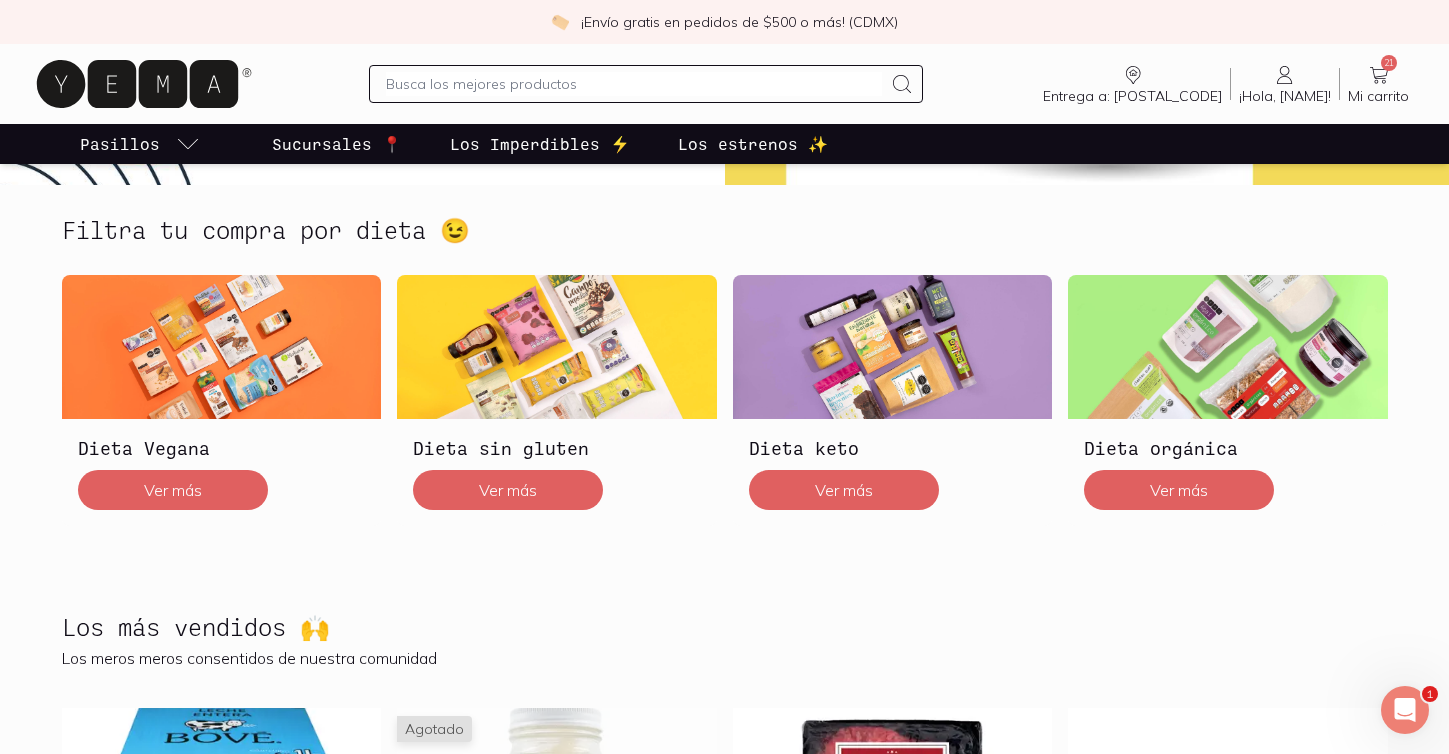 scroll, scrollTop: 505, scrollLeft: 0, axis: vertical 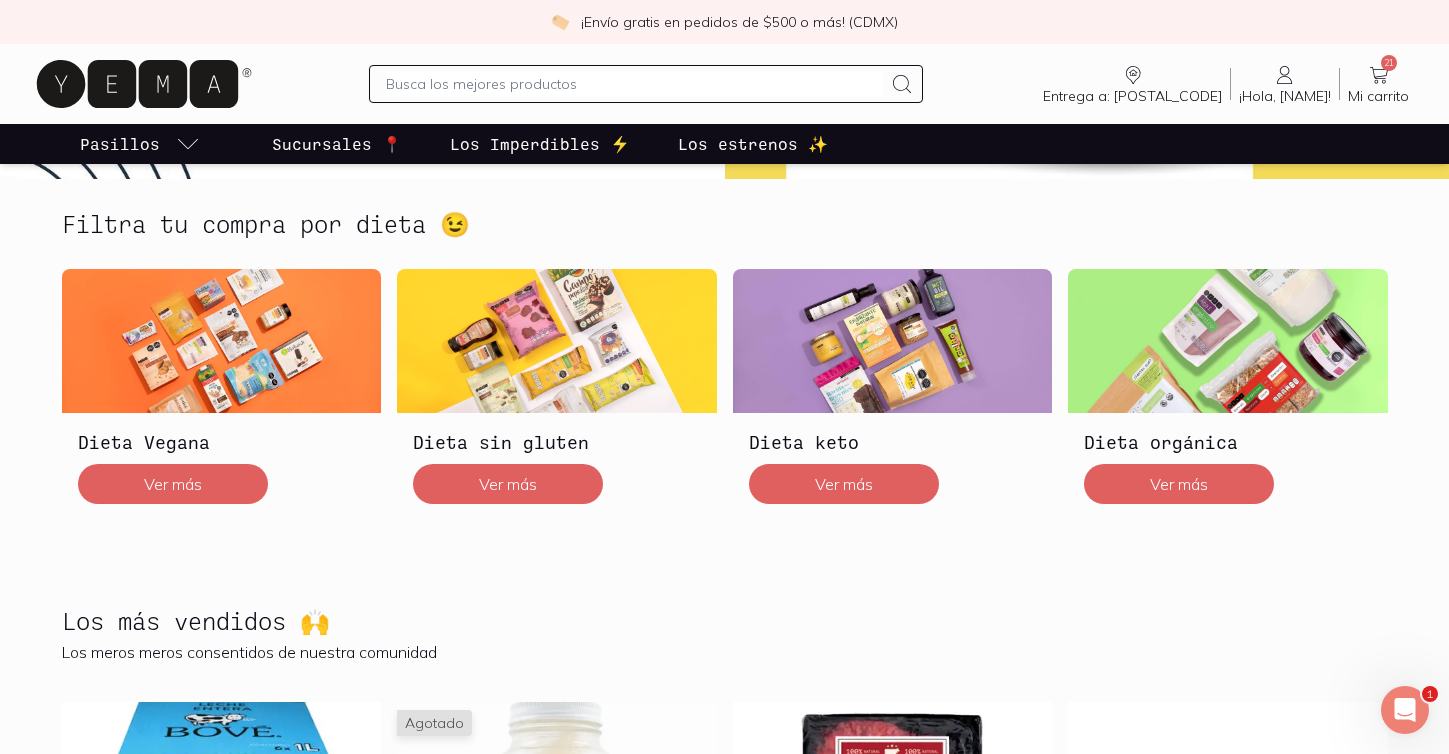 click at bounding box center [634, 84] 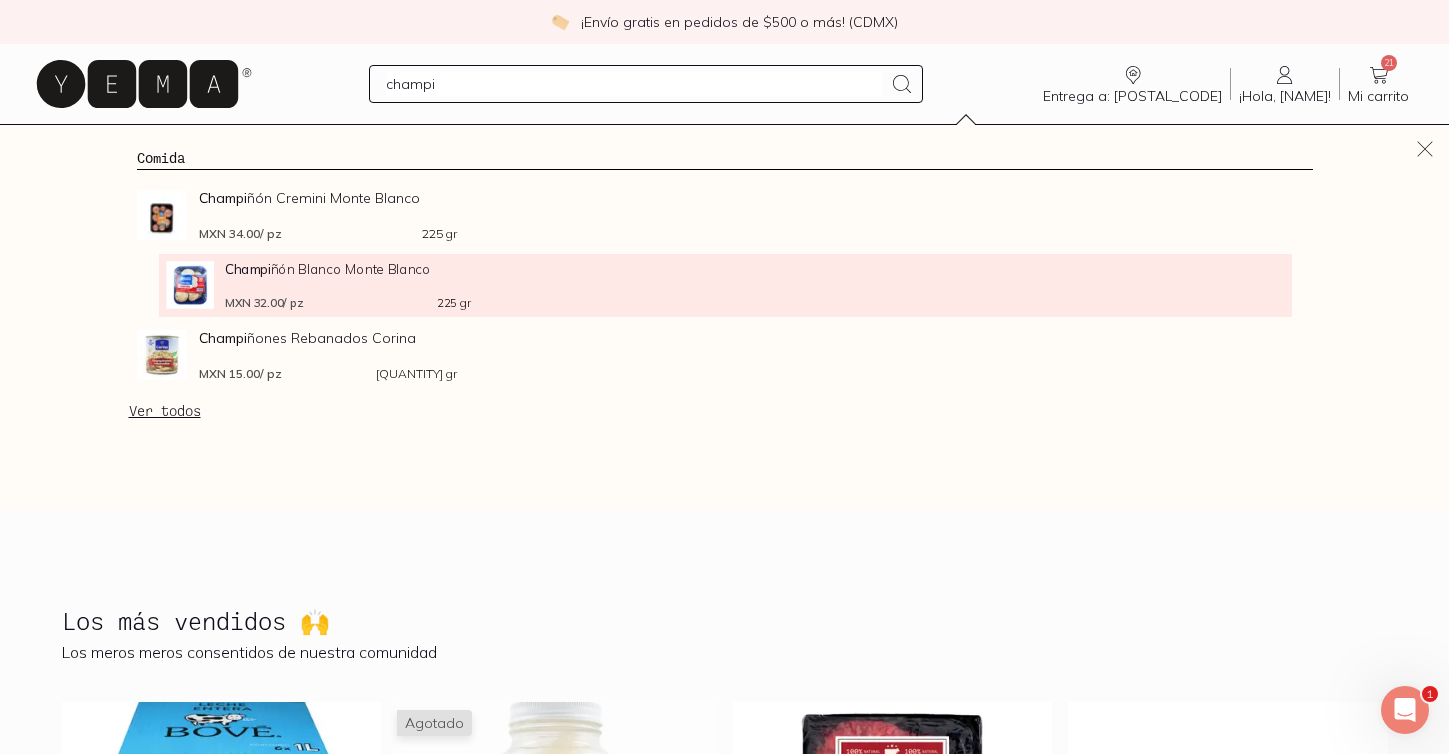 type on "champi" 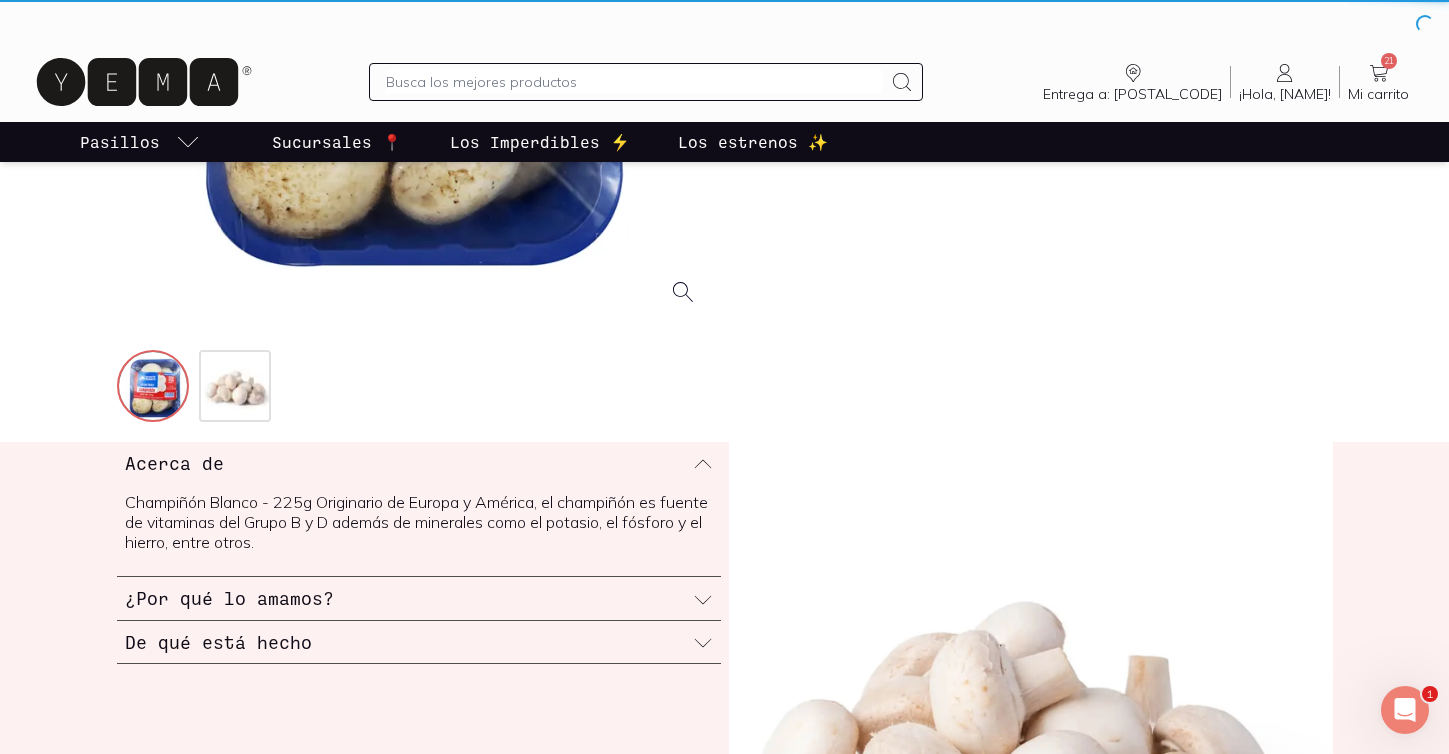 scroll, scrollTop: 0, scrollLeft: 0, axis: both 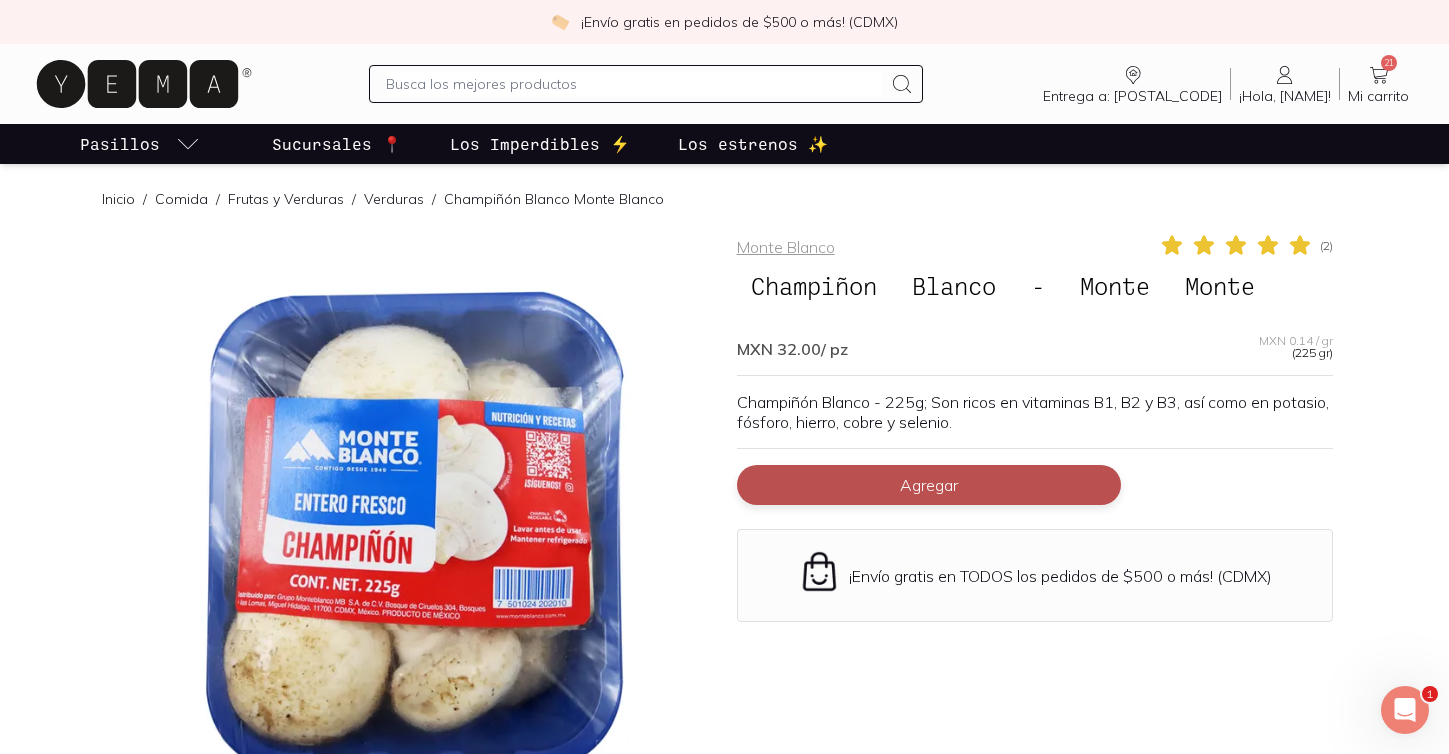 click on "Agregar" at bounding box center [929, 485] 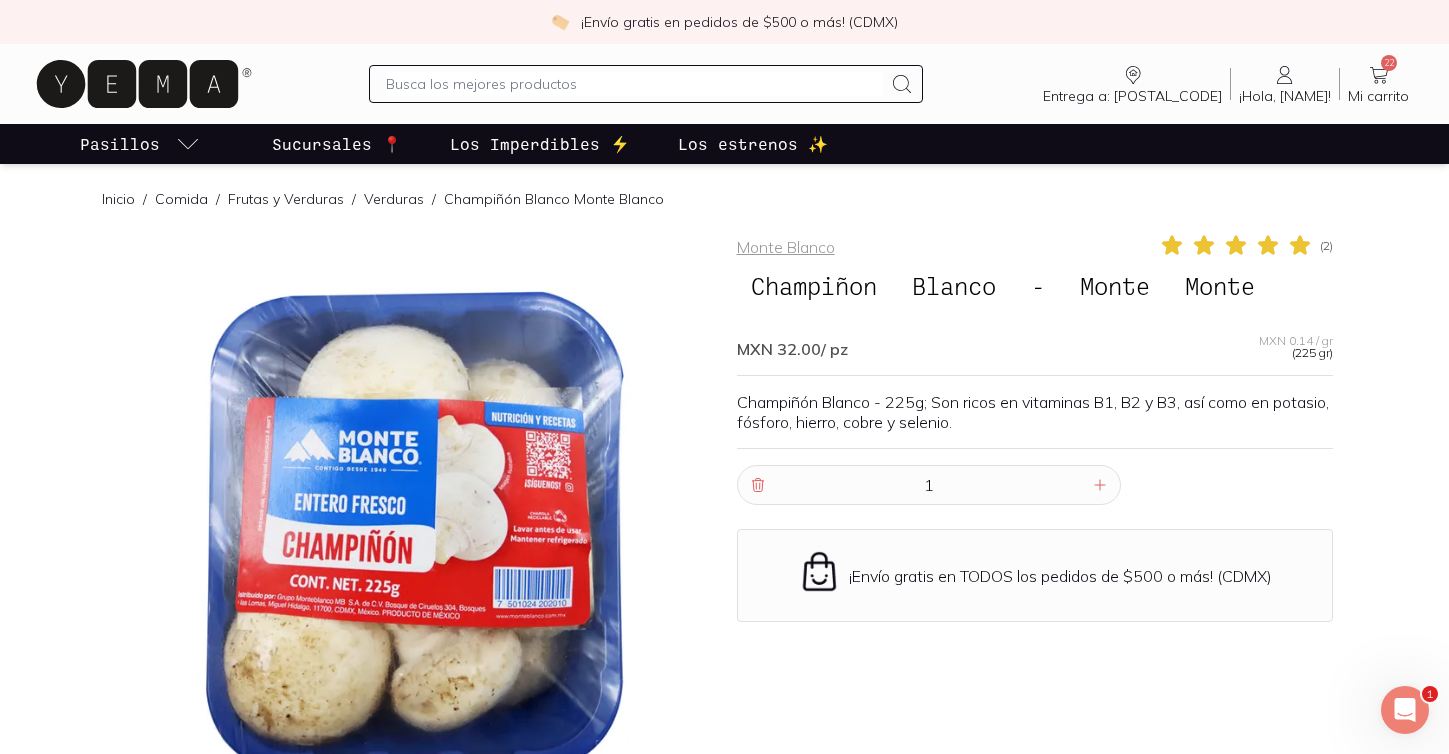 click on "22" at bounding box center [1389, 63] 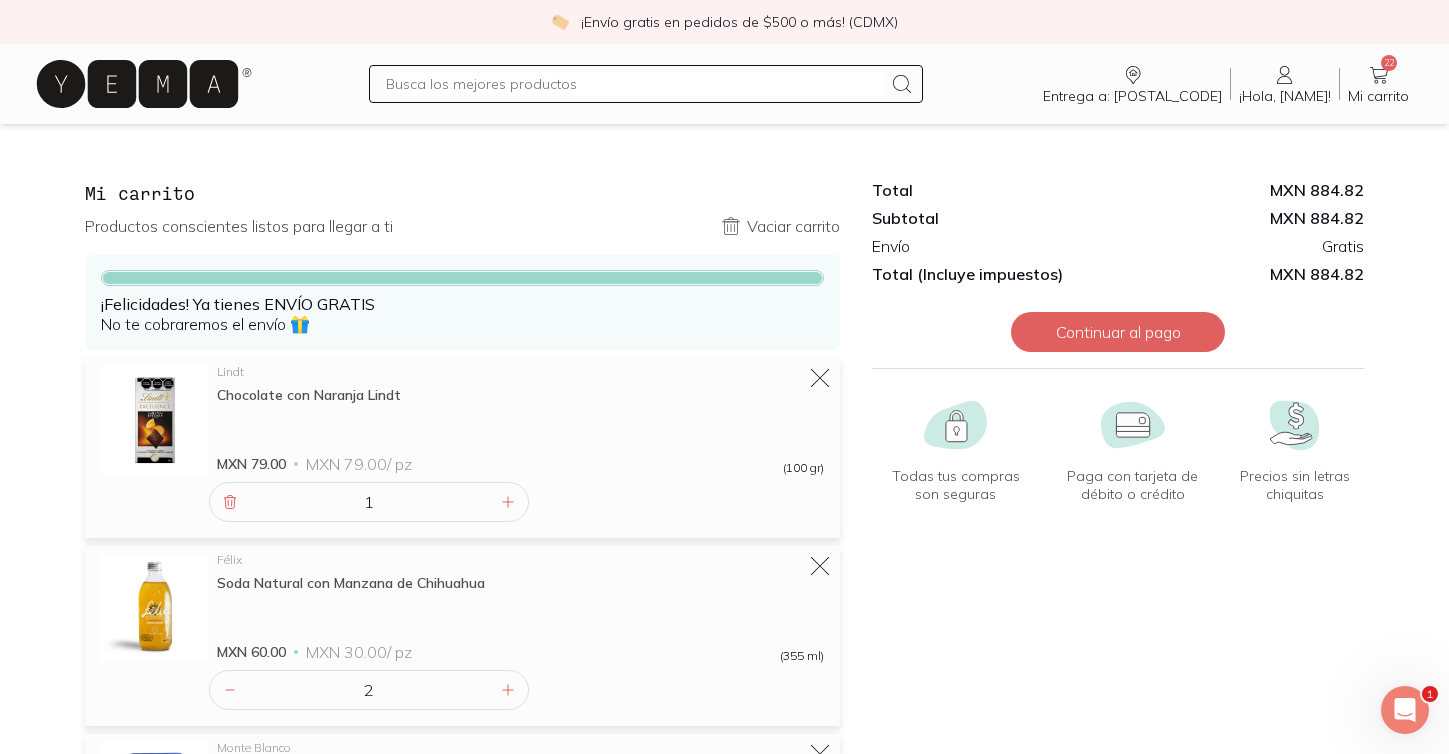 click 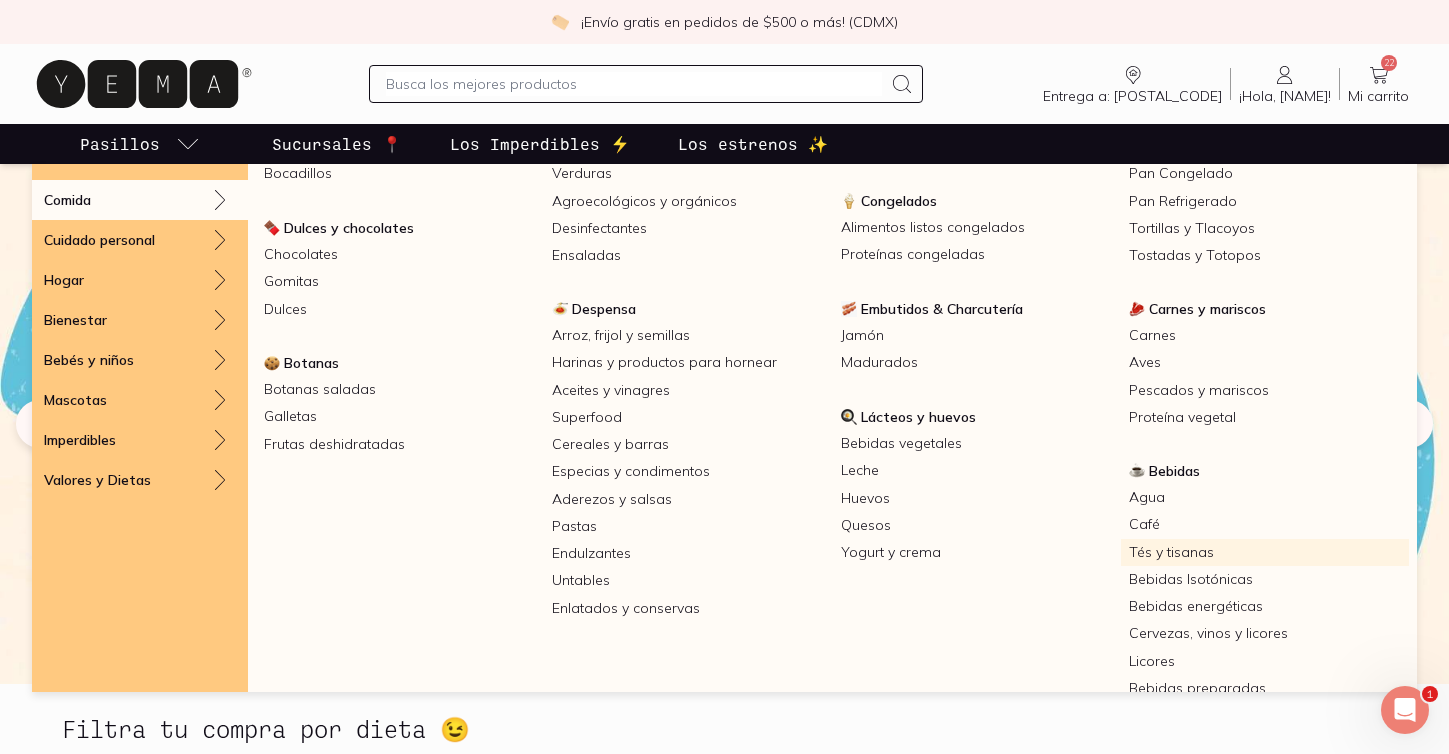 scroll, scrollTop: 173, scrollLeft: 0, axis: vertical 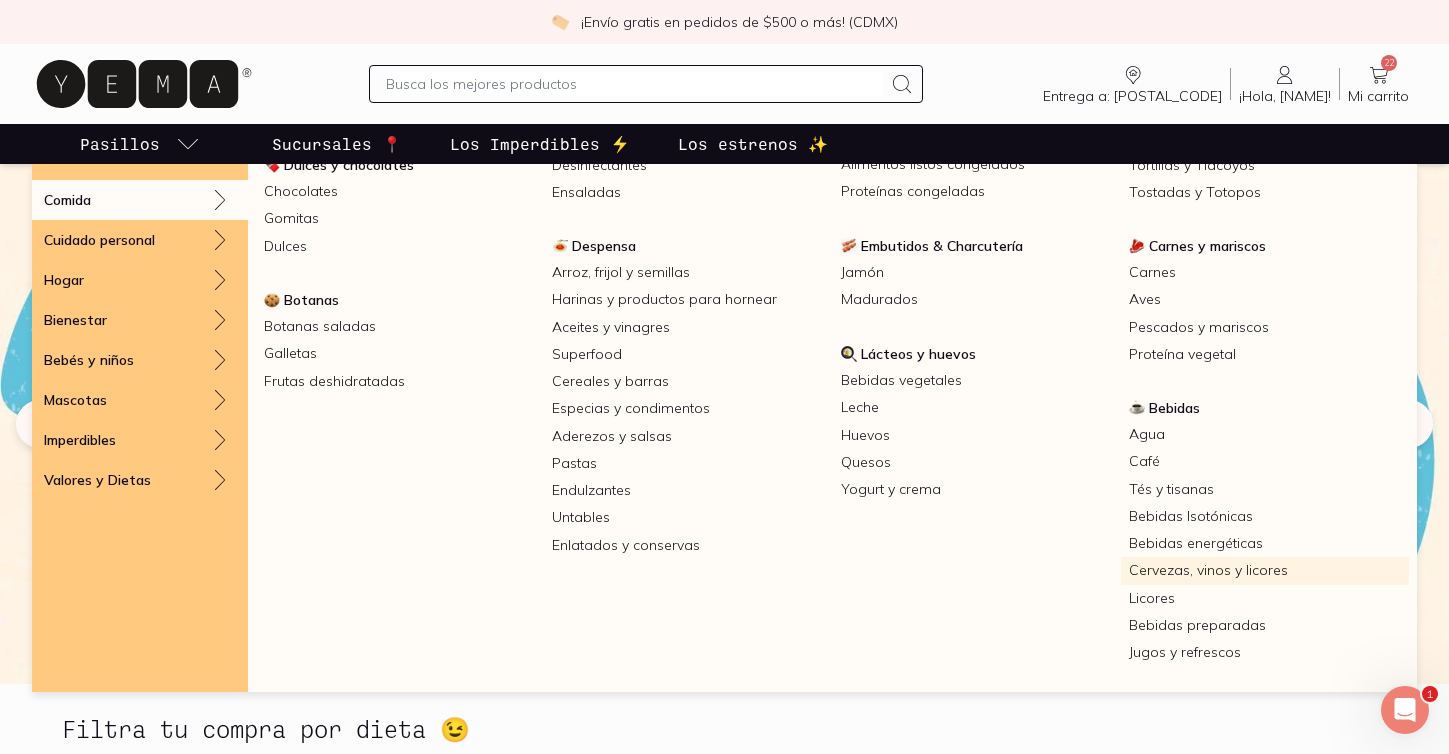 click on "Cervezas, vinos y licores" at bounding box center (1265, 570) 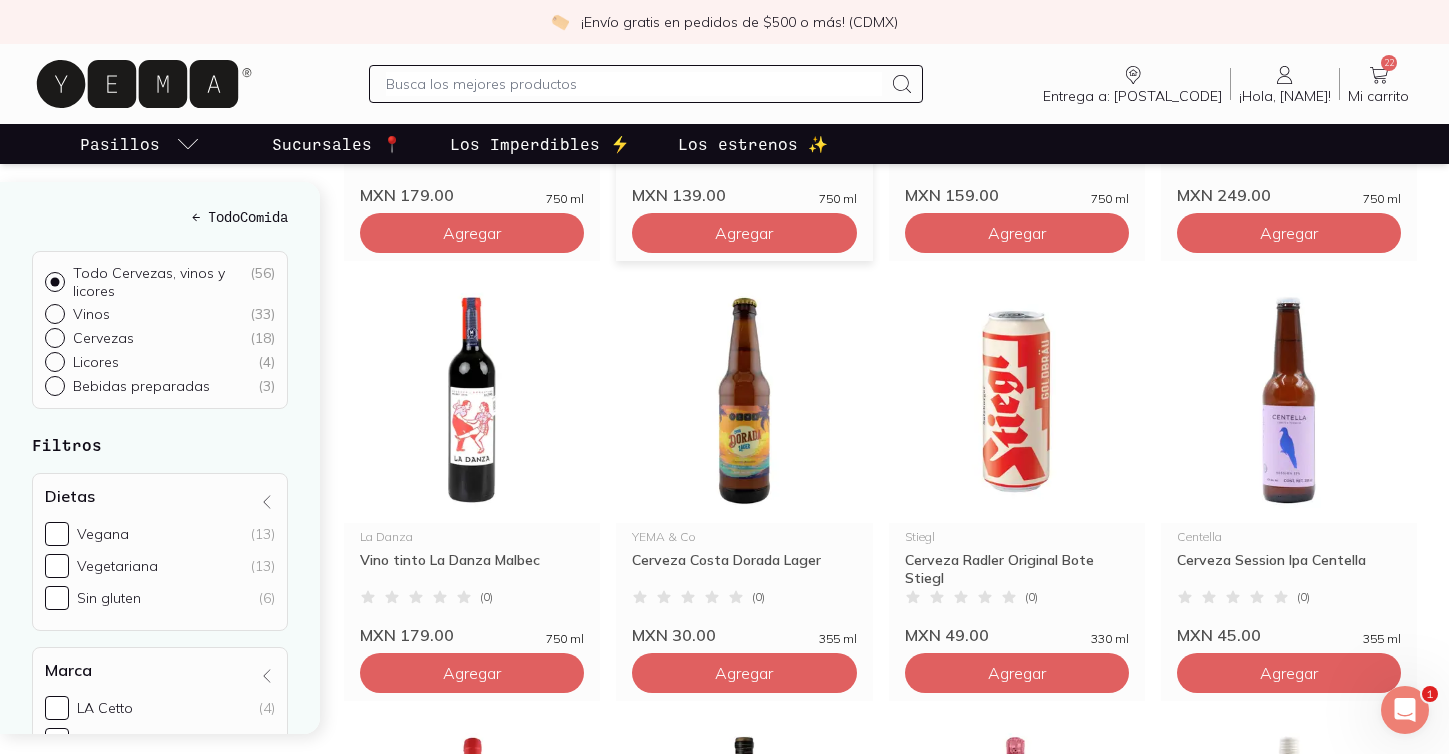 scroll, scrollTop: 0, scrollLeft: 0, axis: both 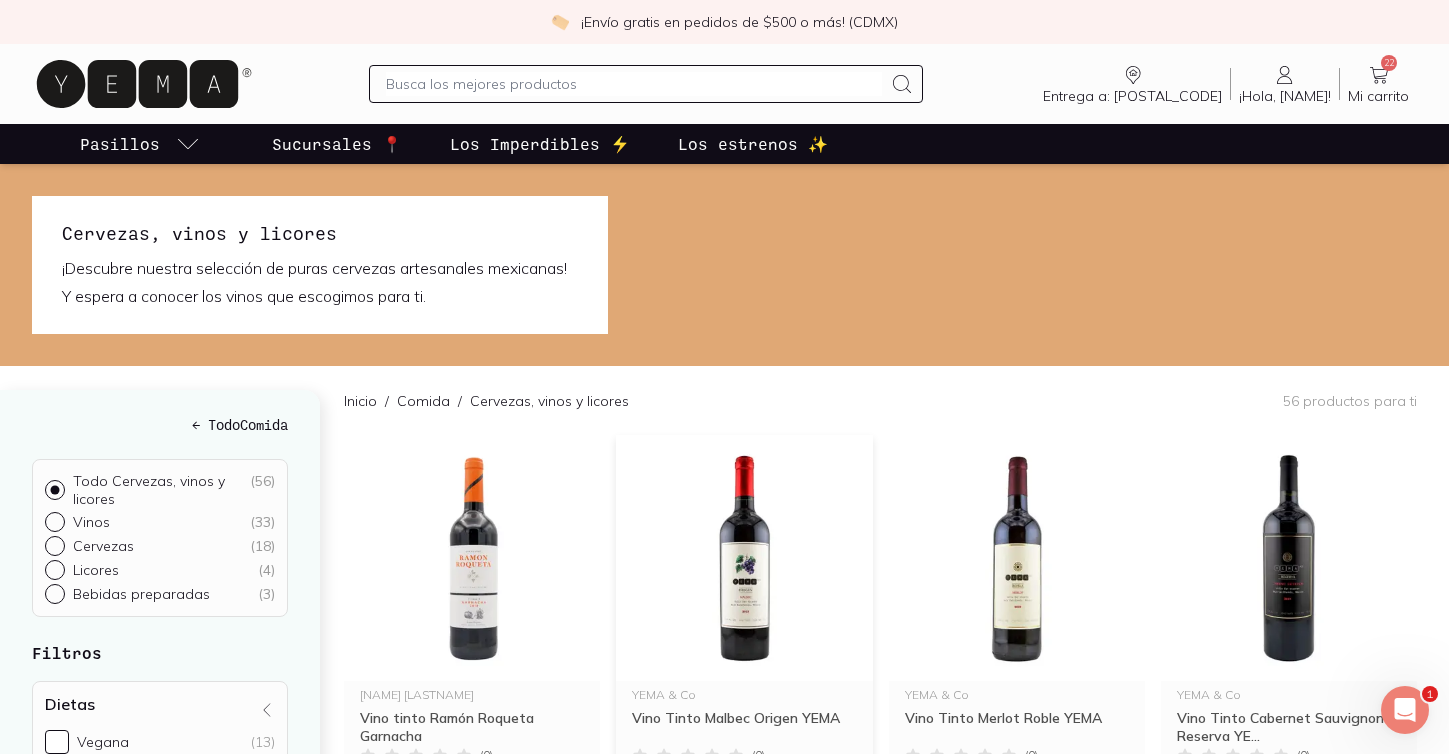 click at bounding box center [744, 558] 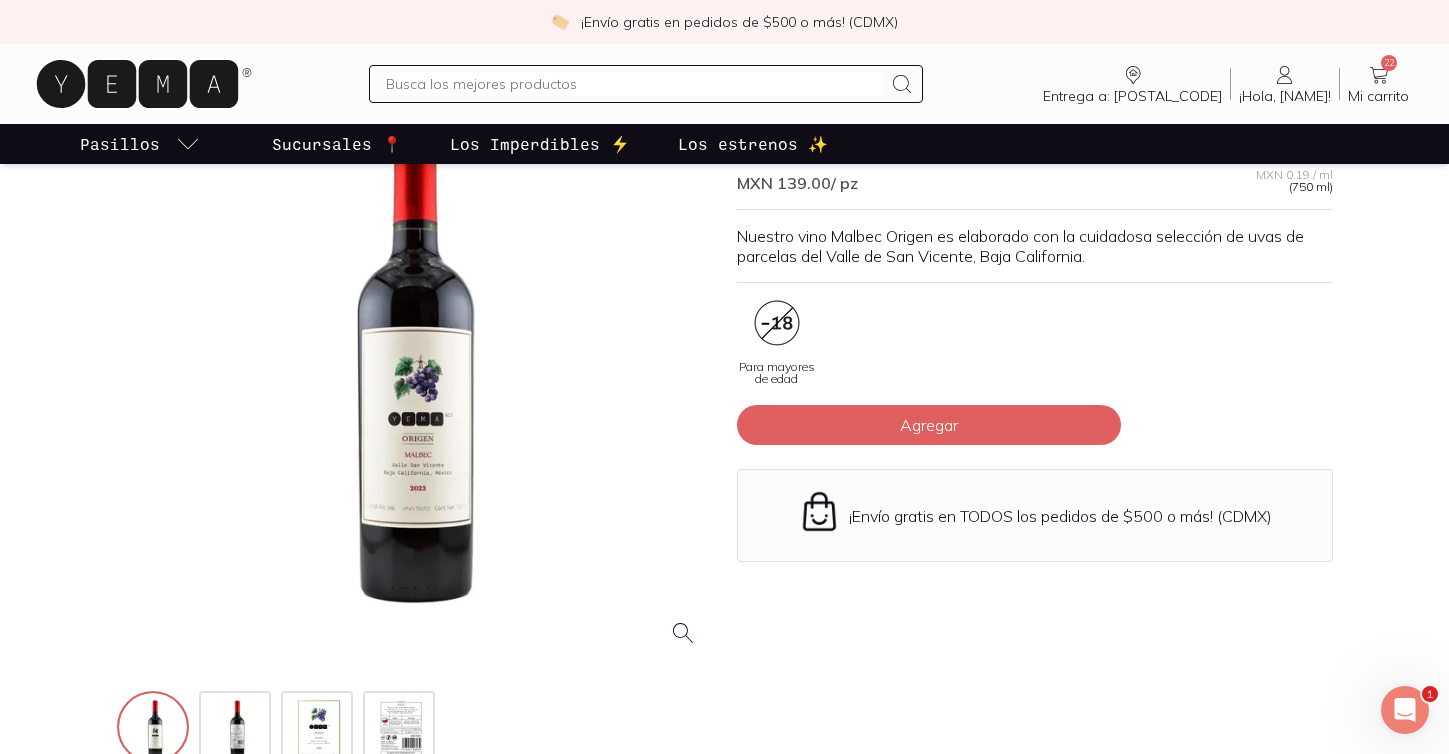 scroll, scrollTop: 165, scrollLeft: 0, axis: vertical 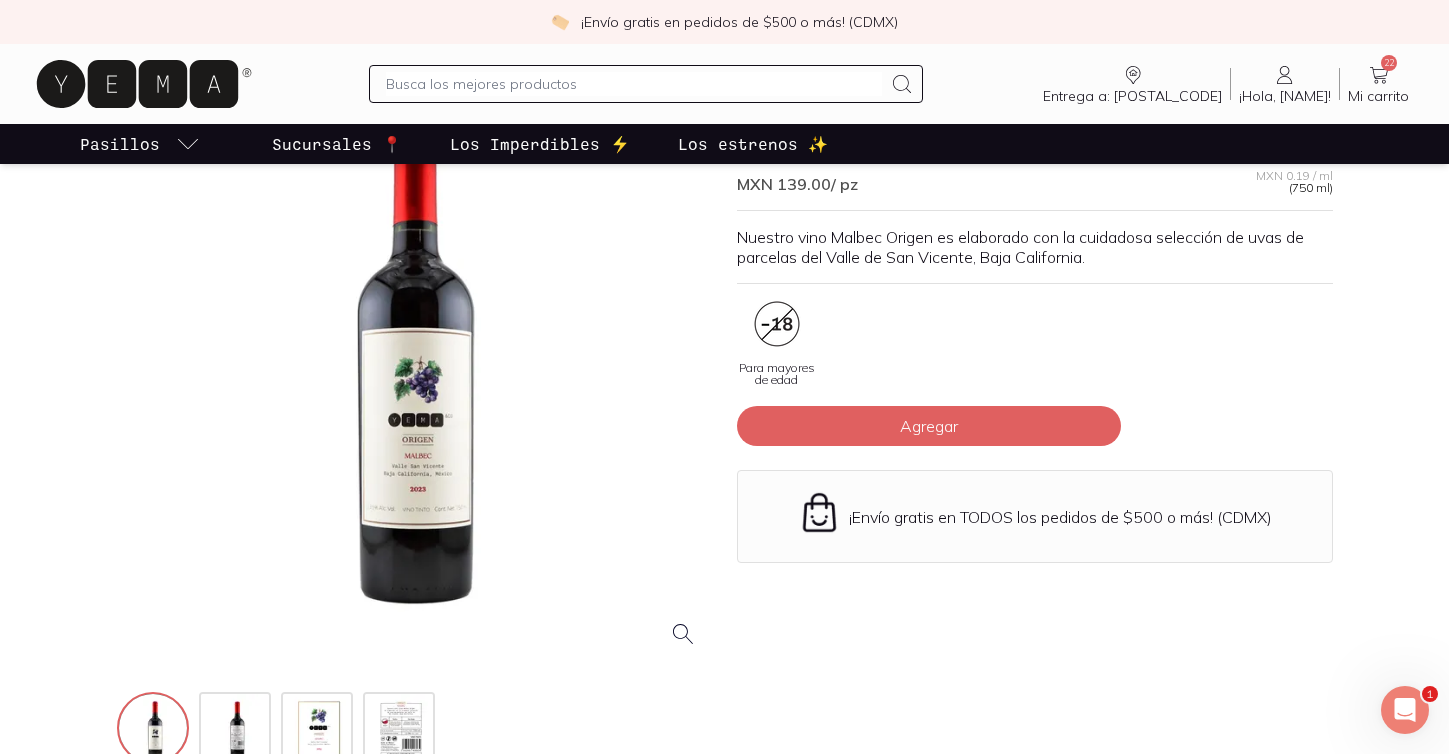 click at bounding box center [415, 366] 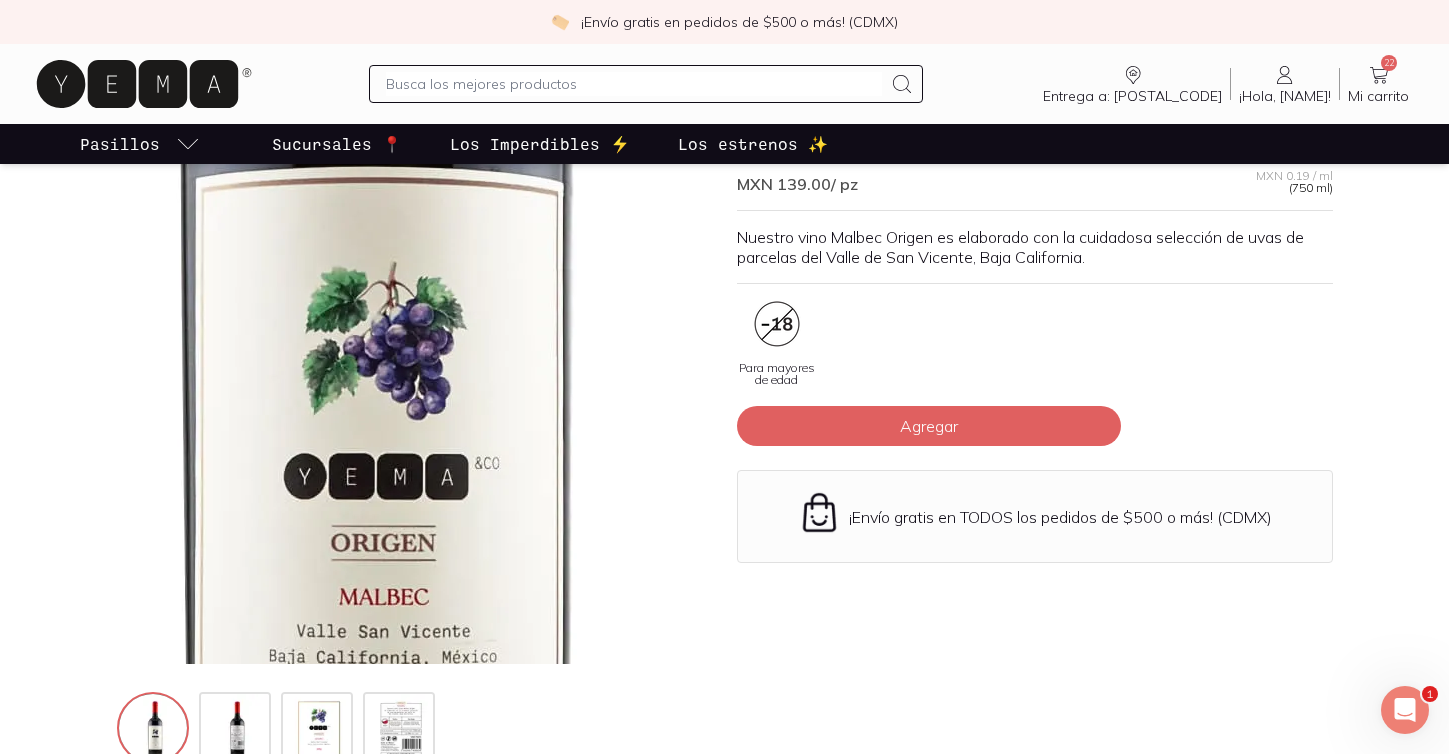 scroll, scrollTop: 163, scrollLeft: 0, axis: vertical 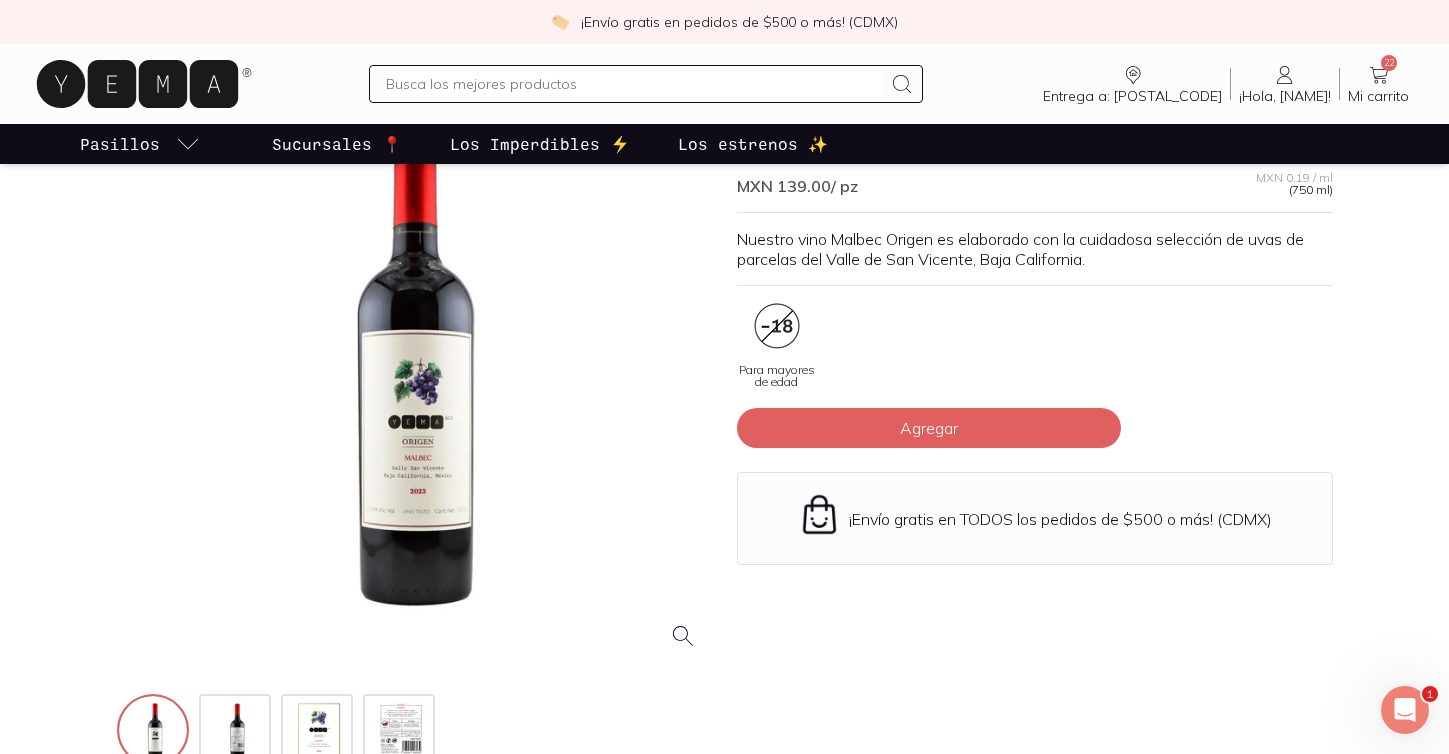 click at bounding box center (415, 368) 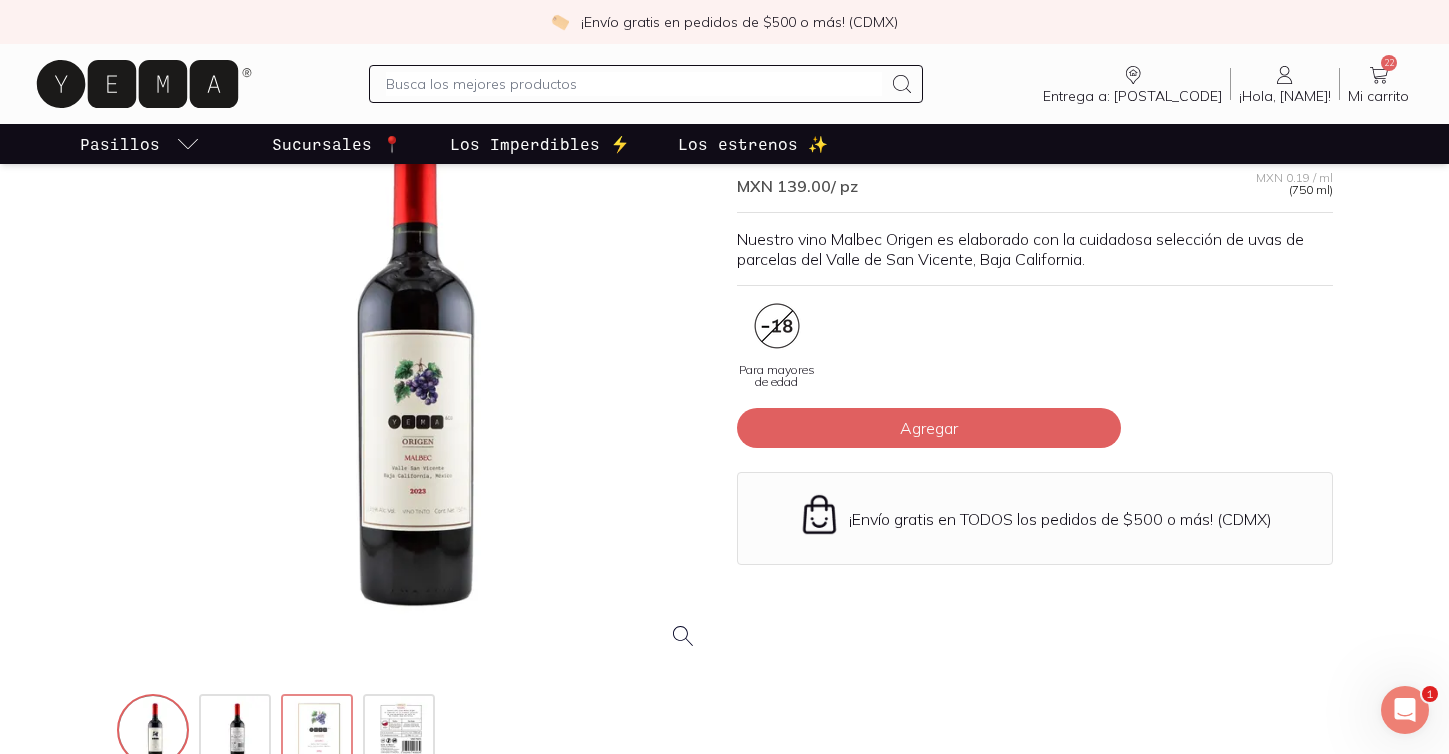 click at bounding box center (319, 732) 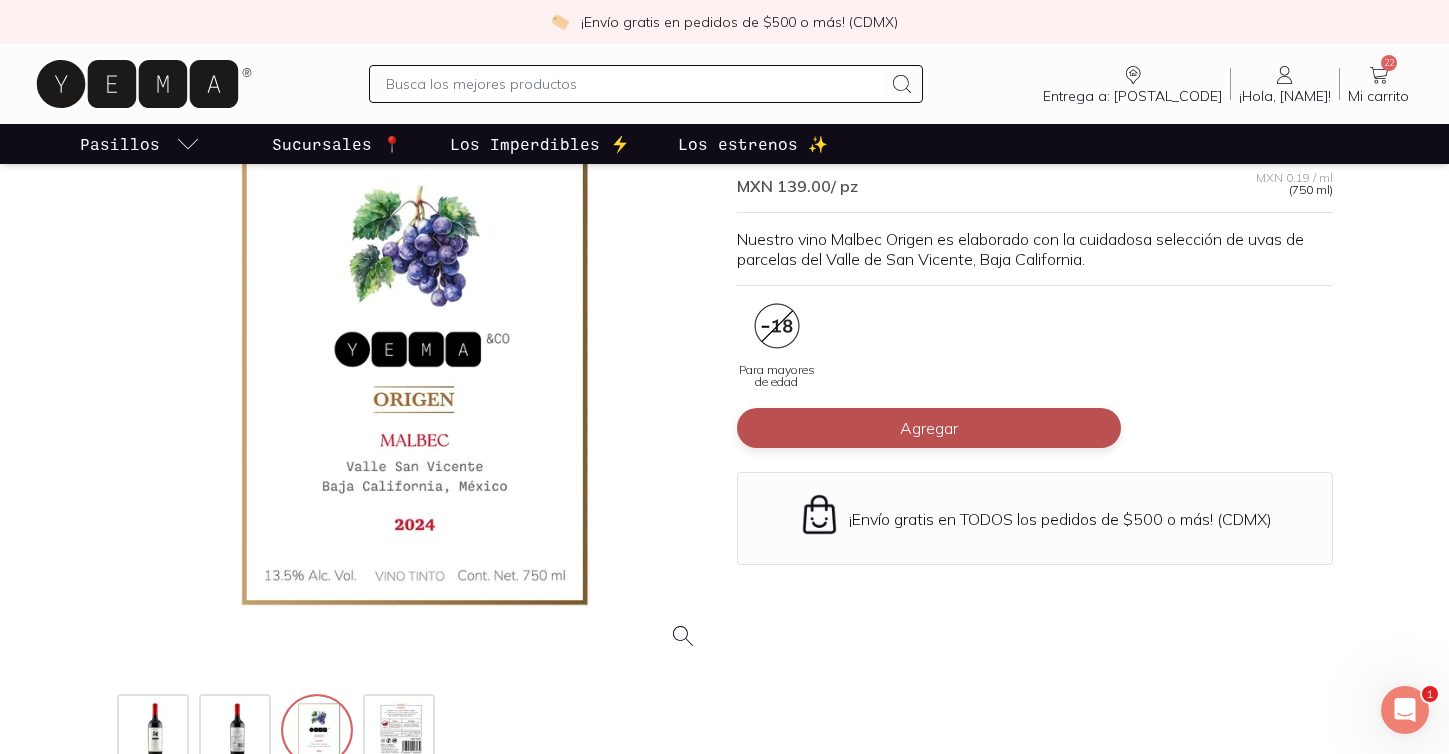 click on "Agregar" at bounding box center [929, 428] 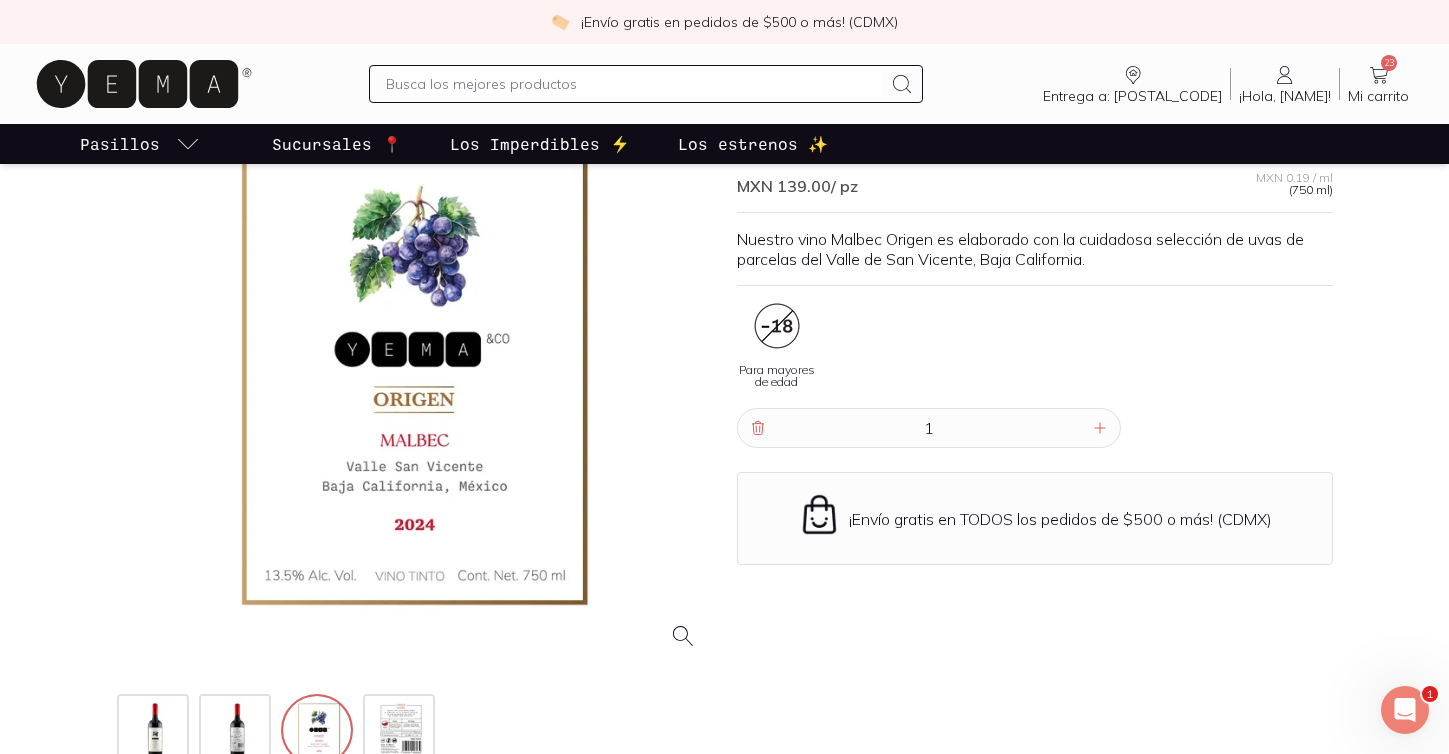 click on "23" at bounding box center (1389, 63) 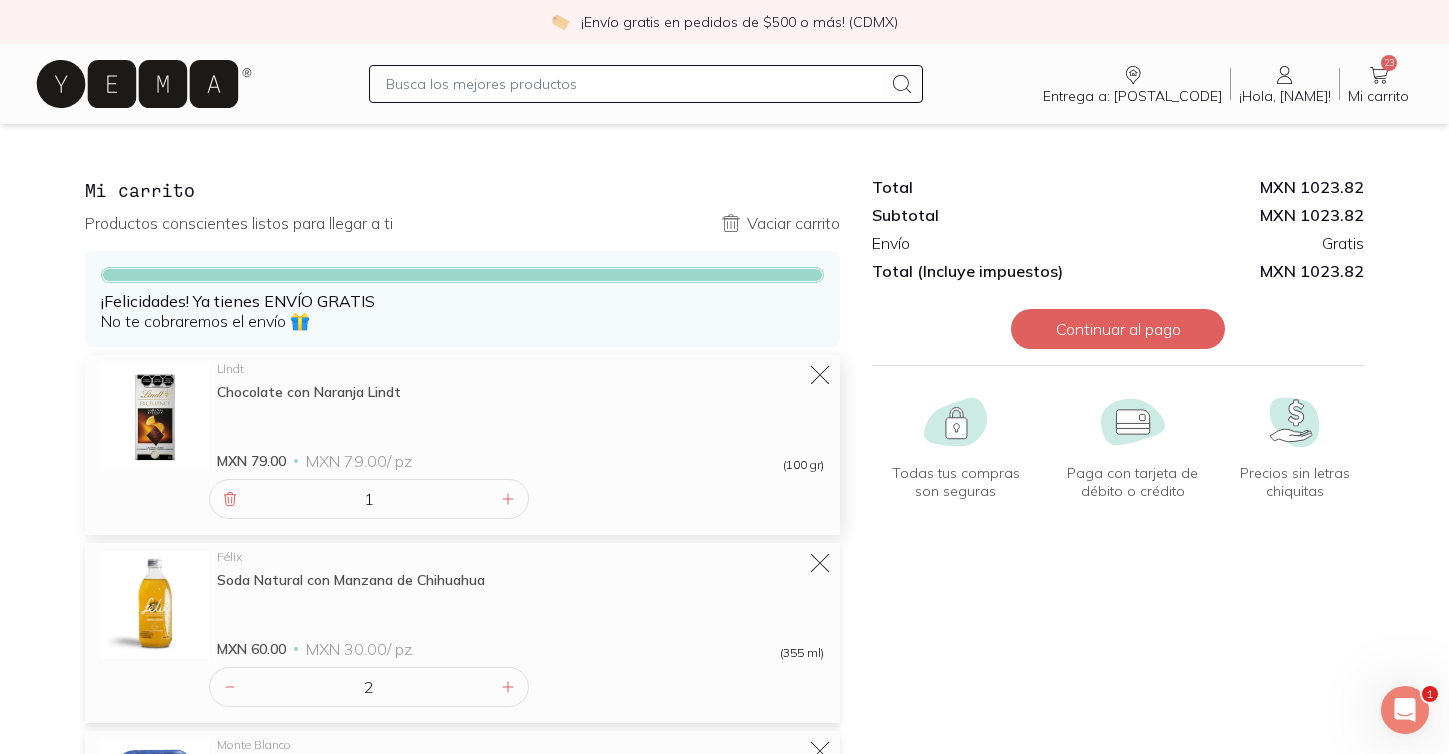 scroll, scrollTop: 1, scrollLeft: 0, axis: vertical 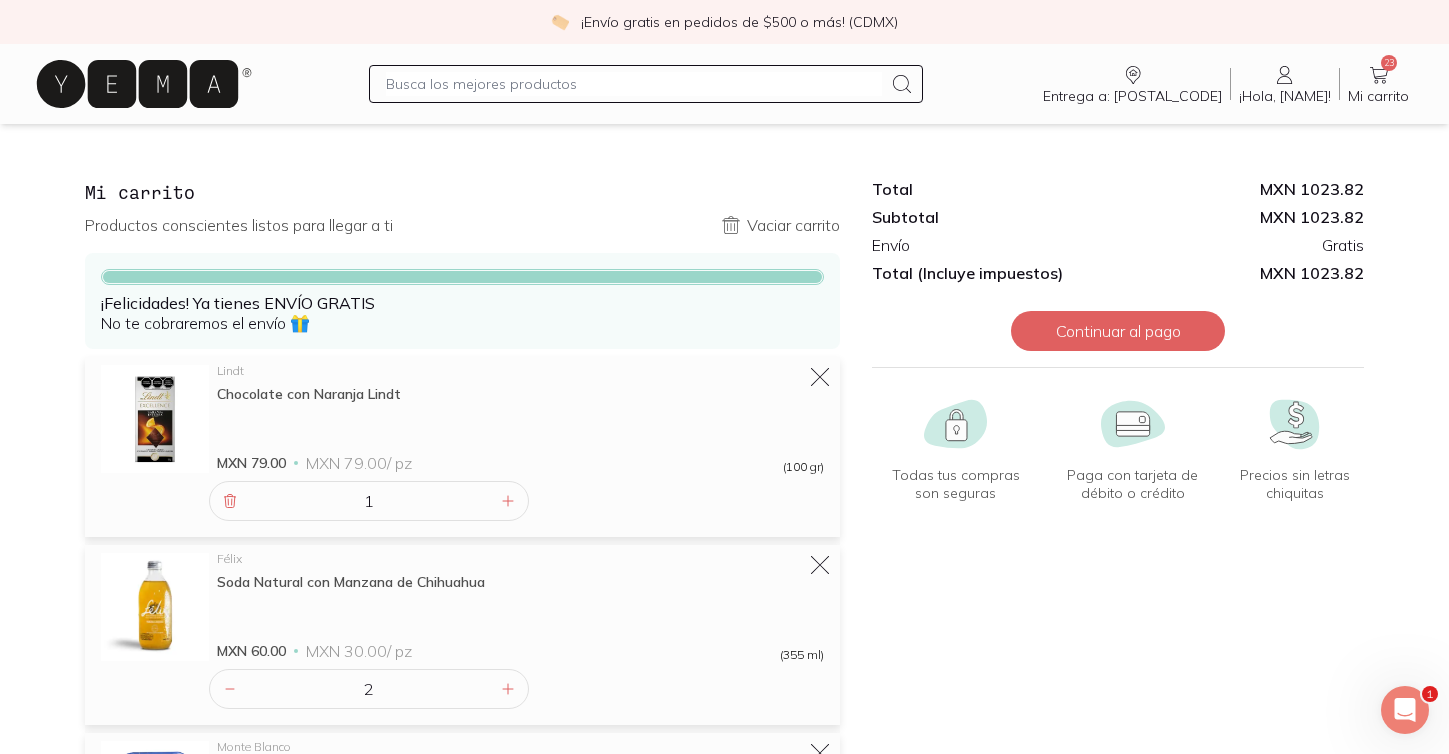 click at bounding box center (634, 84) 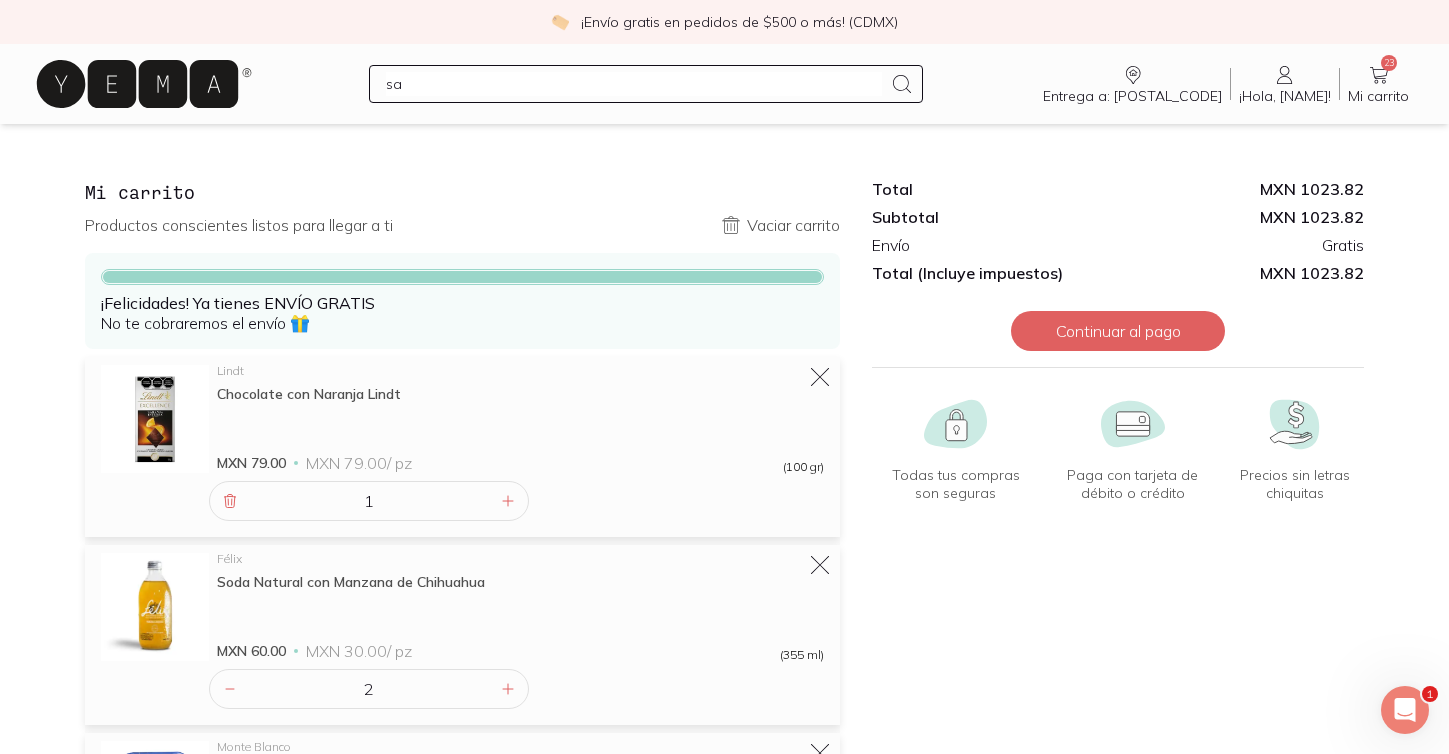 type on "s" 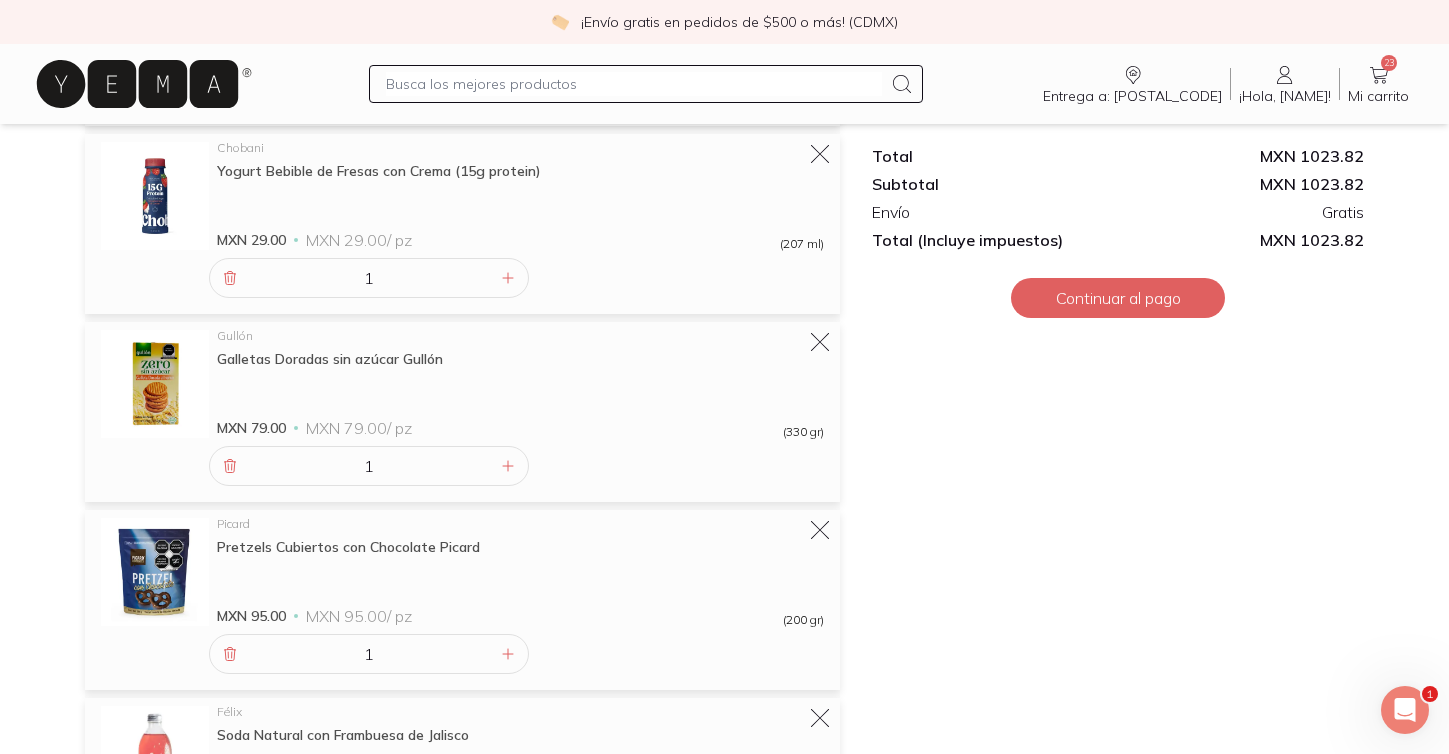scroll, scrollTop: 3231, scrollLeft: 0, axis: vertical 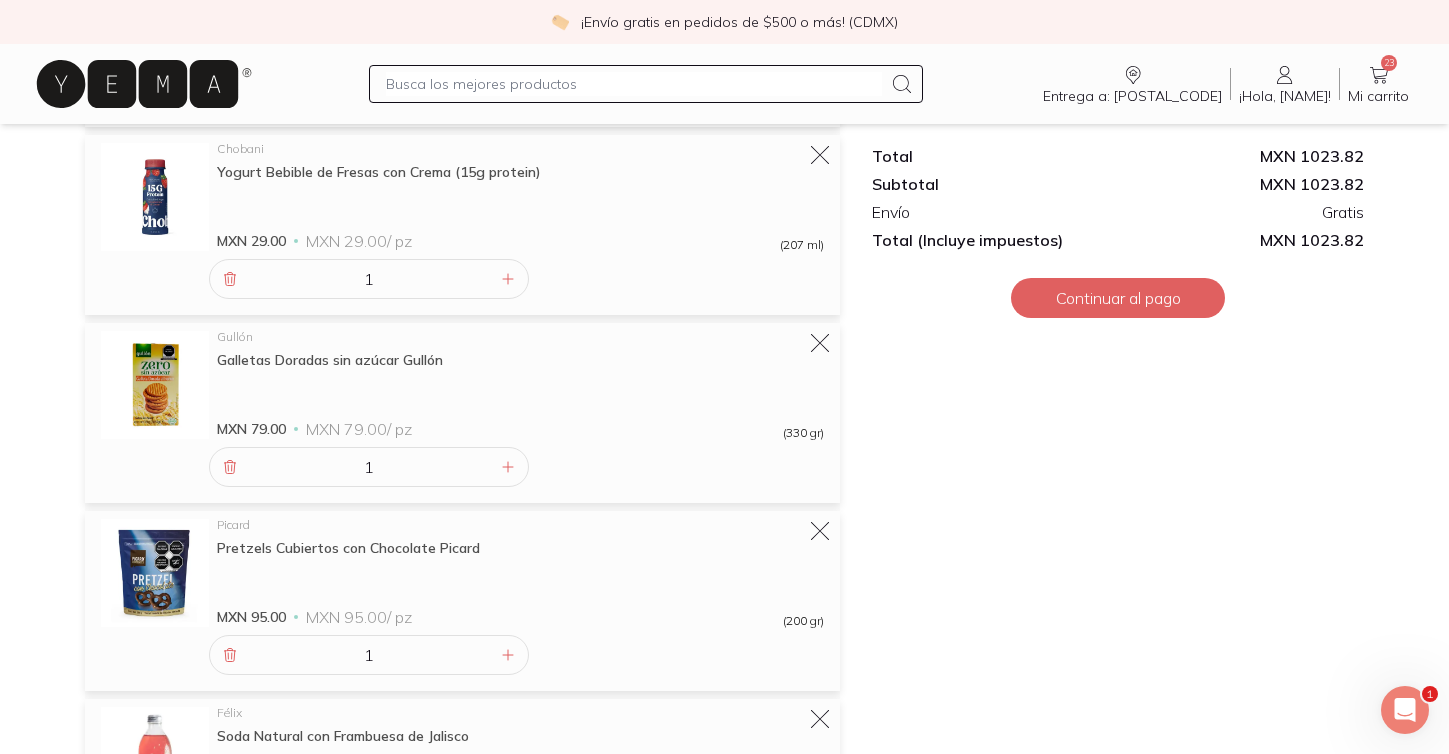 click at bounding box center (634, 84) 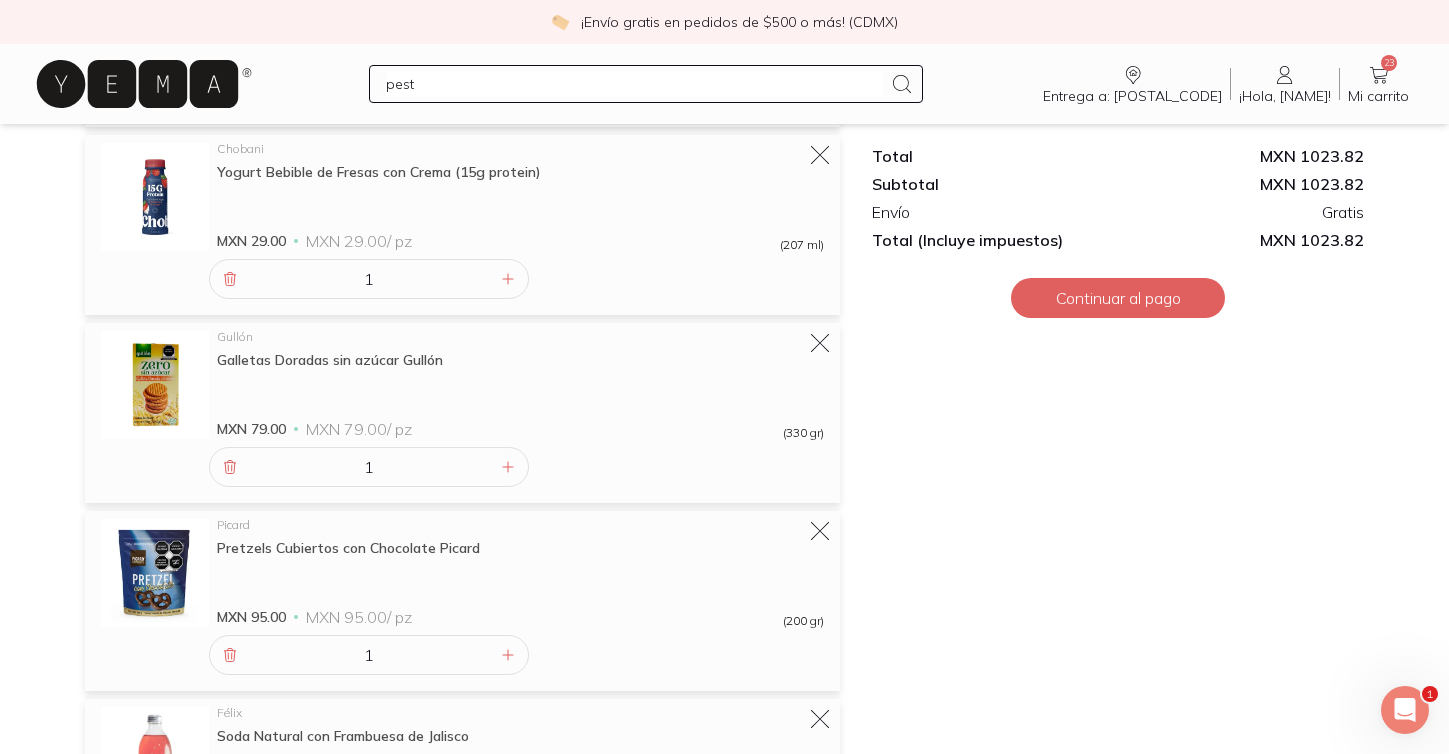type on "pesto" 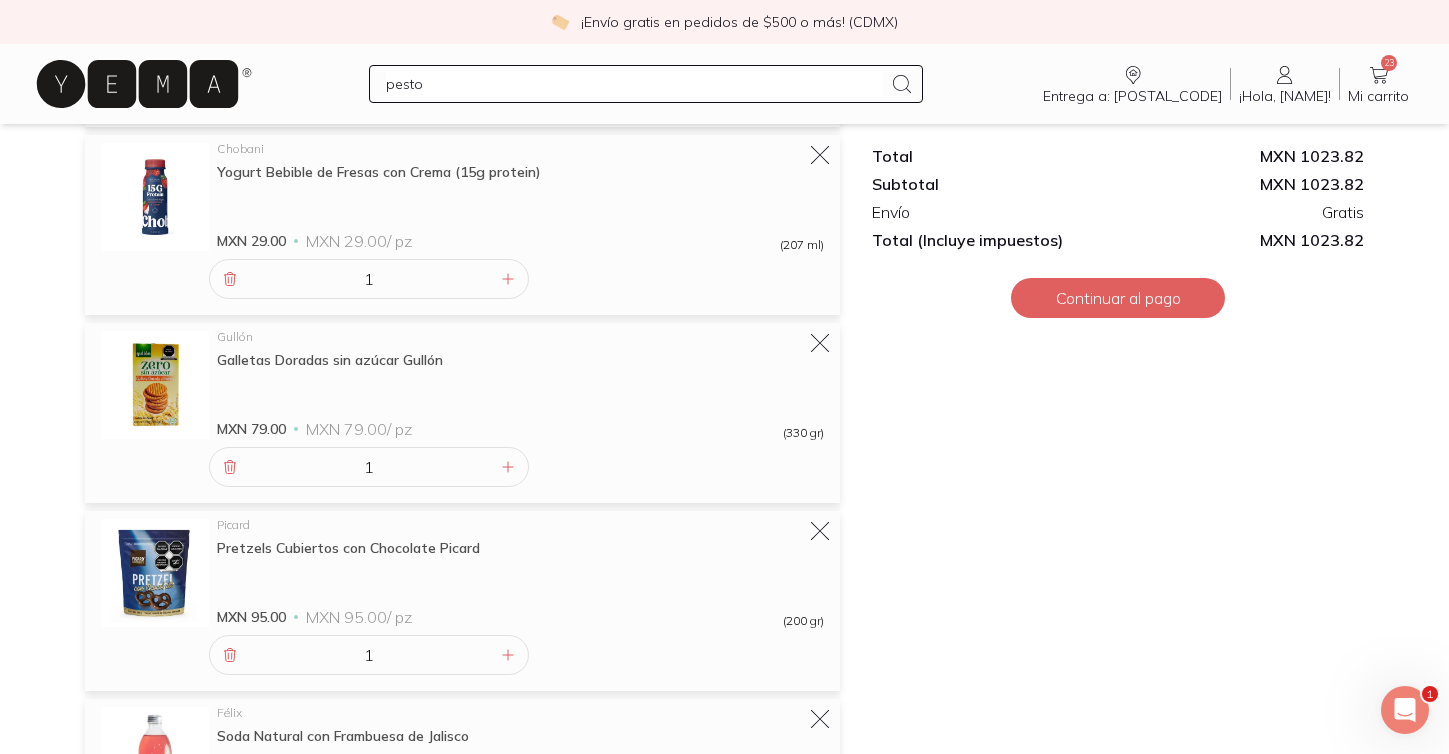 type 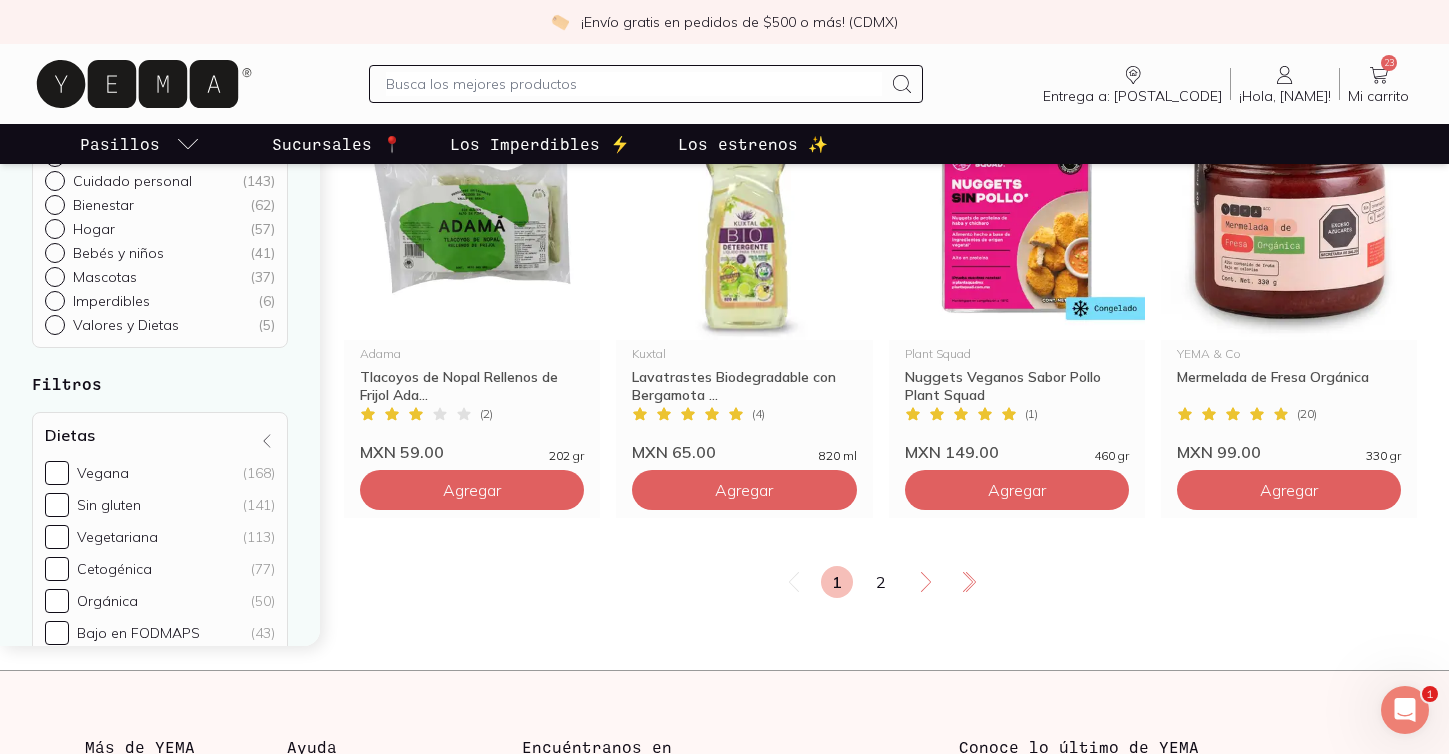 scroll, scrollTop: 3367, scrollLeft: 0, axis: vertical 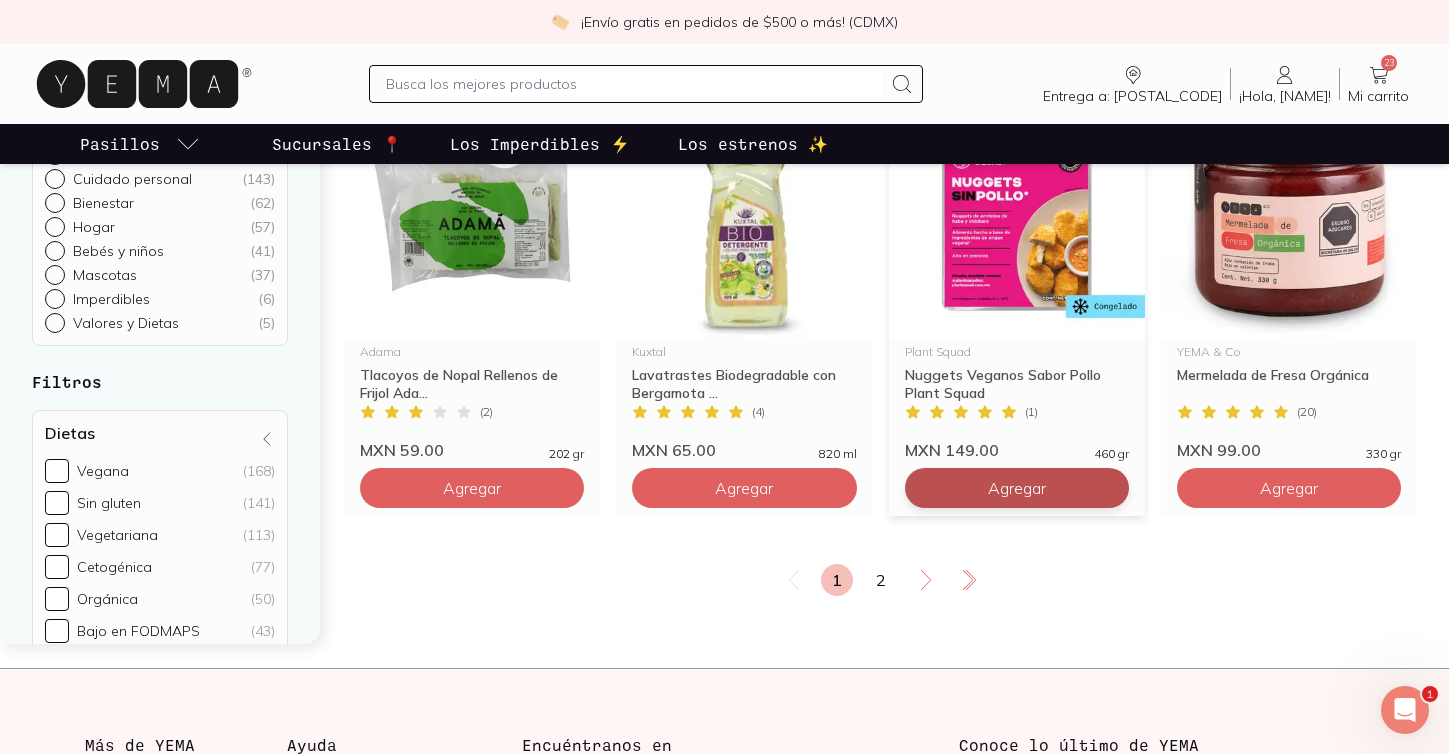 click on "Agregar" at bounding box center [472, -2592] 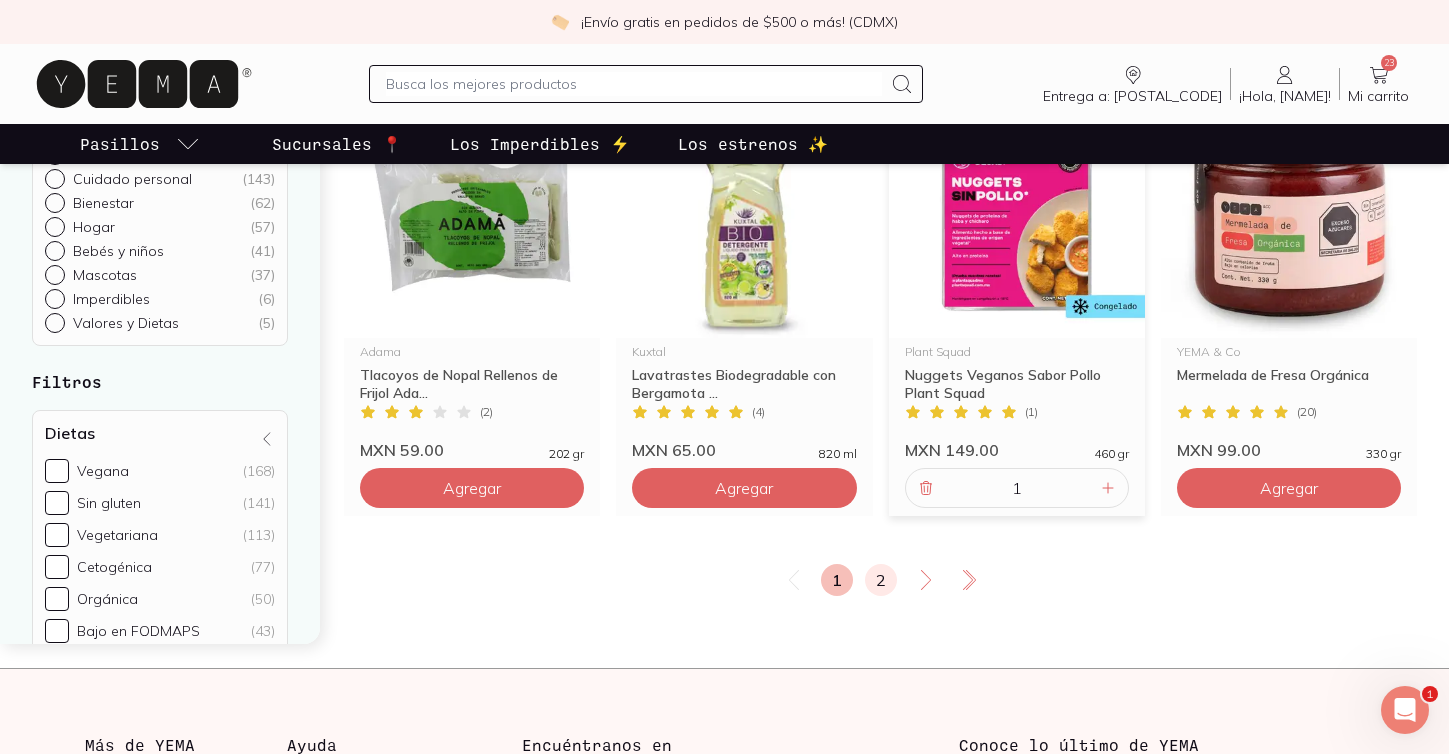 click on "2" at bounding box center [881, 580] 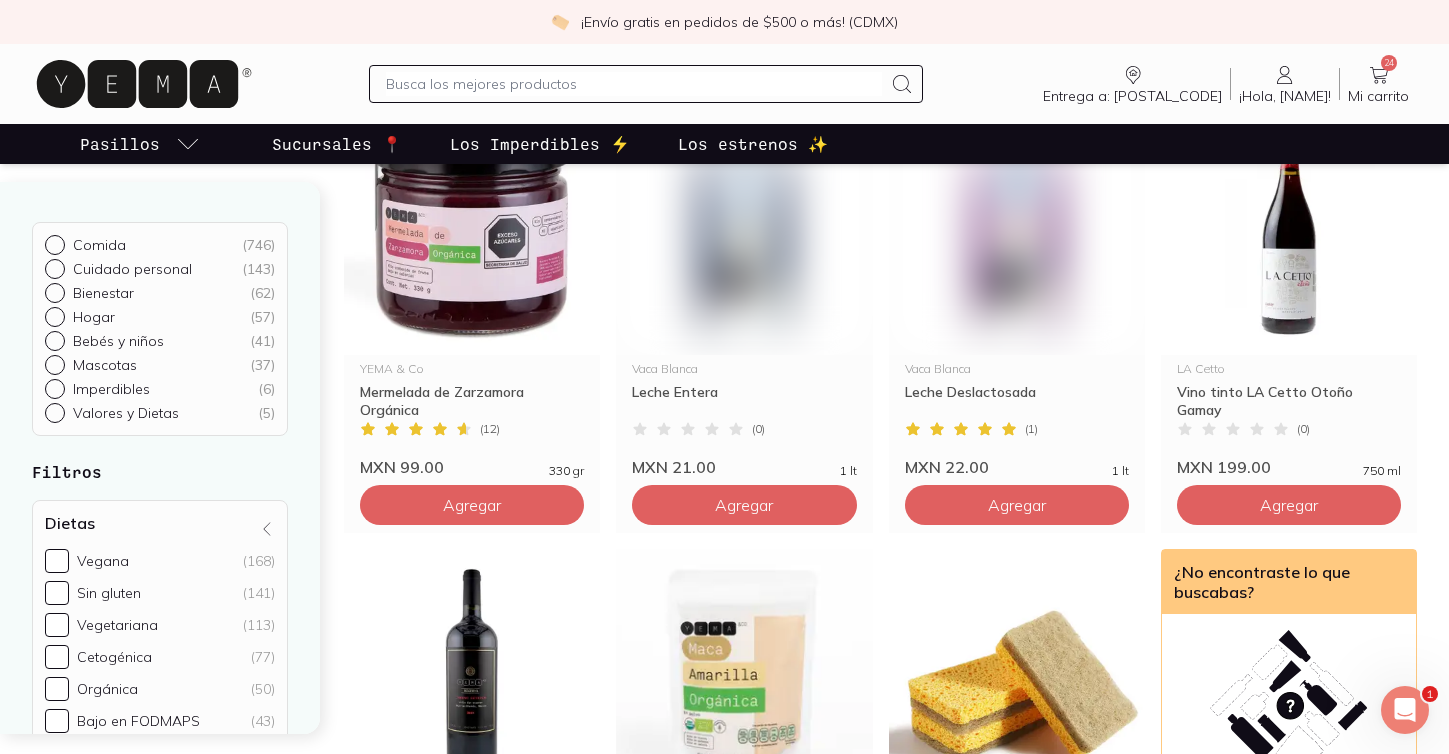 scroll, scrollTop: 0, scrollLeft: 0, axis: both 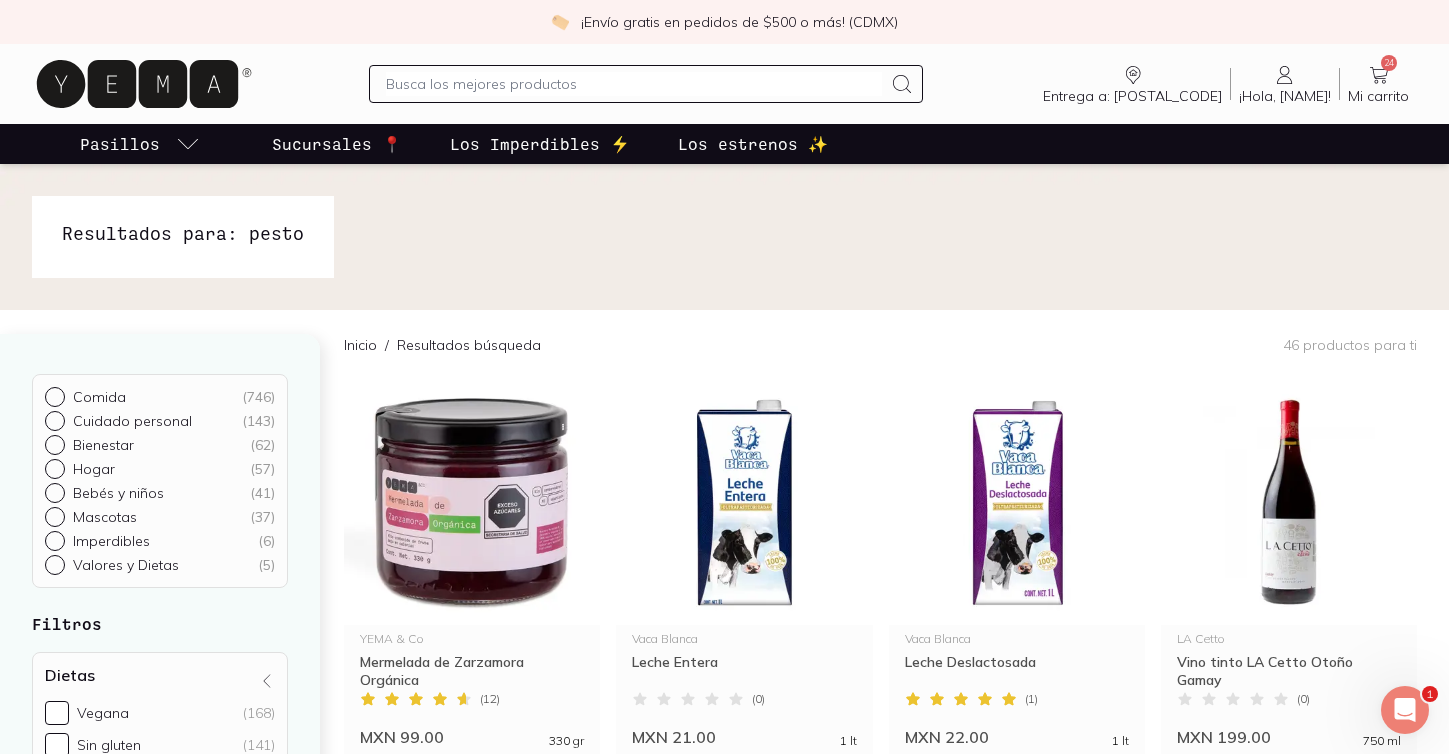 click at bounding box center (646, 84) 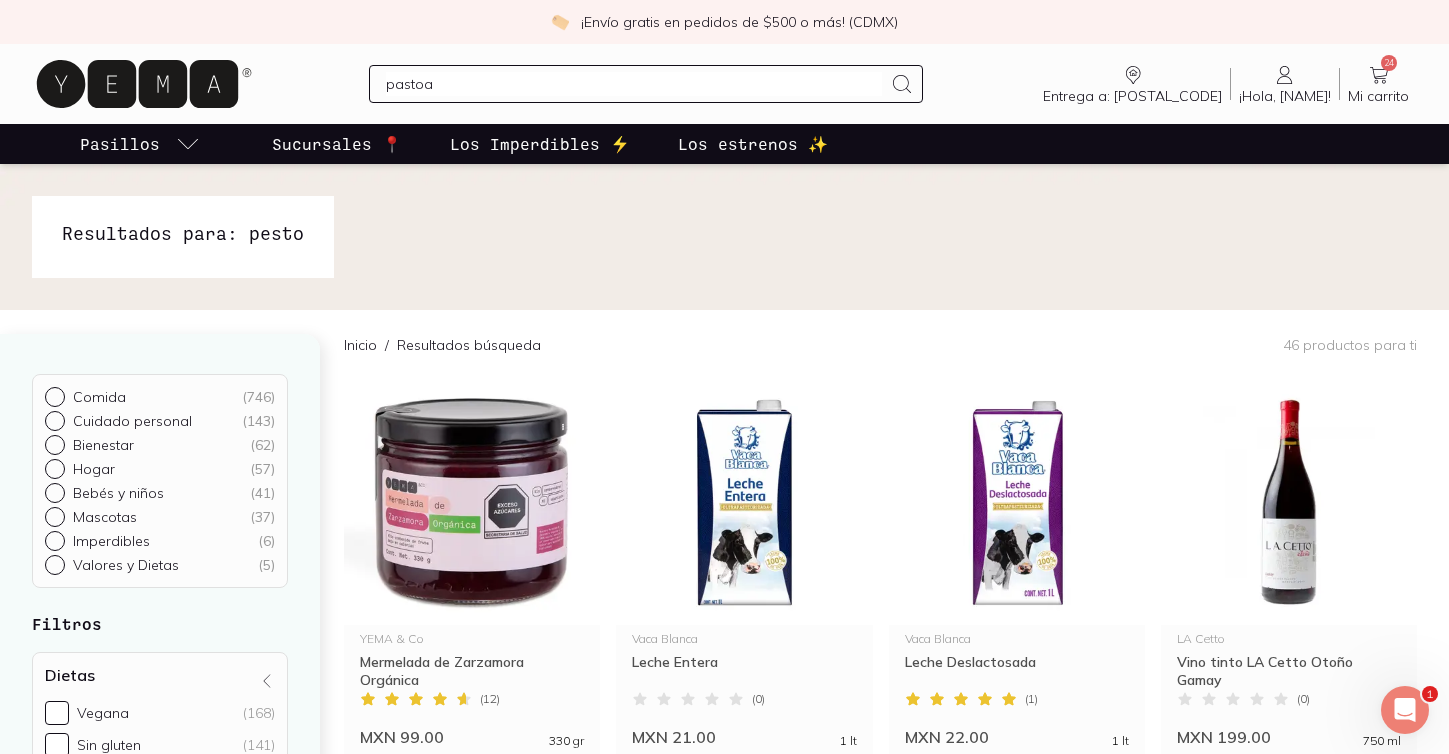type on "pastoas" 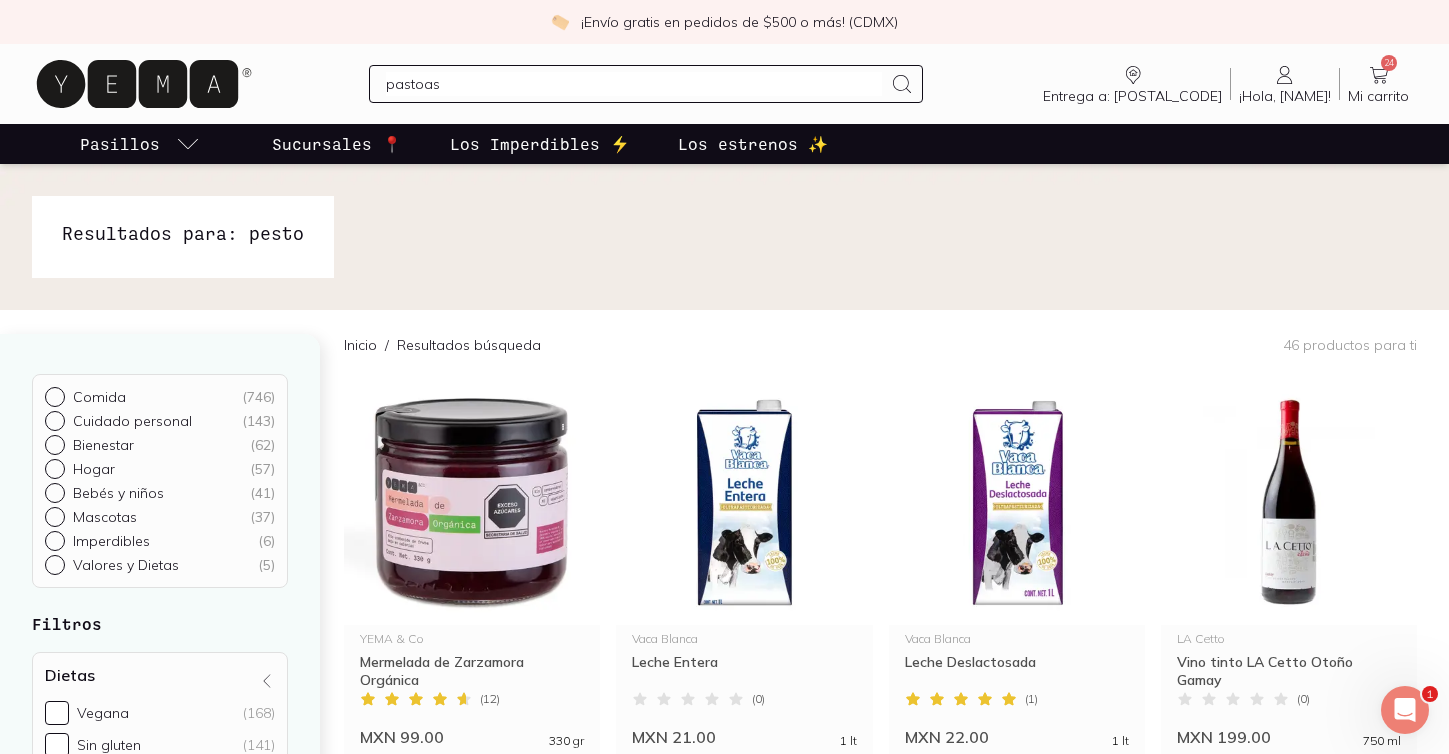 type 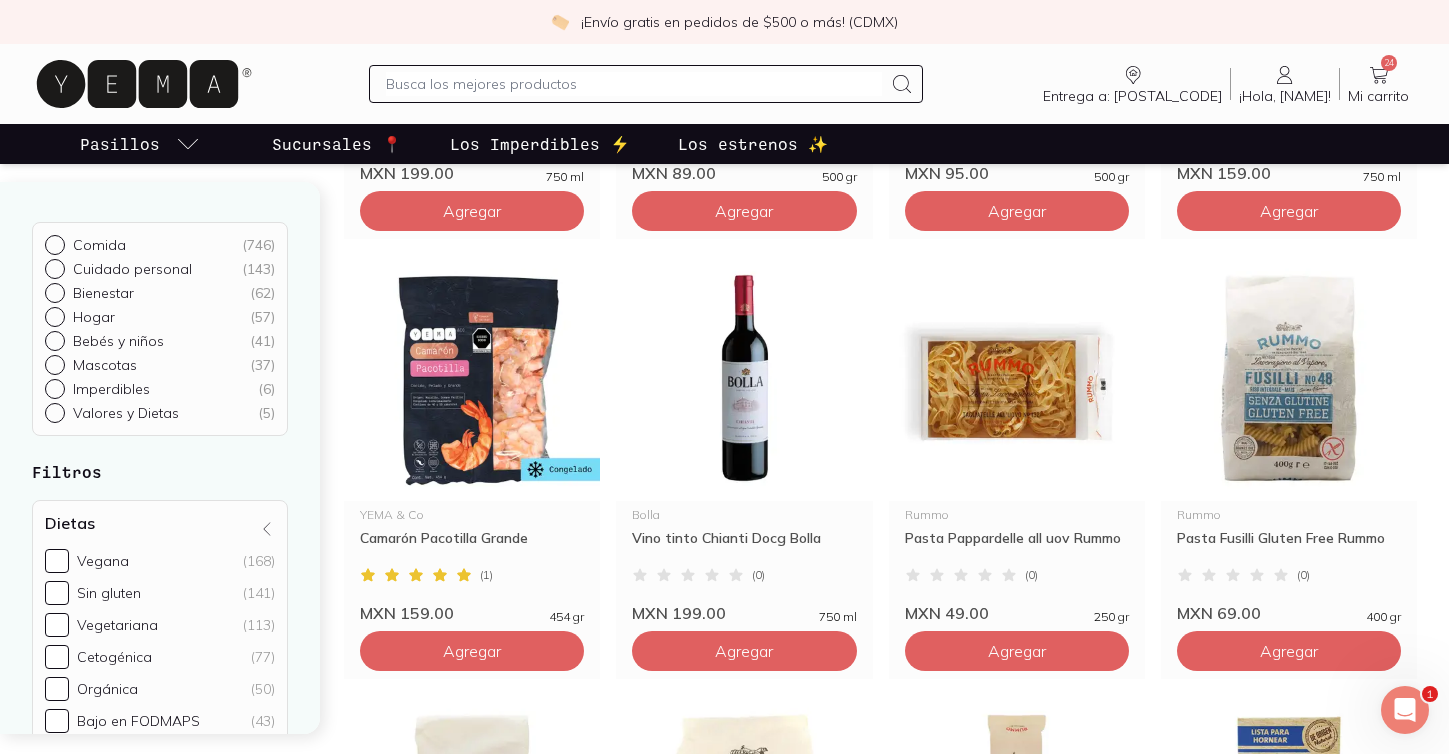 scroll, scrollTop: 1479, scrollLeft: 0, axis: vertical 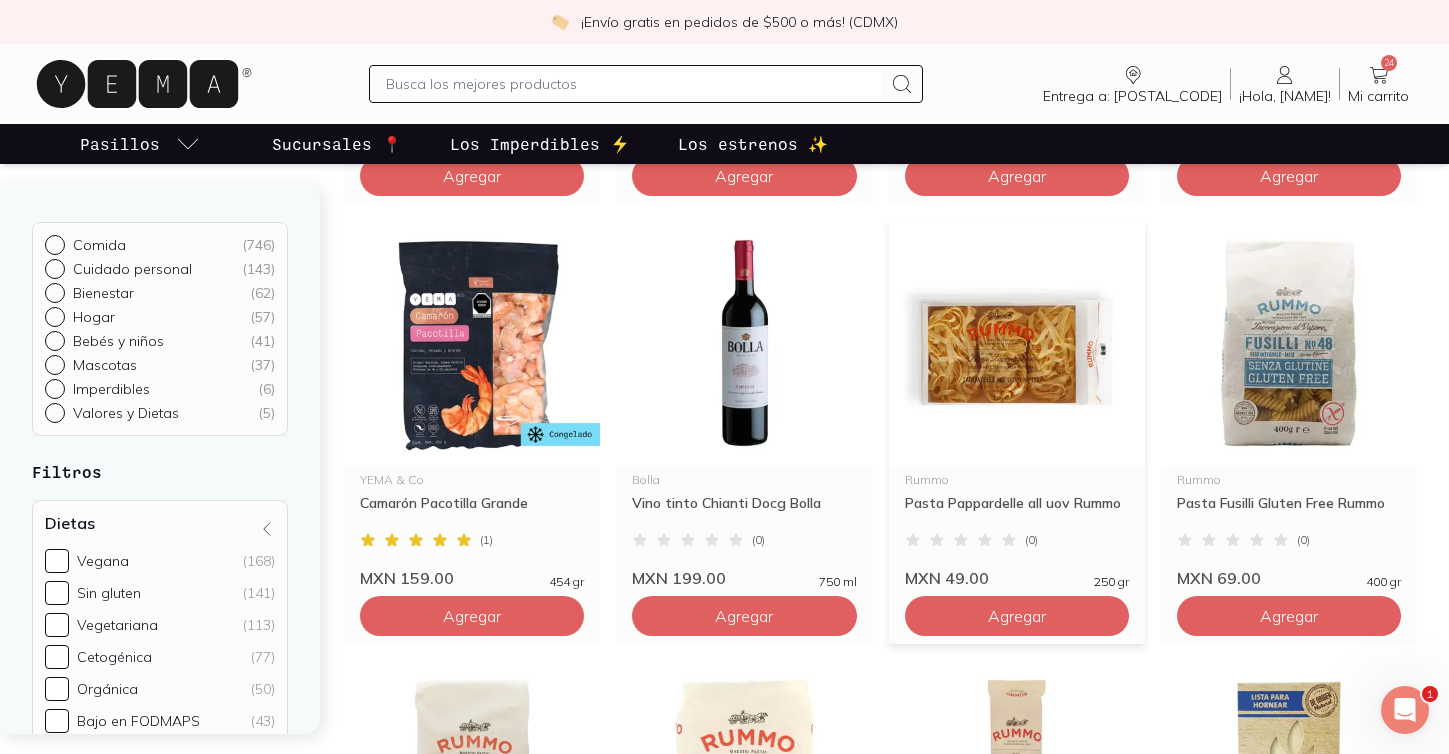 click on "Rummo" at bounding box center [1017, 480] 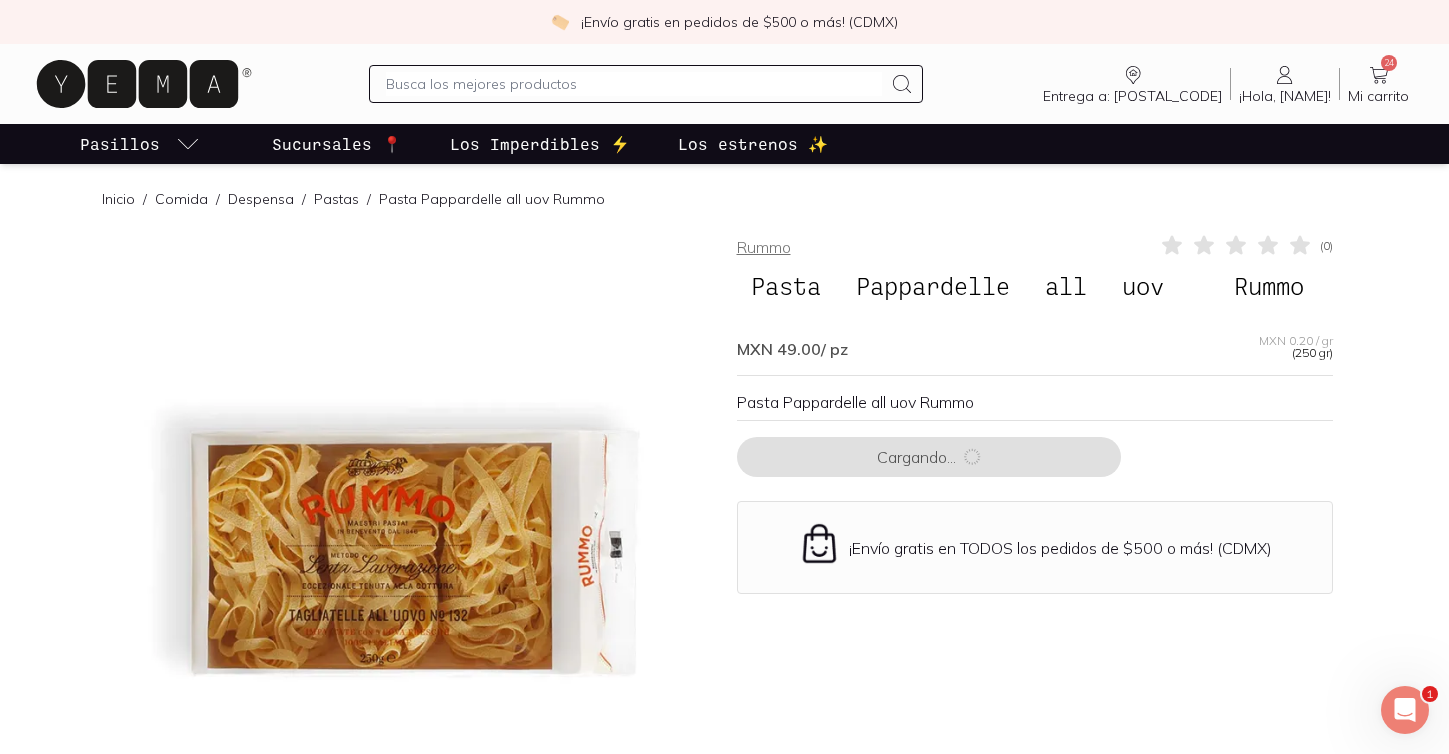 click on "Rummo" at bounding box center [764, 247] 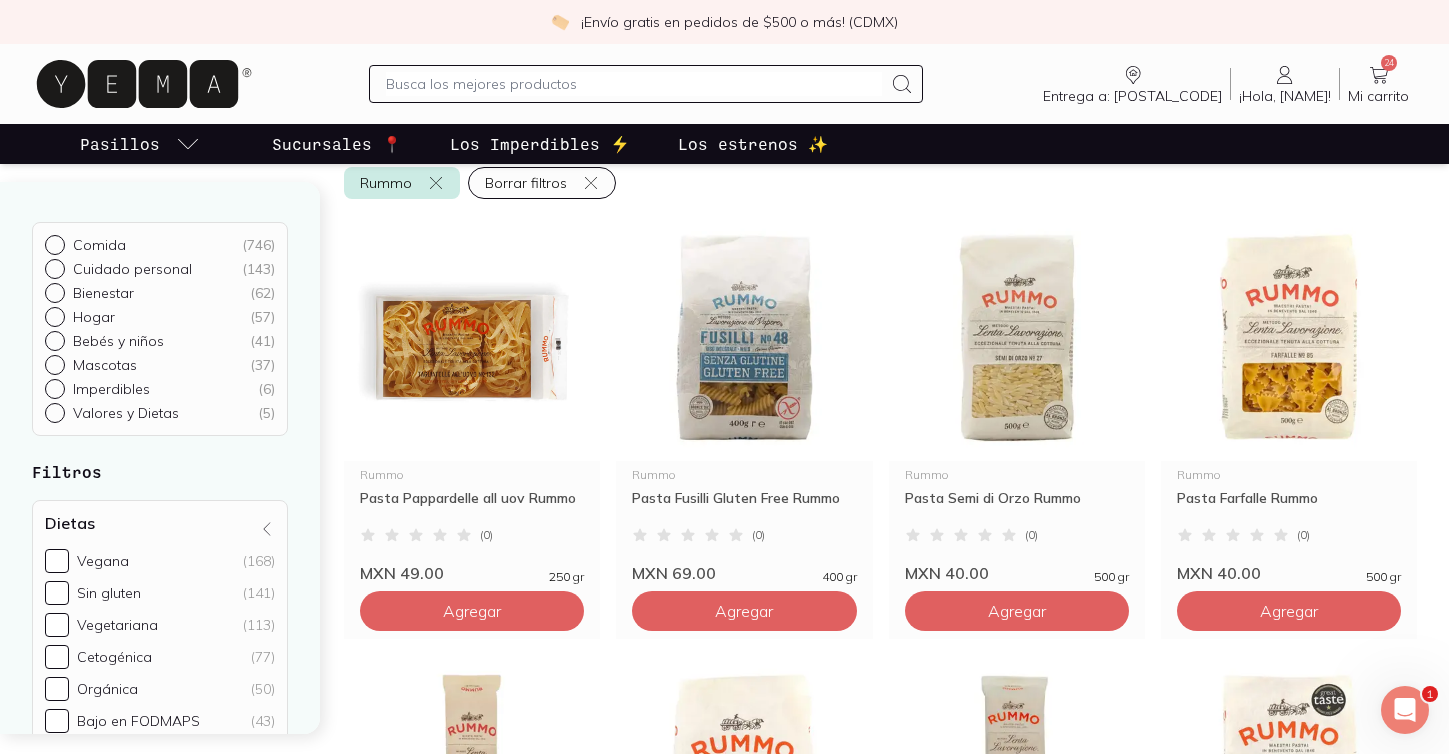 scroll, scrollTop: 0, scrollLeft: 0, axis: both 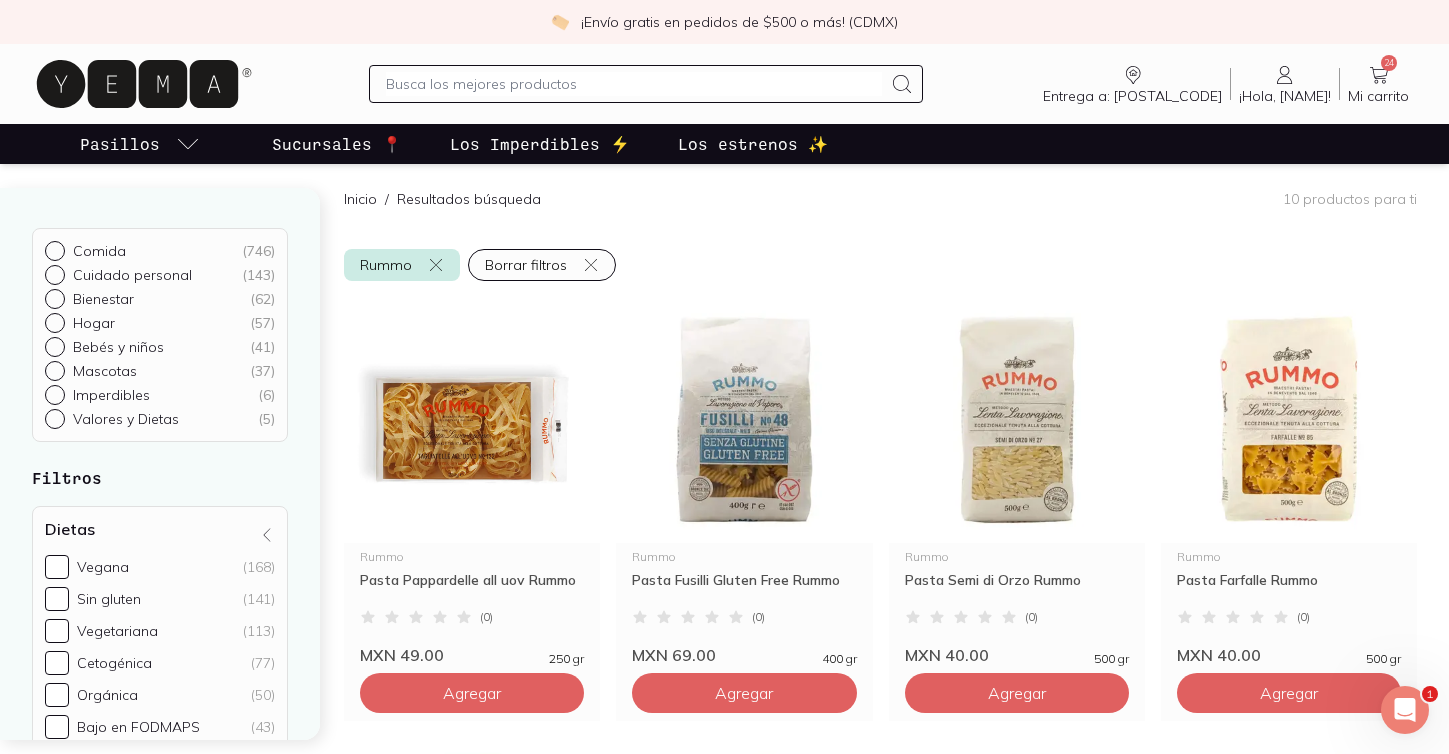 click at bounding box center (634, 84) 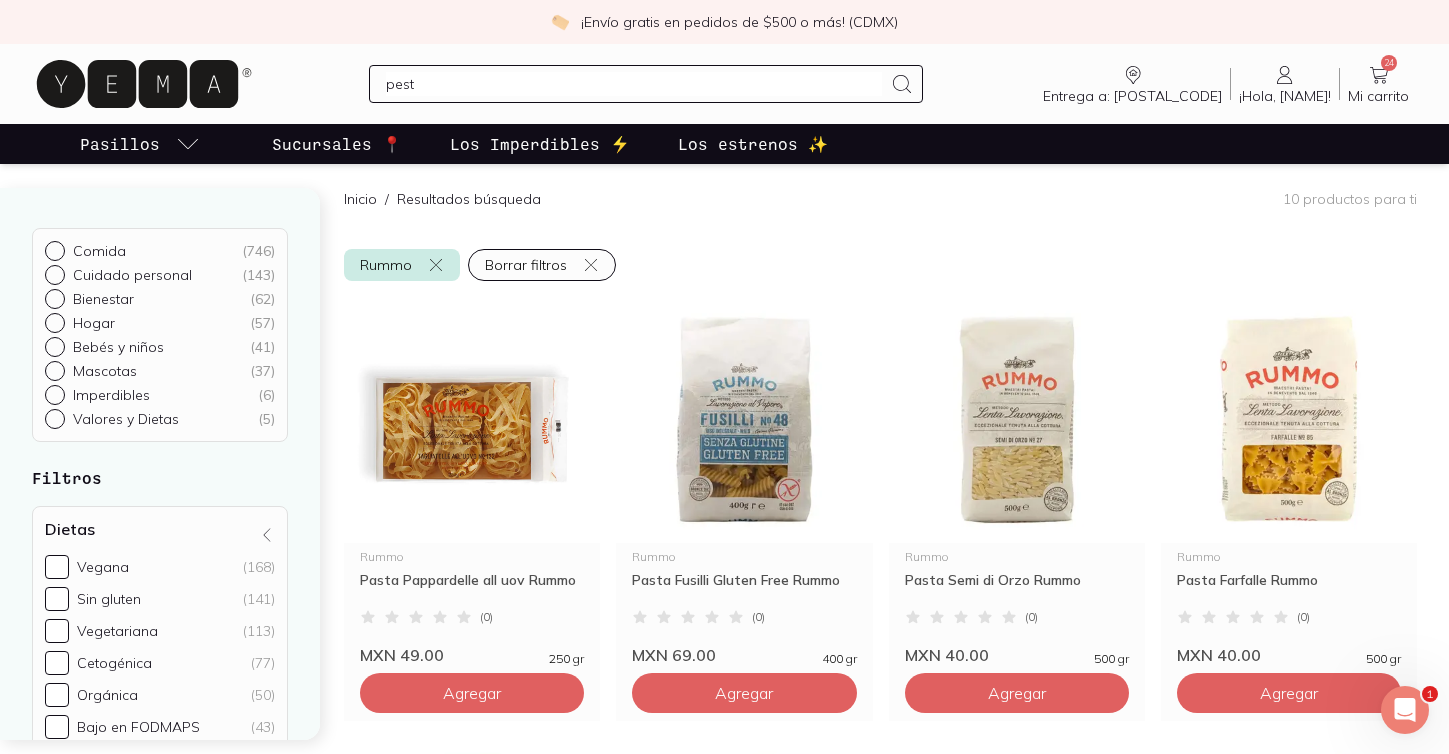 type on "pesto" 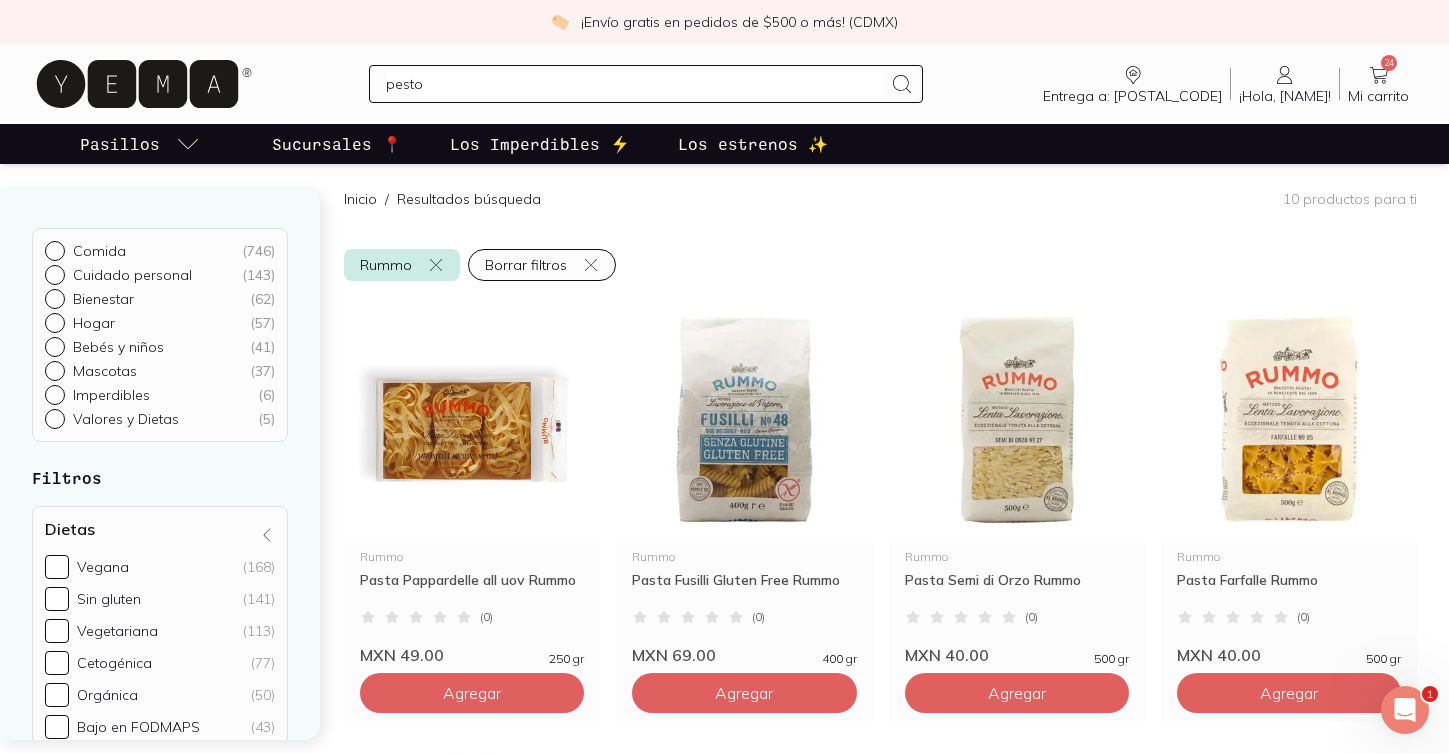 type 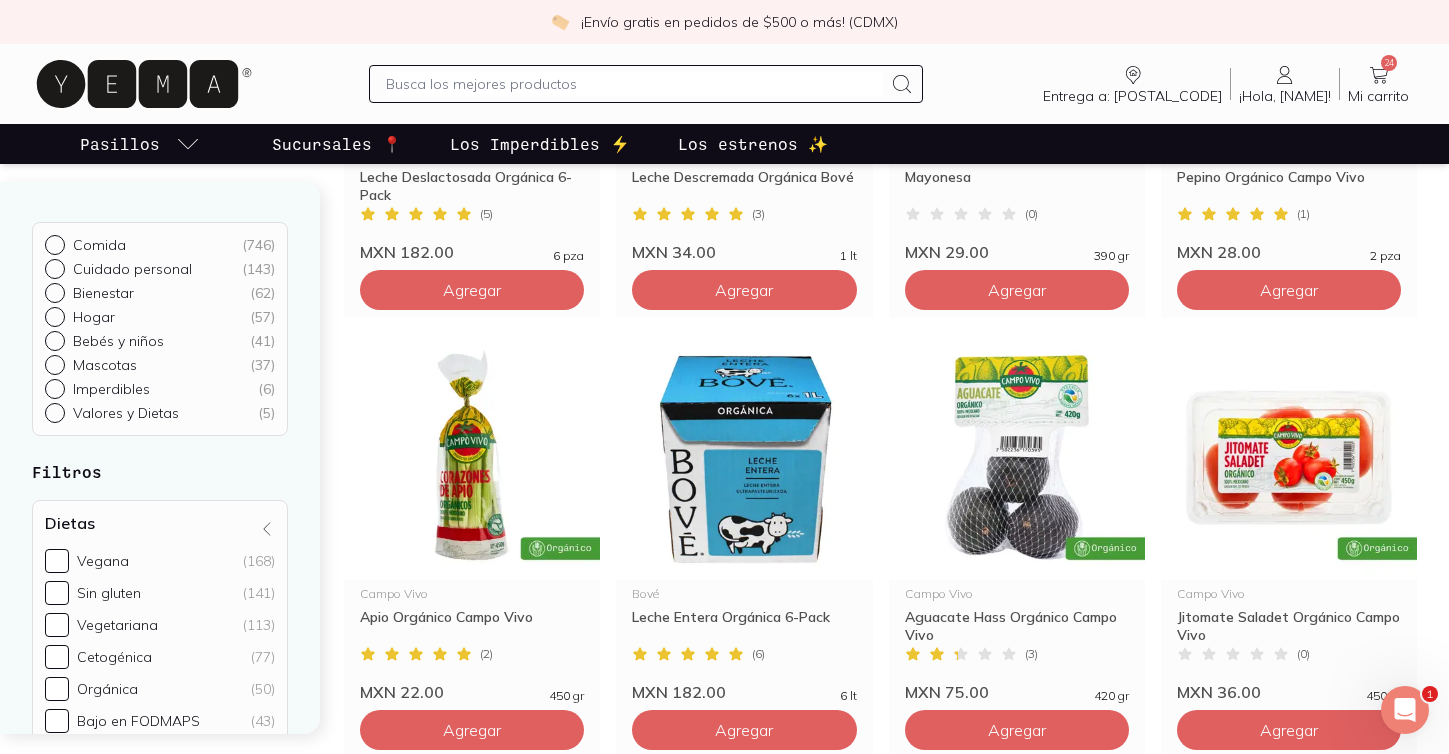 scroll, scrollTop: 1807, scrollLeft: 0, axis: vertical 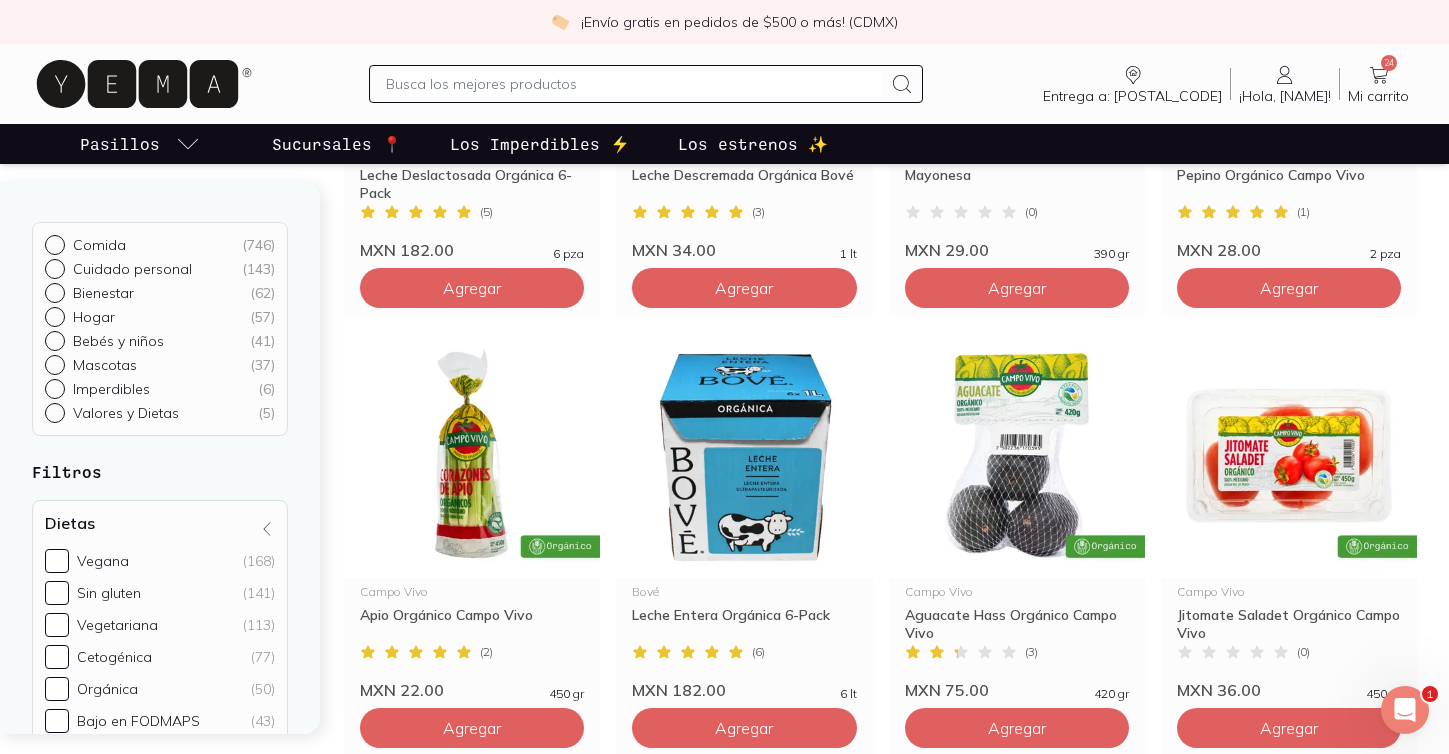 click at bounding box center (634, 84) 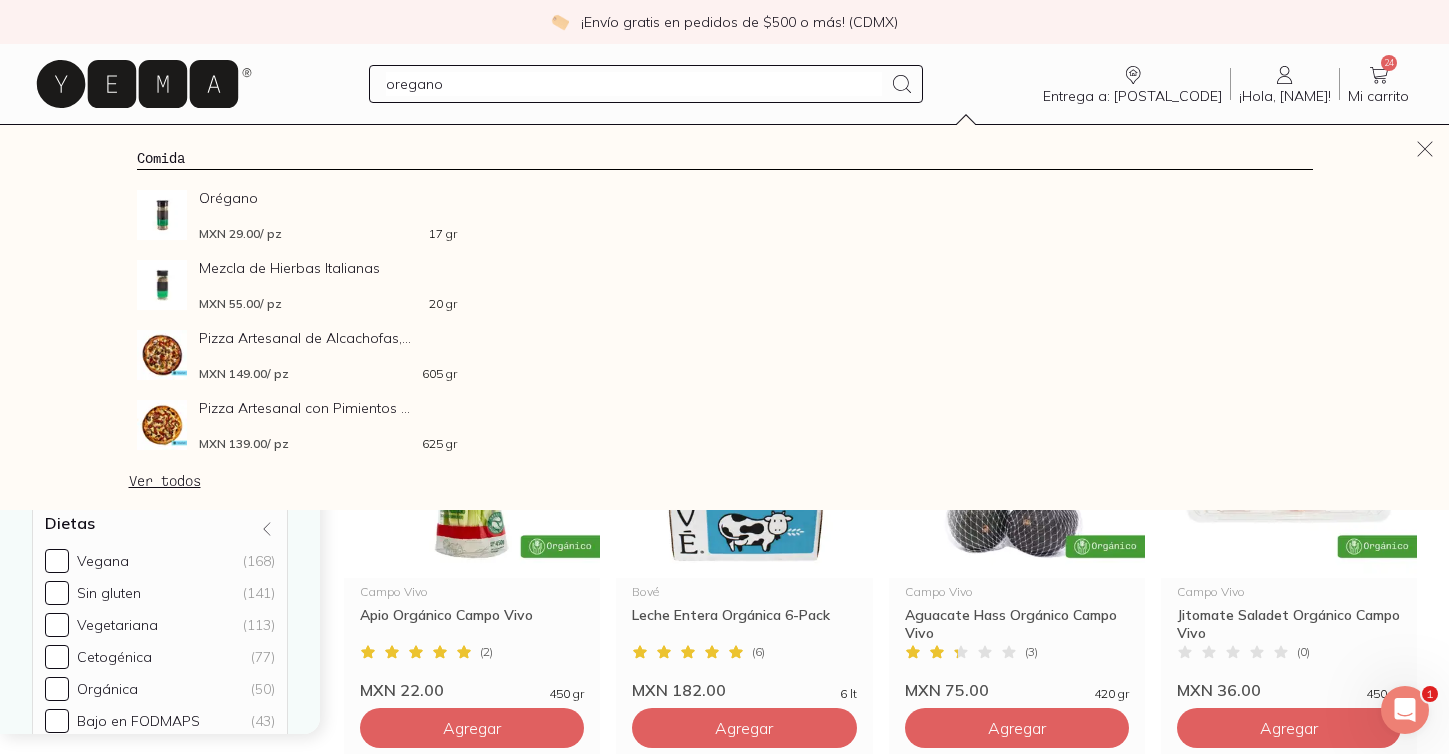 type on "oregano" 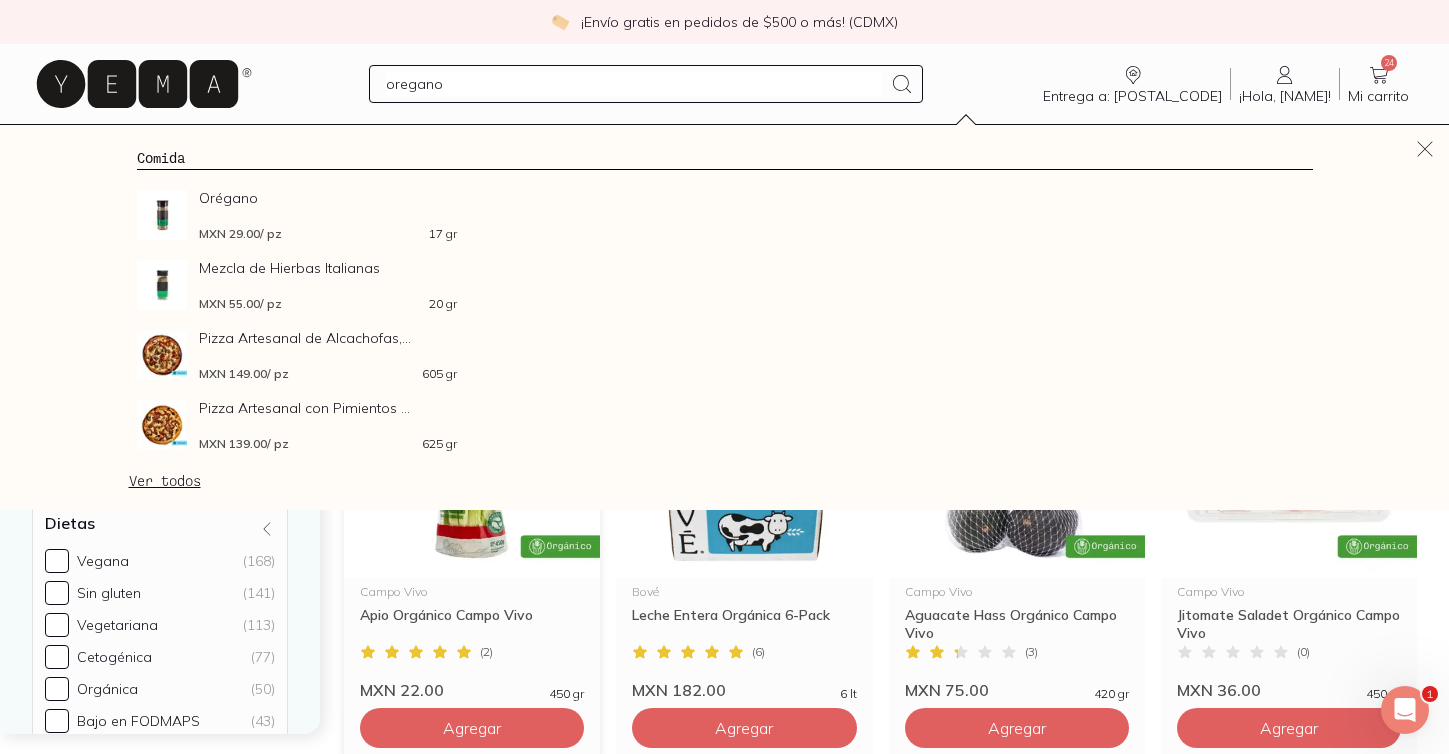 click on "Apio Orgánico Campo Vivo" at bounding box center (472, 624) 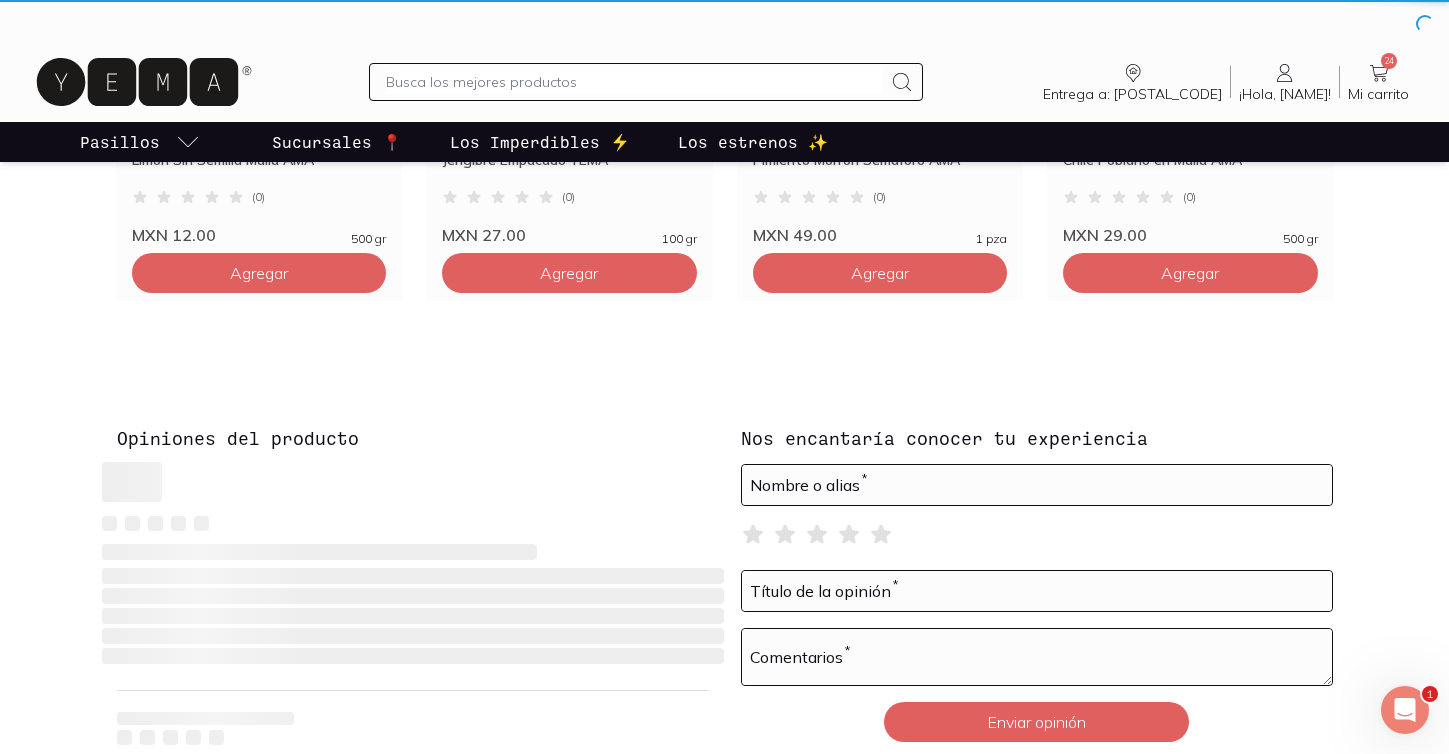 scroll, scrollTop: 0, scrollLeft: 0, axis: both 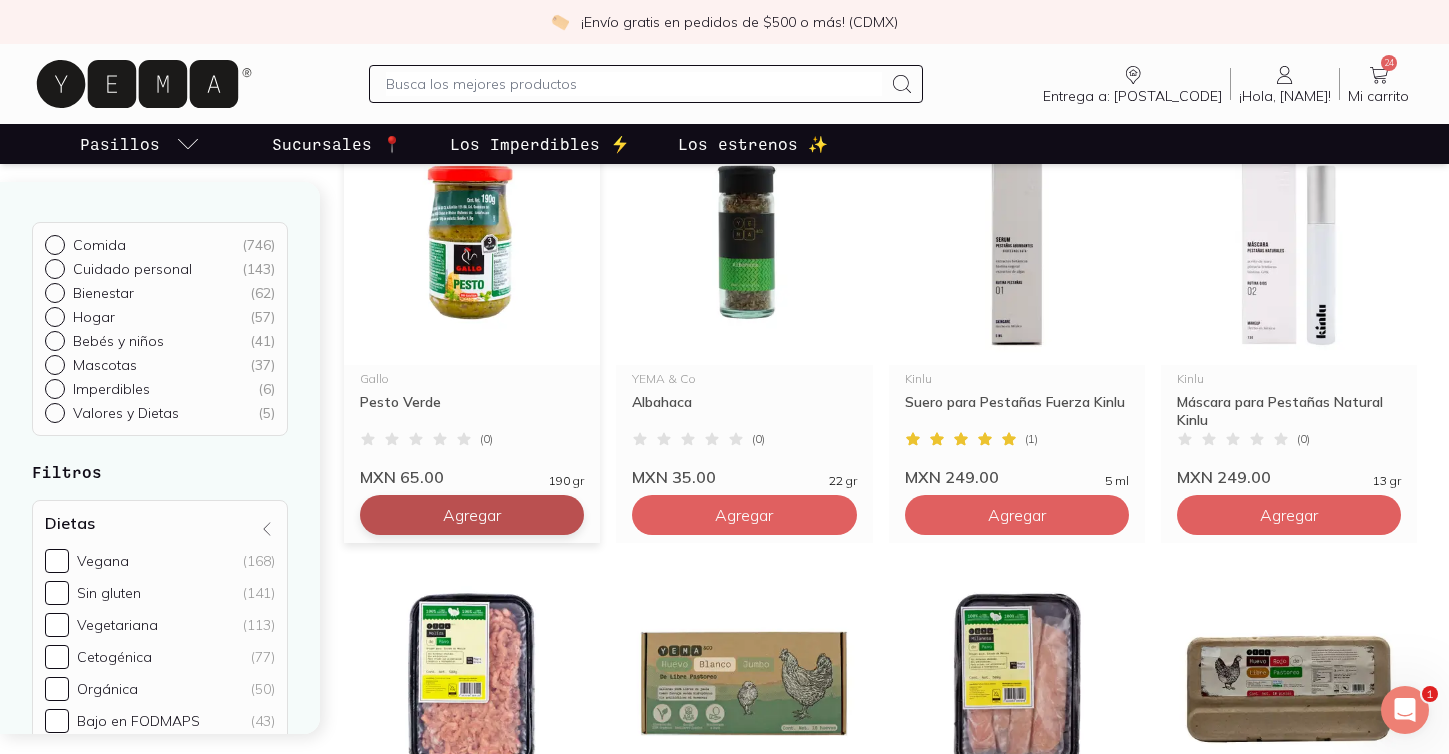 click on "Agregar" at bounding box center [472, 515] 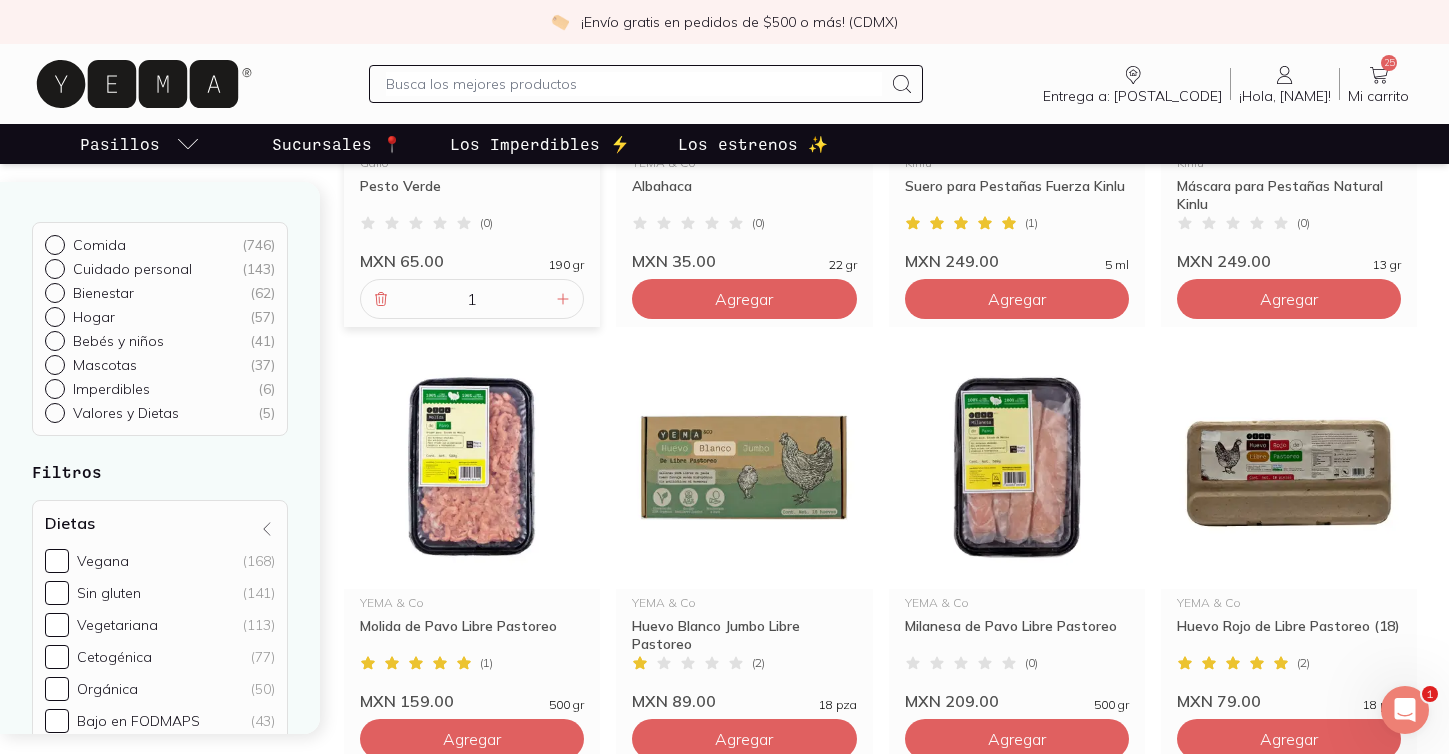 scroll, scrollTop: 505, scrollLeft: 0, axis: vertical 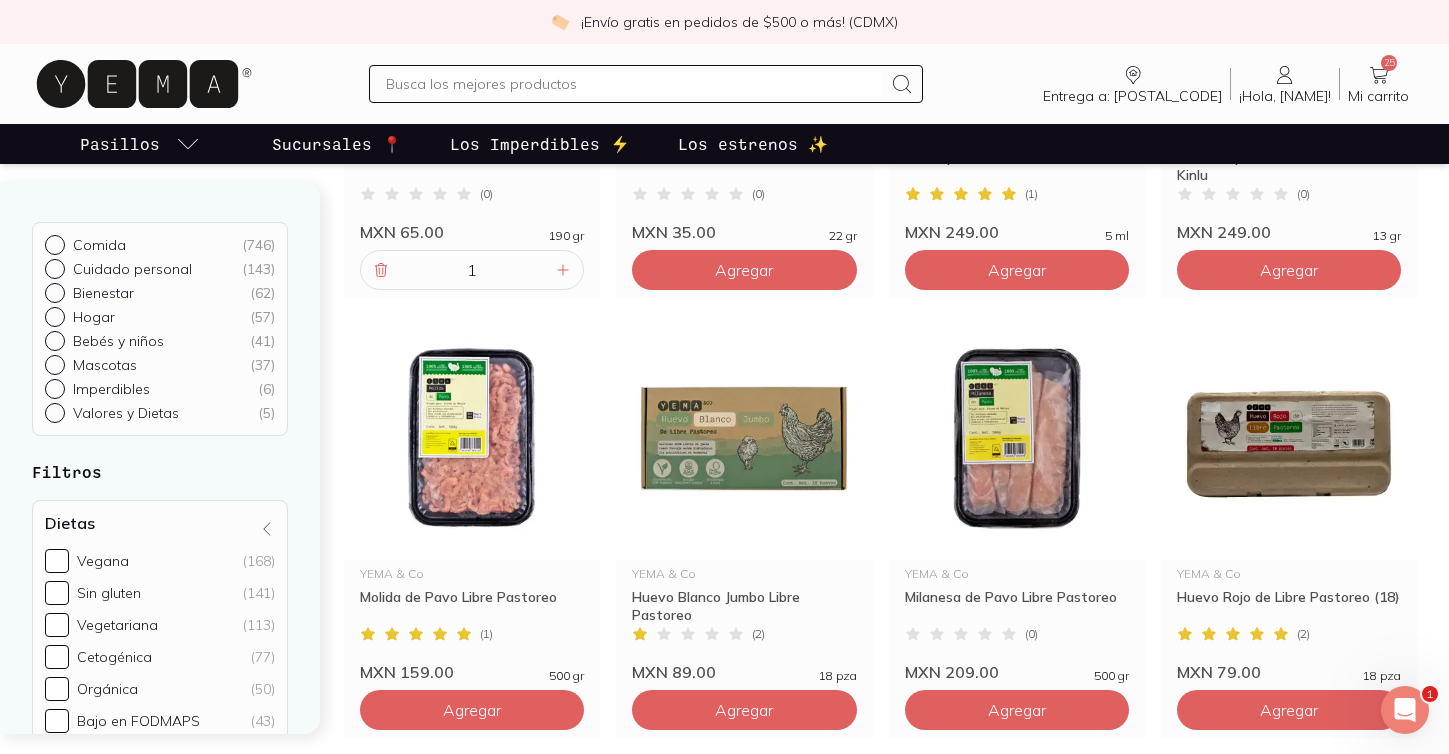click at bounding box center [634, 84] 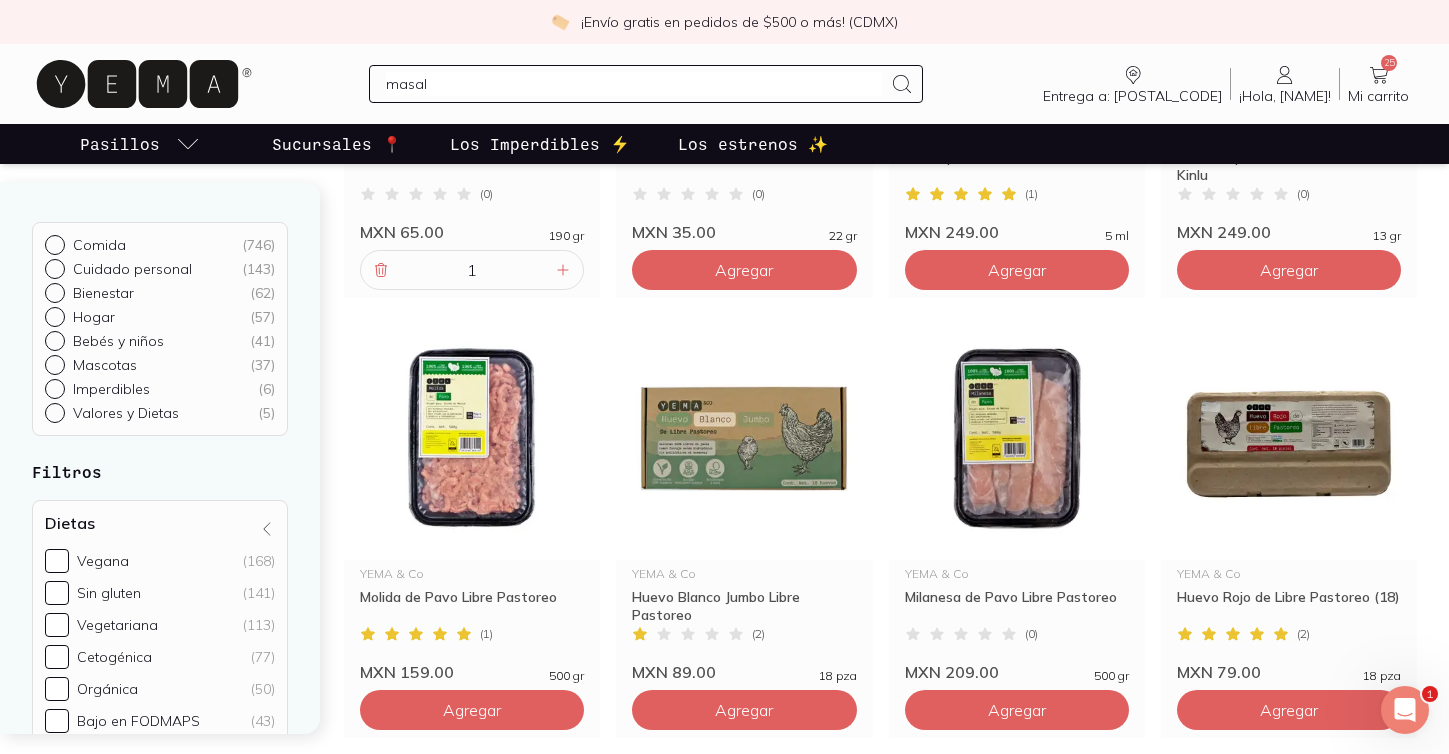type on "masala" 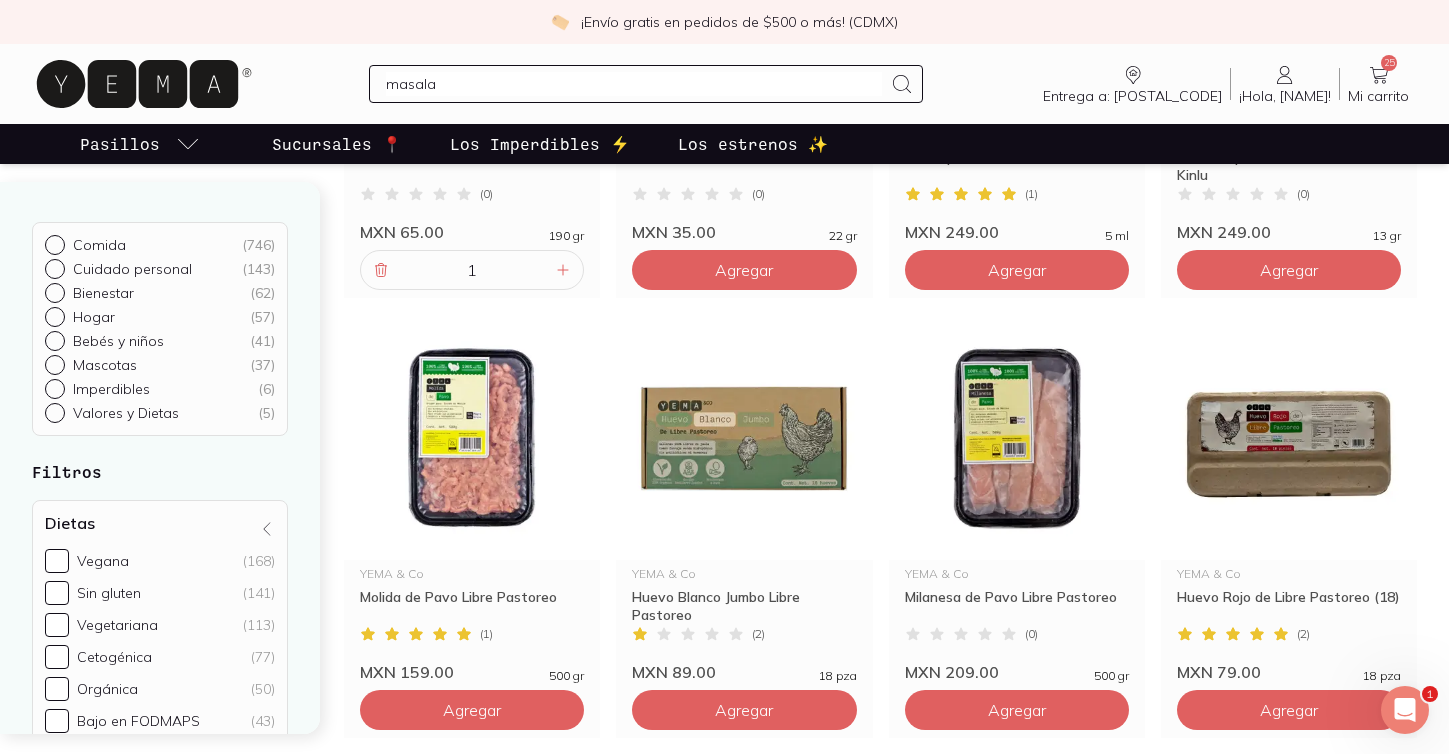 type 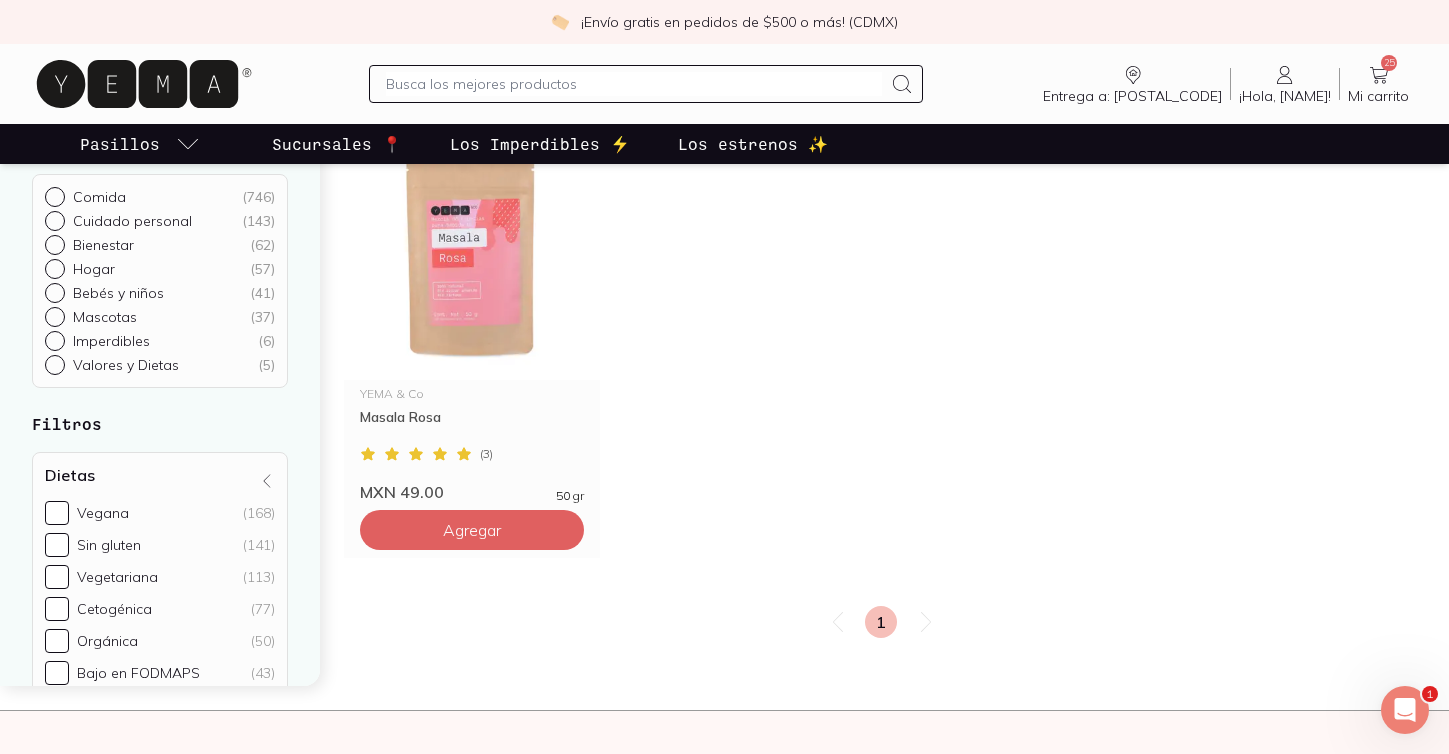 scroll, scrollTop: 232, scrollLeft: 0, axis: vertical 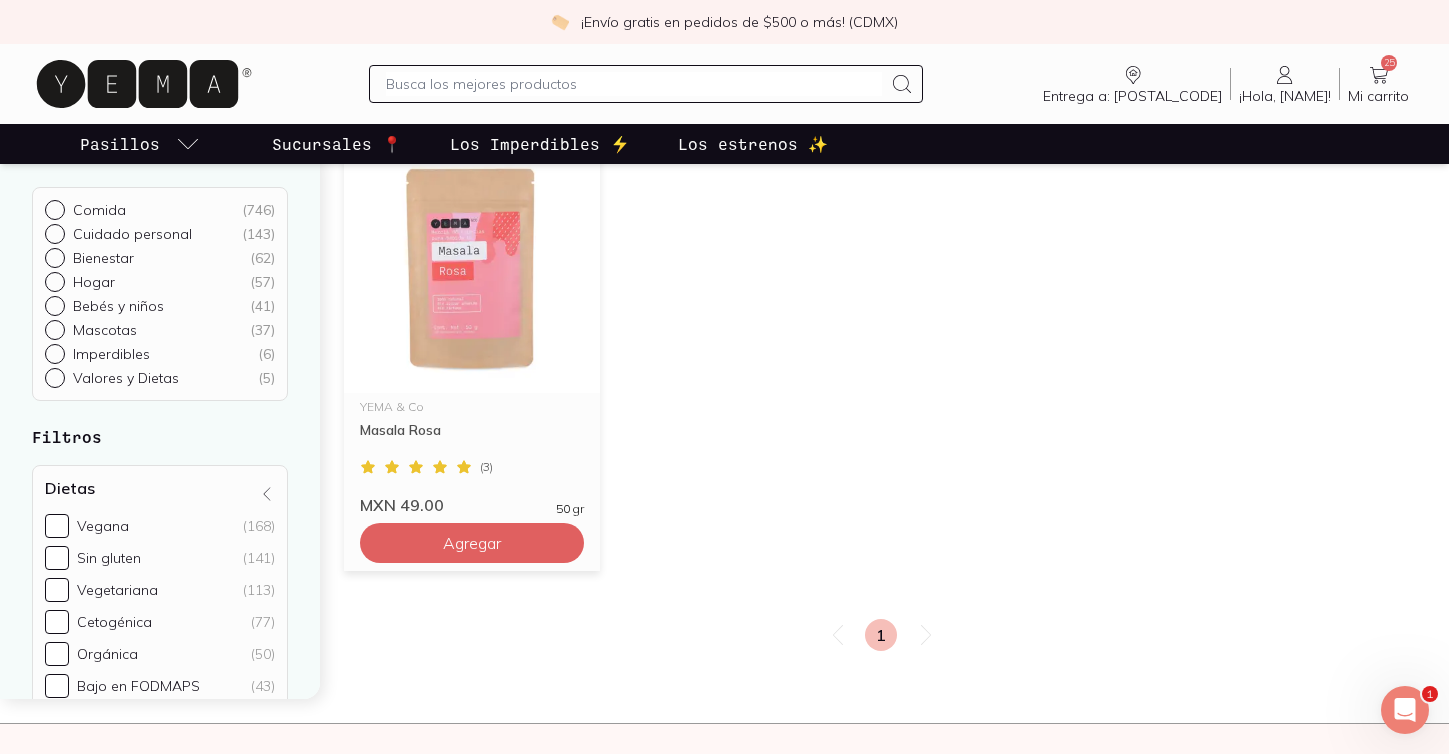 click at bounding box center (472, 270) 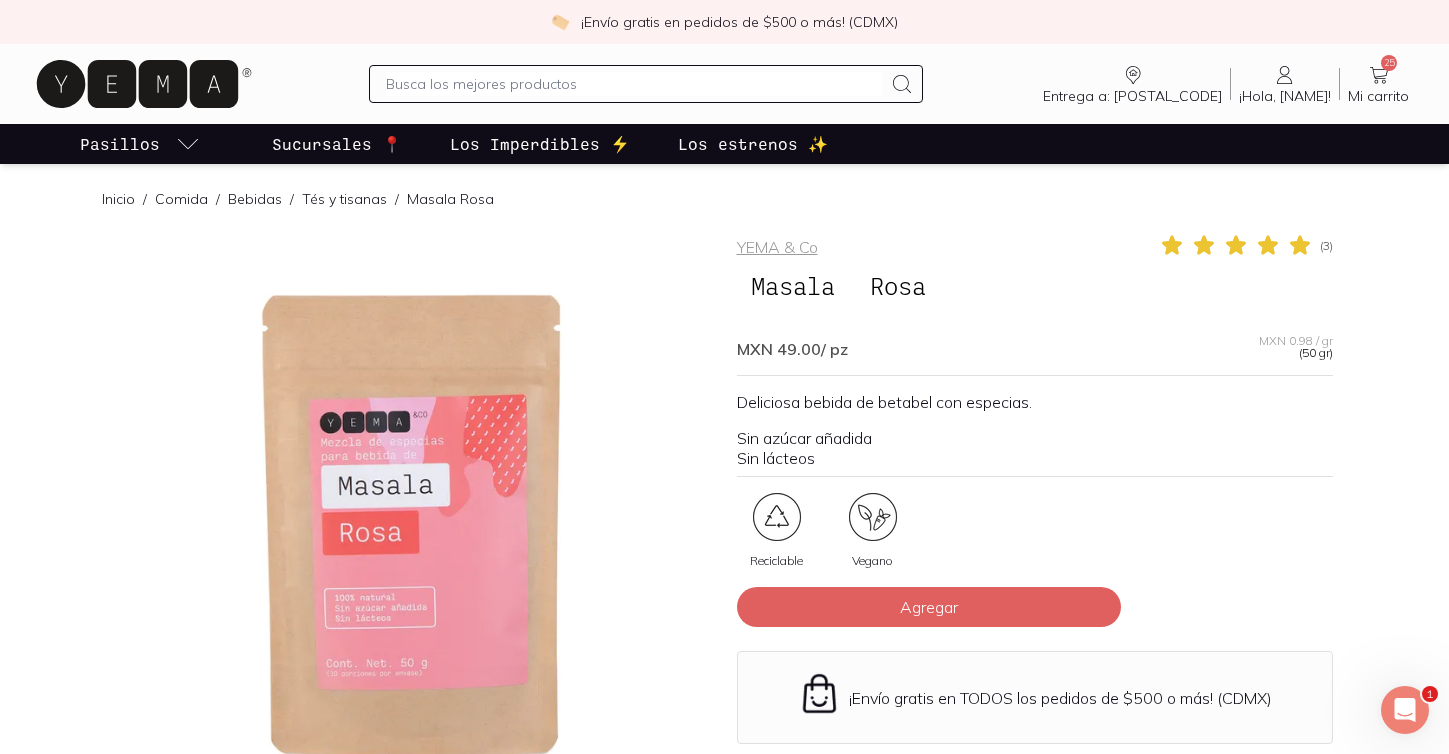 scroll, scrollTop: 1, scrollLeft: 0, axis: vertical 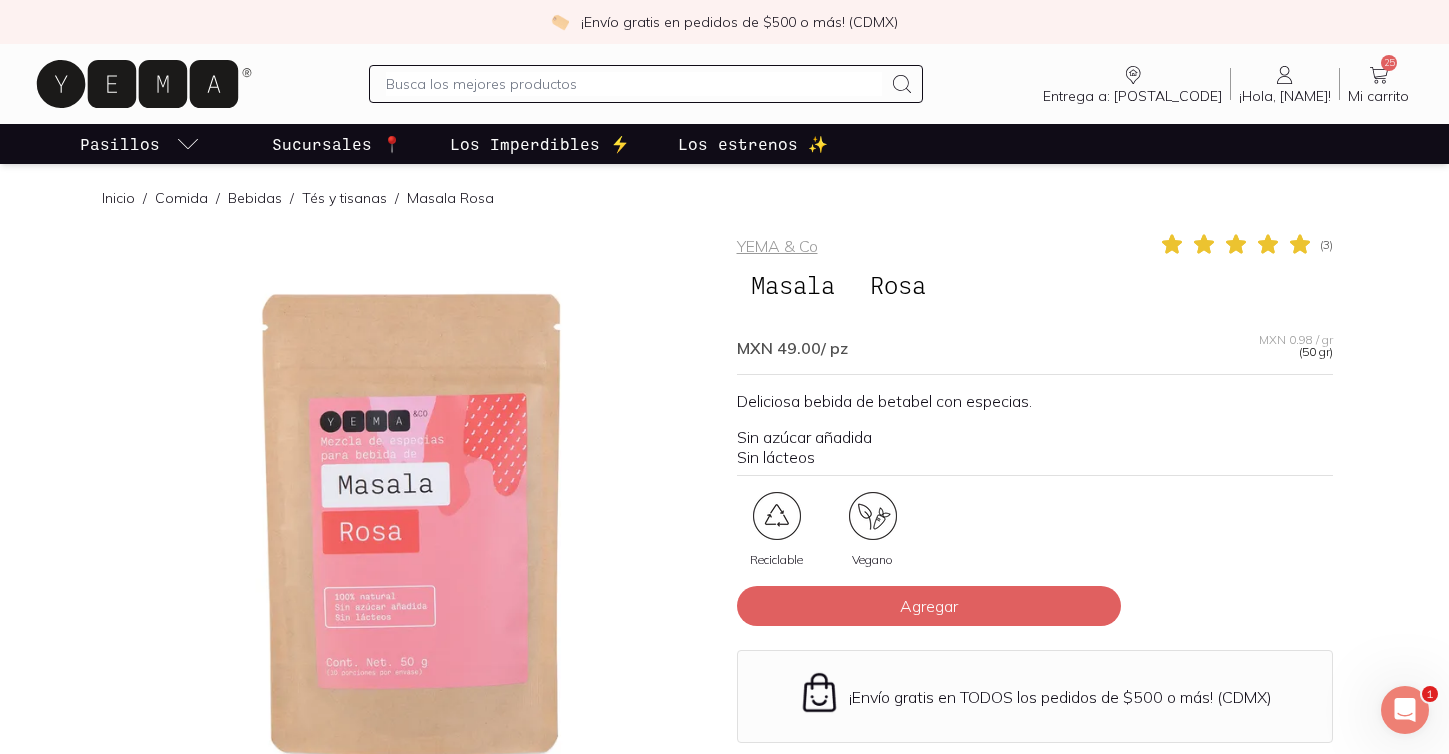 click at bounding box center [634, 84] 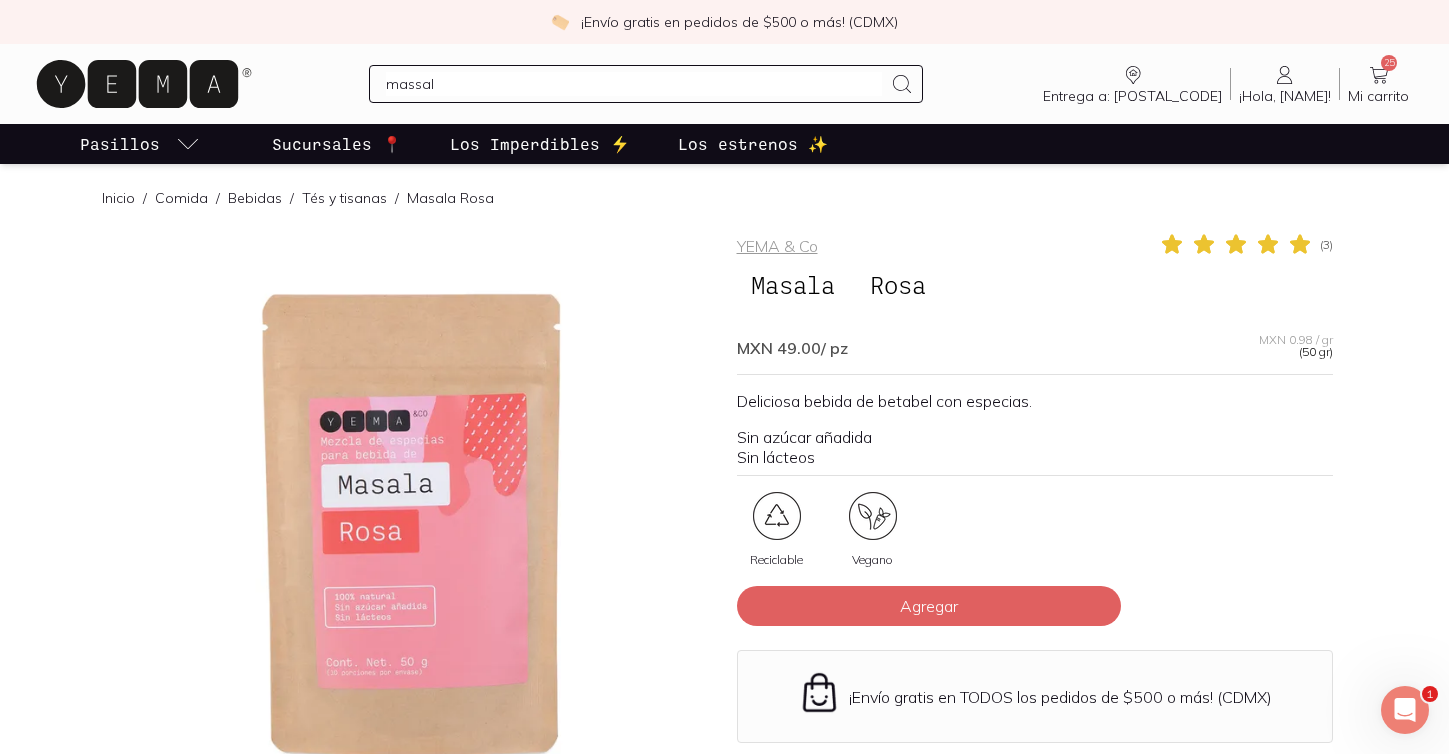 type on "massala" 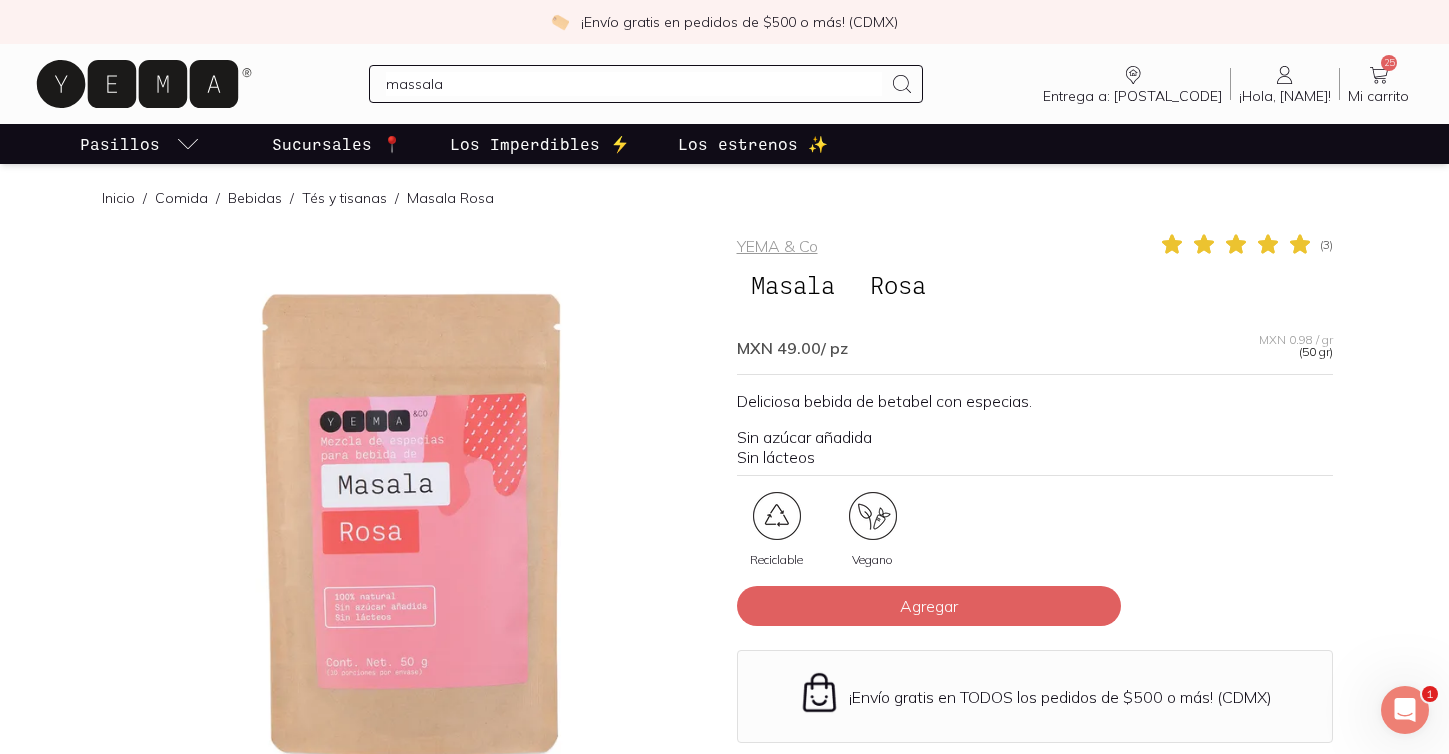 type 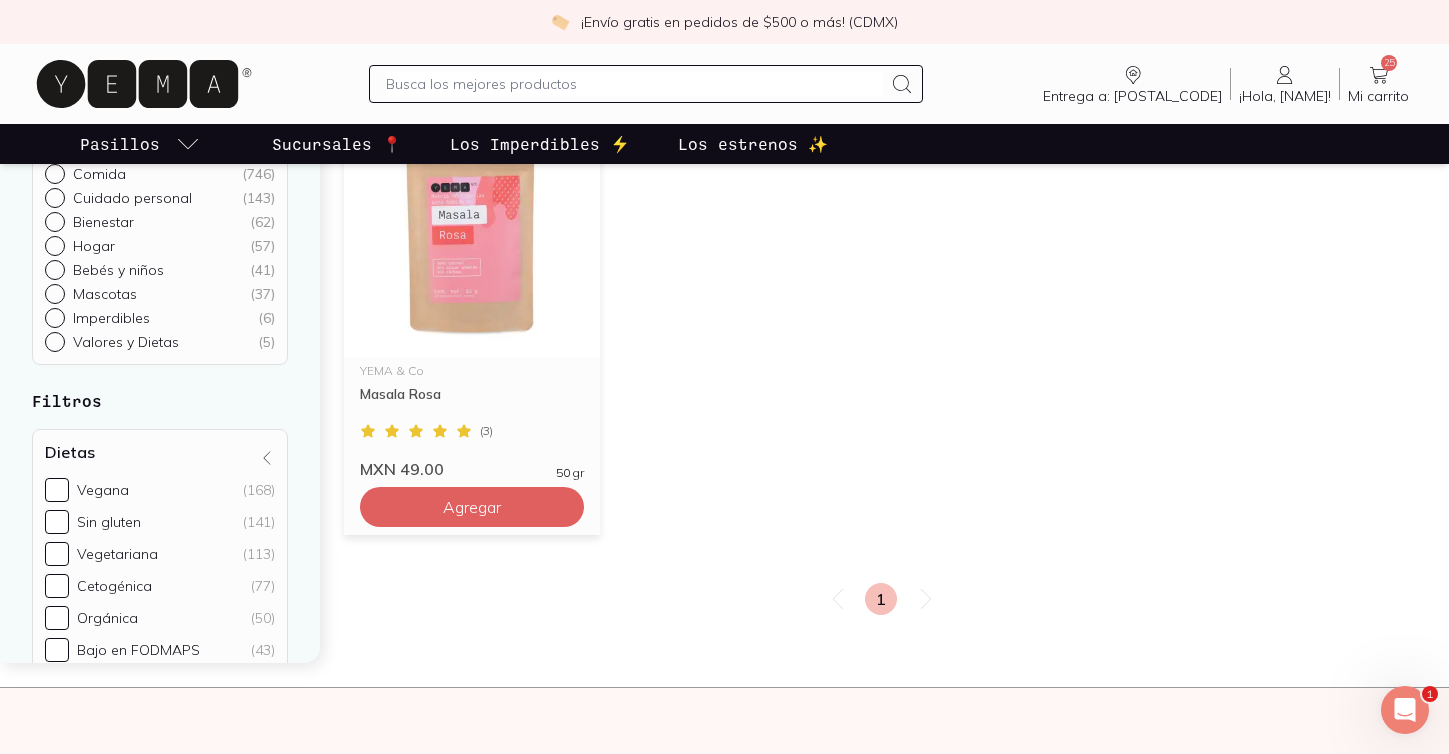 scroll, scrollTop: 290, scrollLeft: 0, axis: vertical 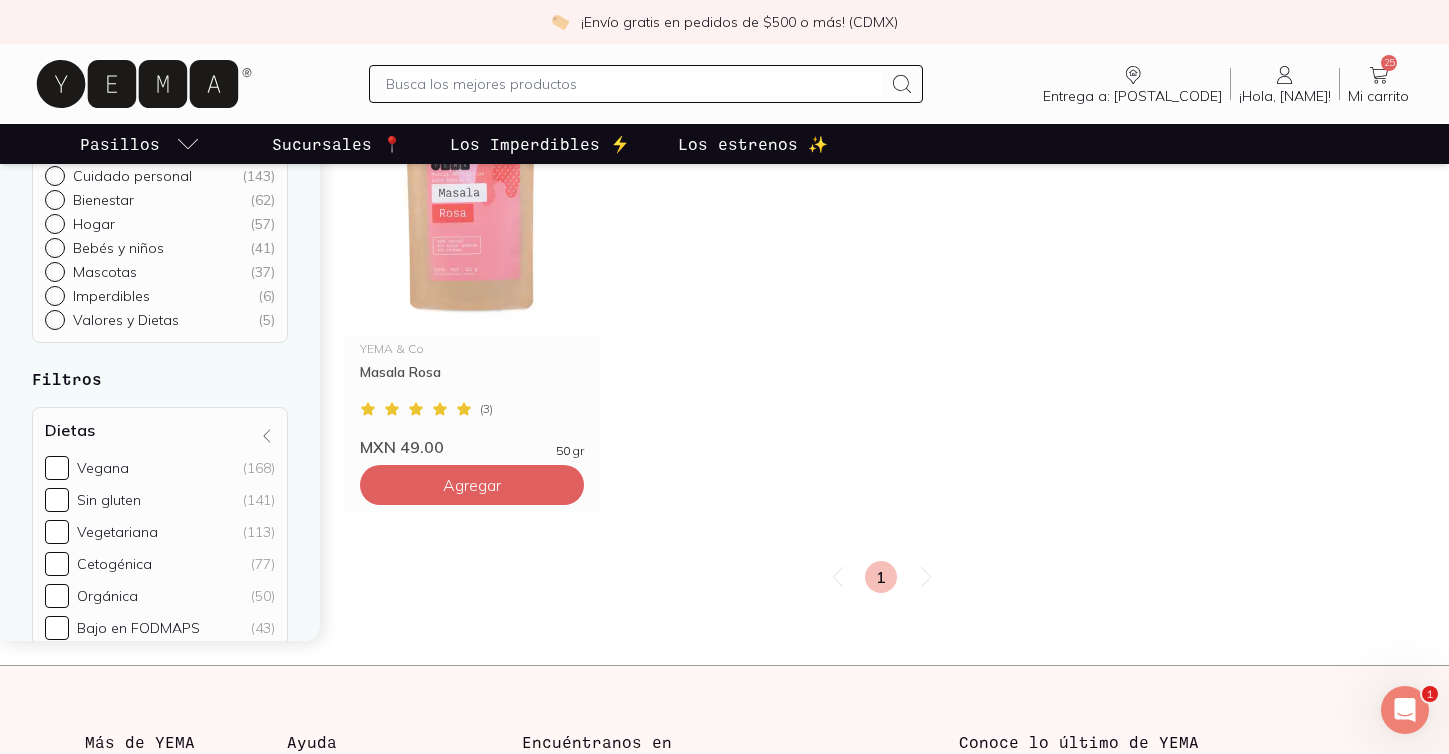 click at bounding box center [634, 84] 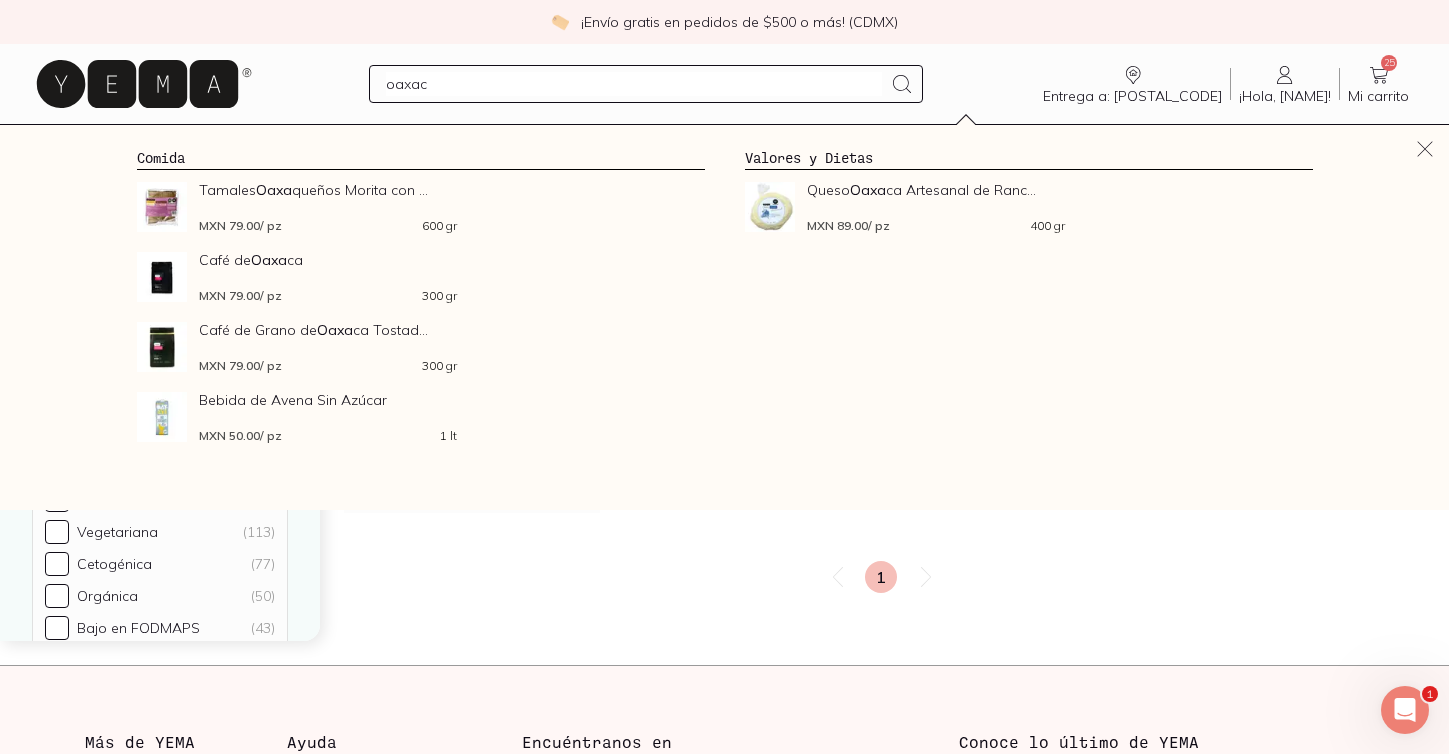 type on "oaxaca" 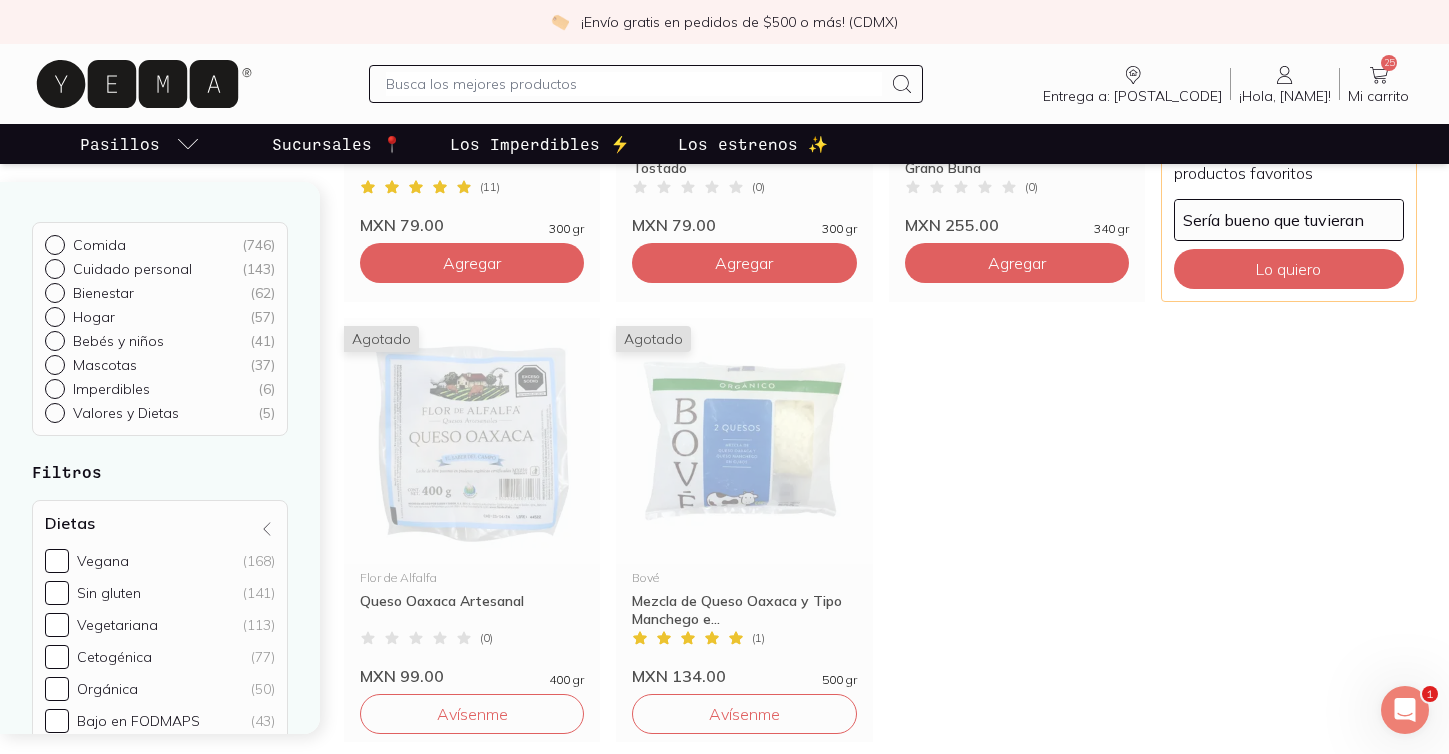 scroll, scrollTop: 513, scrollLeft: 0, axis: vertical 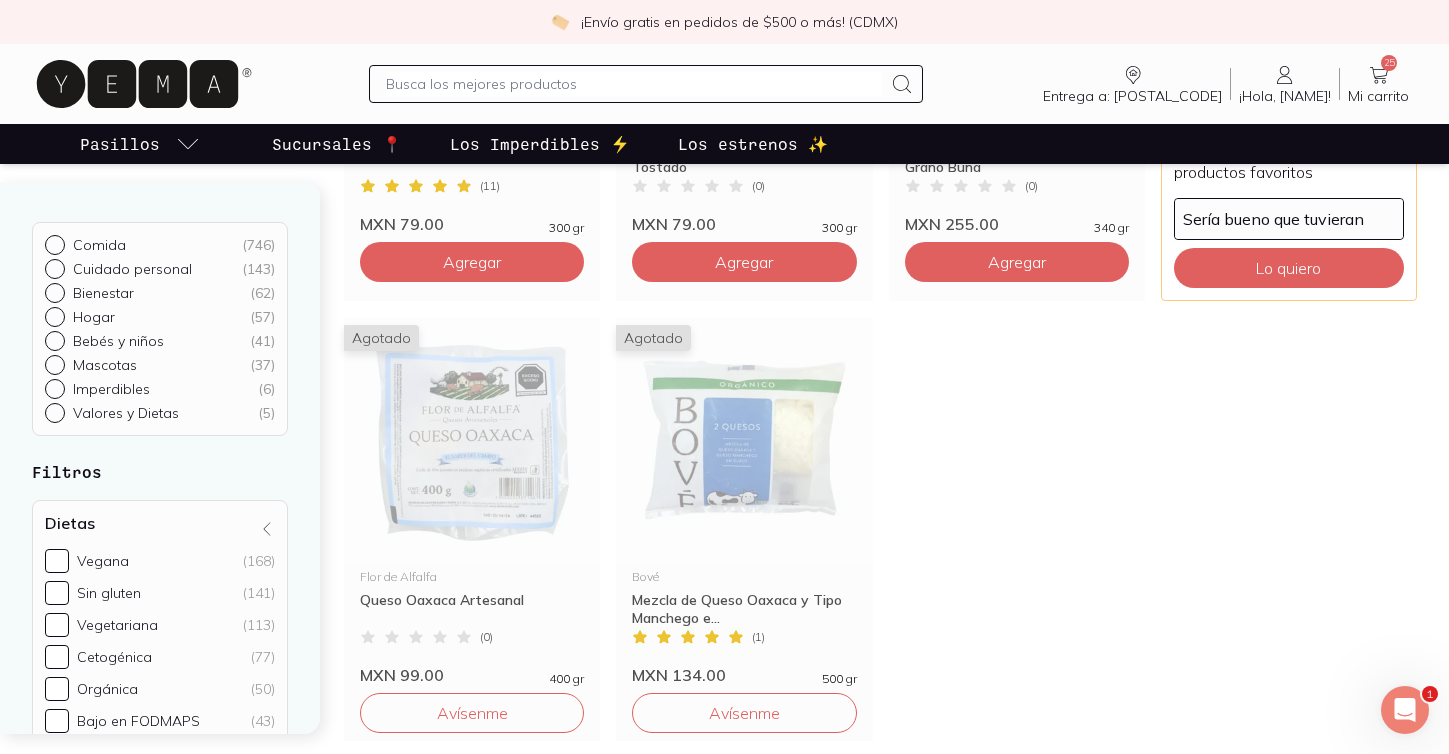 click at bounding box center (634, 84) 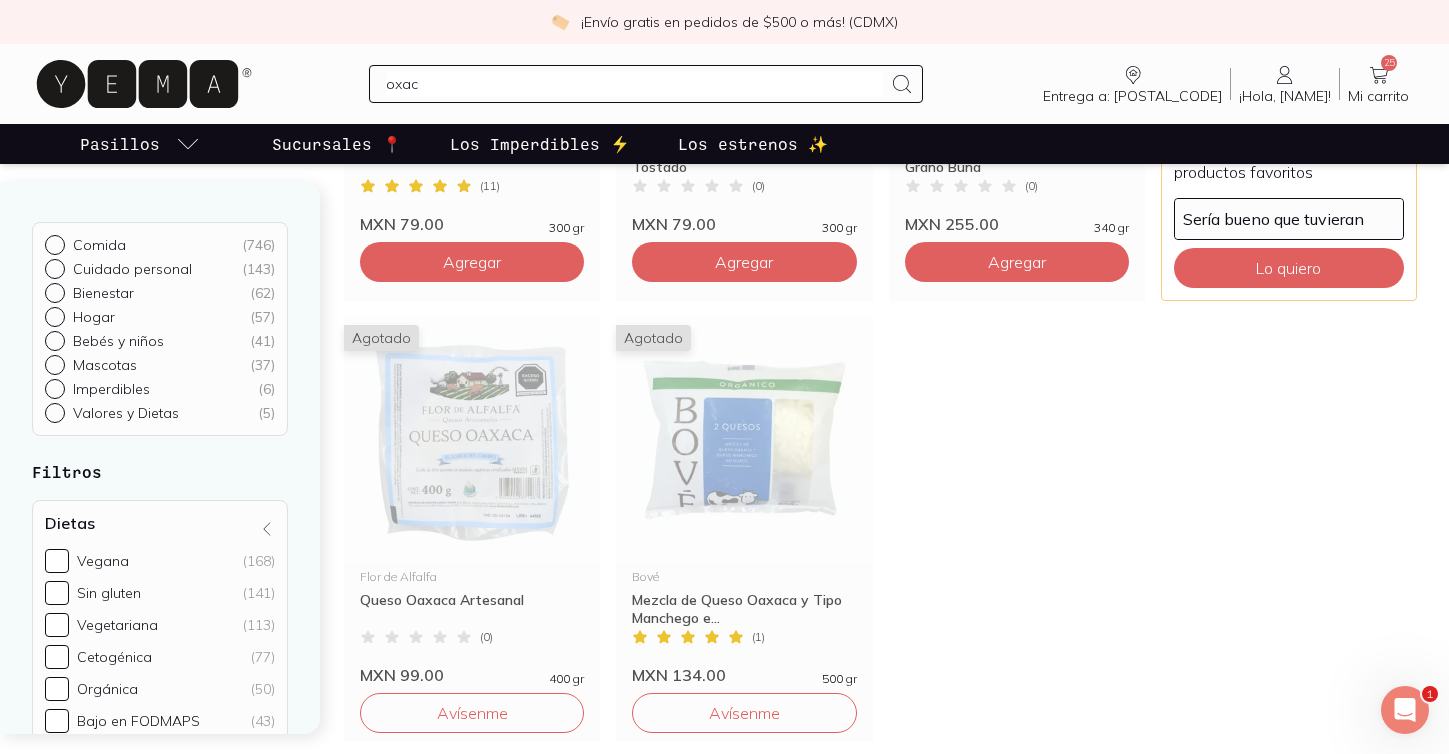 type on "oxaca" 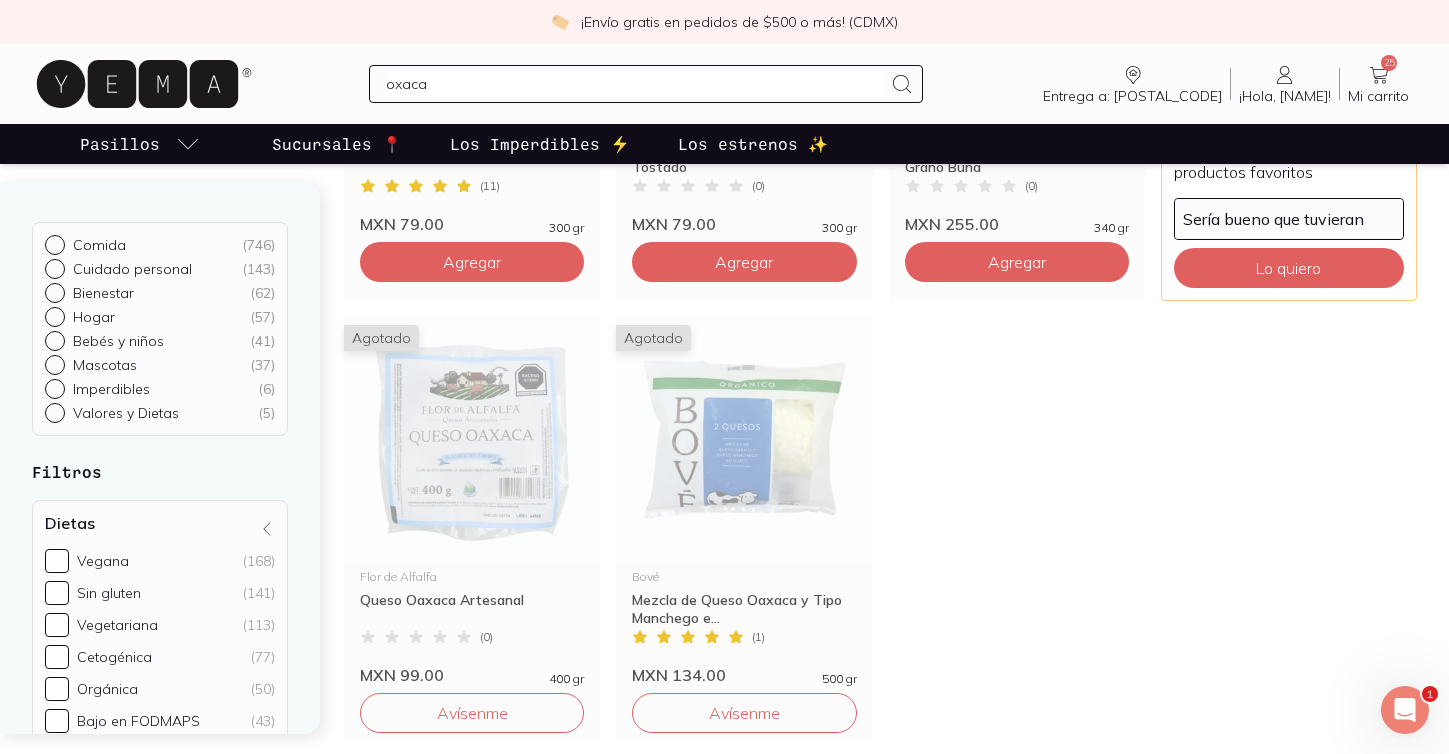 type 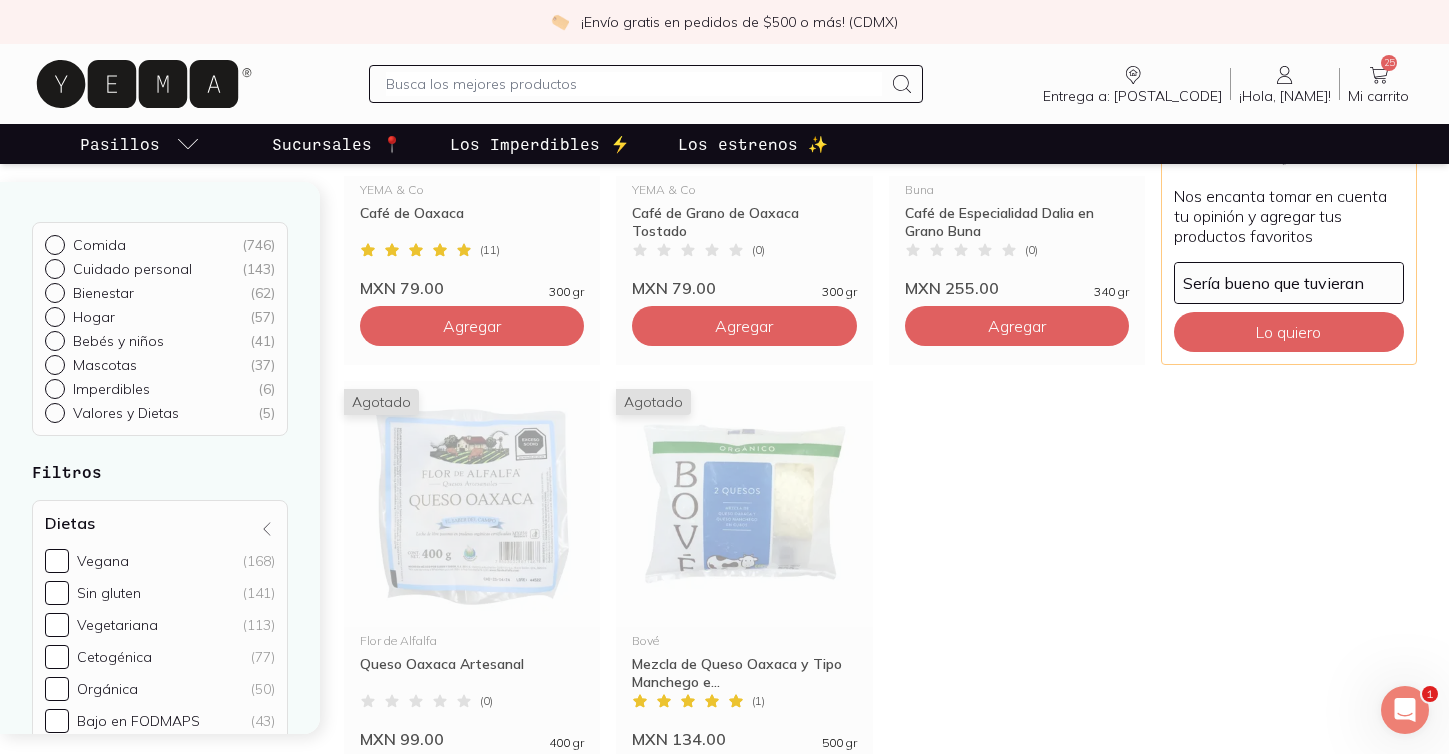 scroll, scrollTop: 448, scrollLeft: 0, axis: vertical 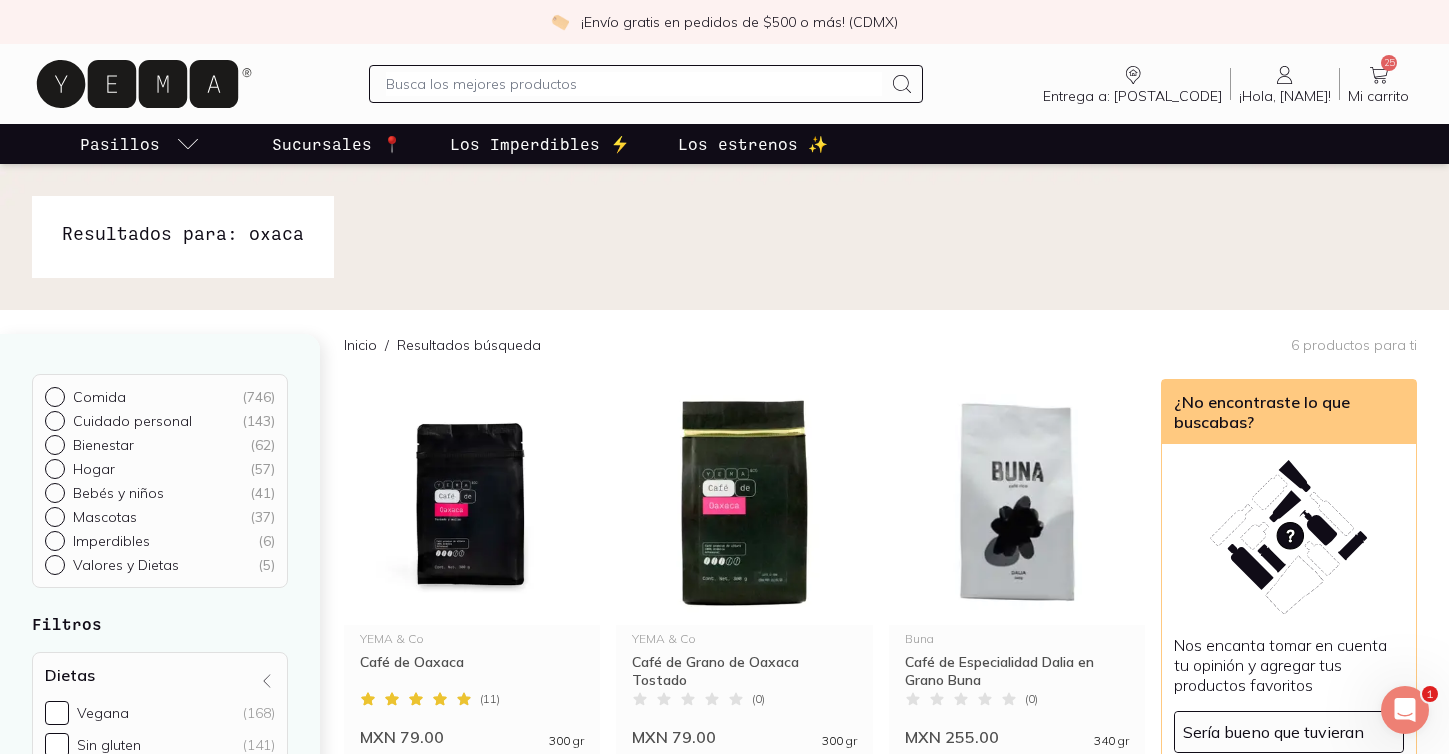 click 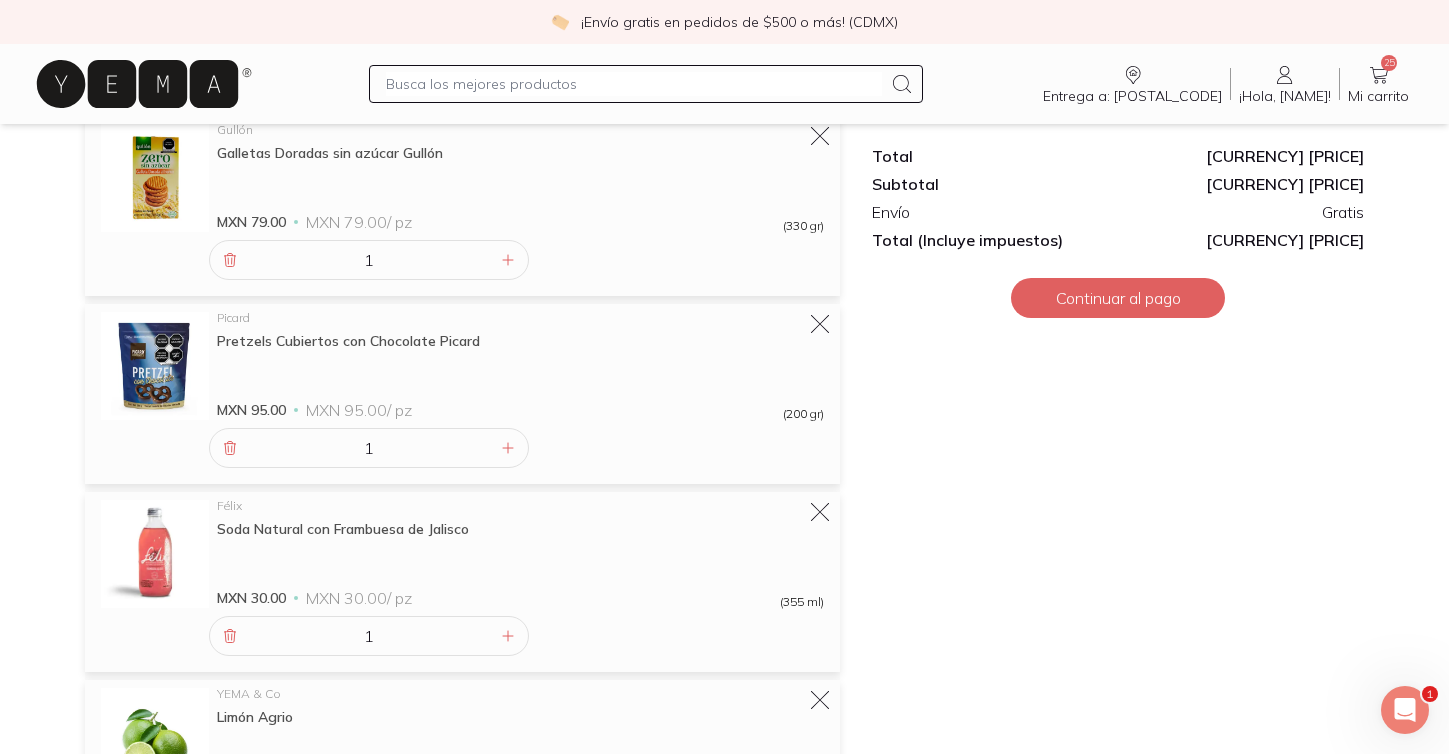 scroll, scrollTop: 3810, scrollLeft: 0, axis: vertical 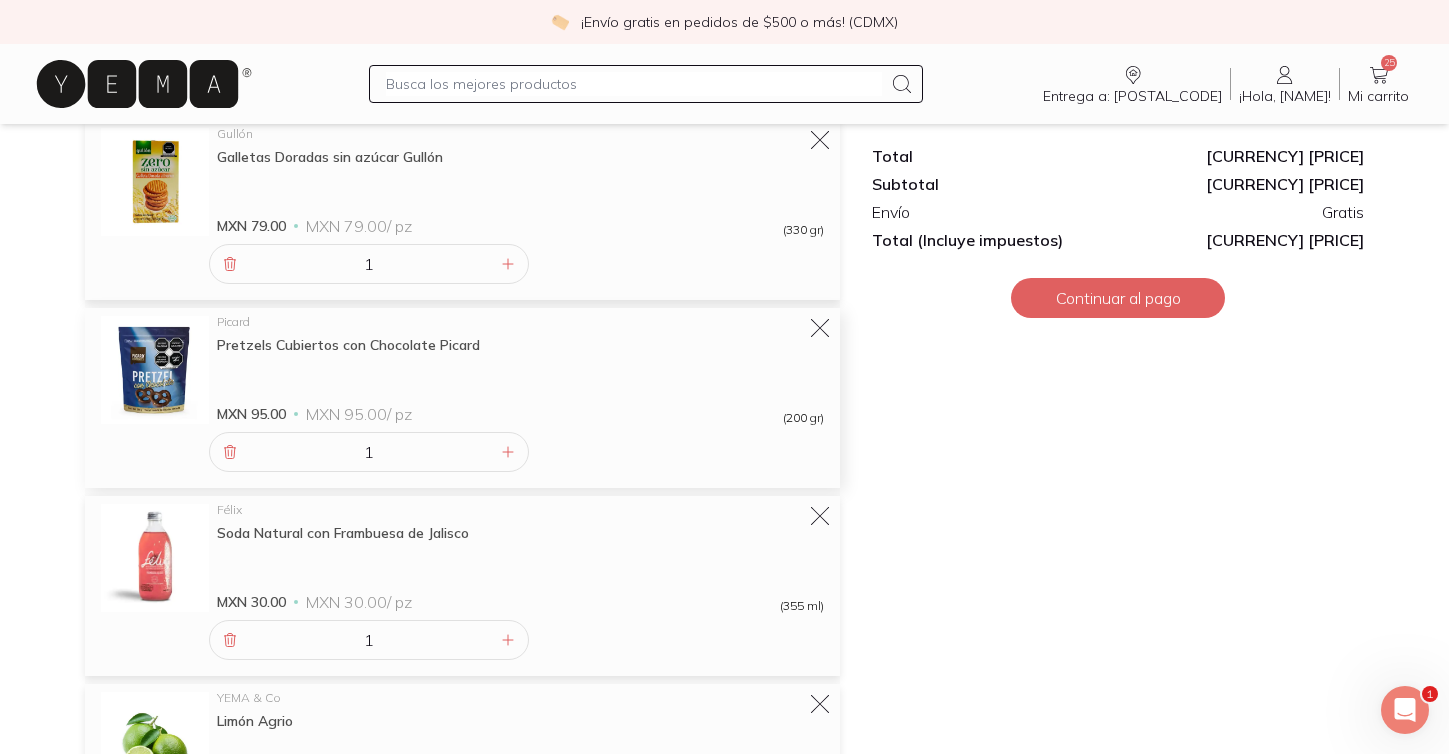 click on "1" at bounding box center (369, 452) 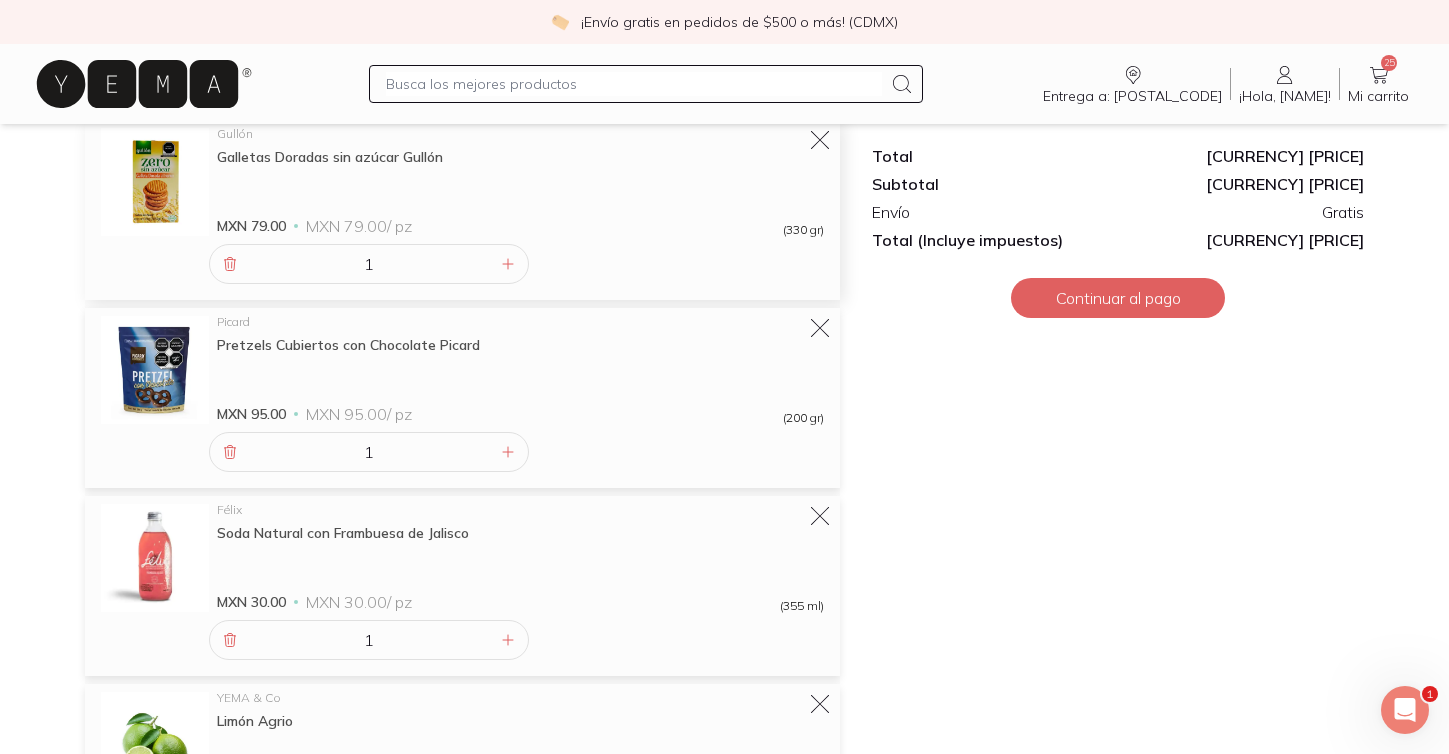 click at bounding box center [155, 182] 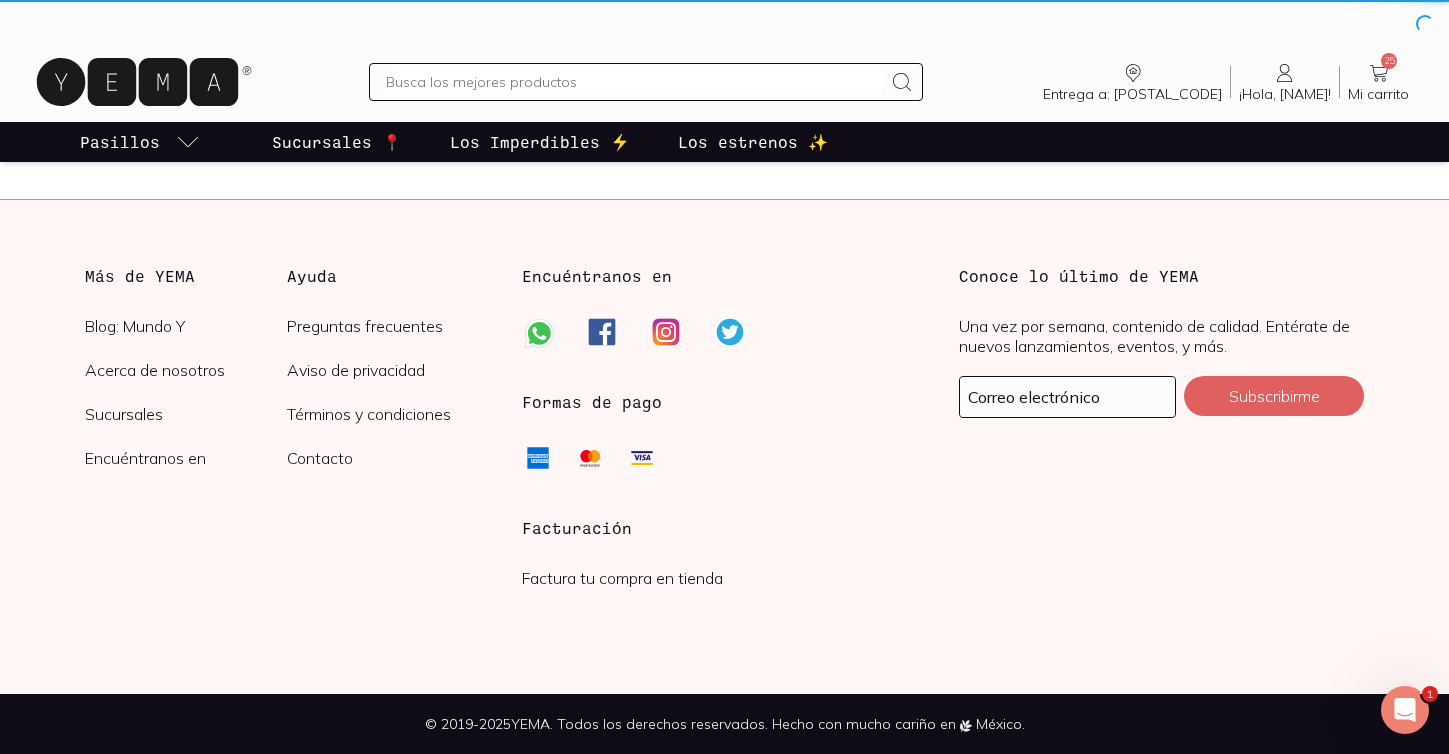 scroll, scrollTop: 0, scrollLeft: 0, axis: both 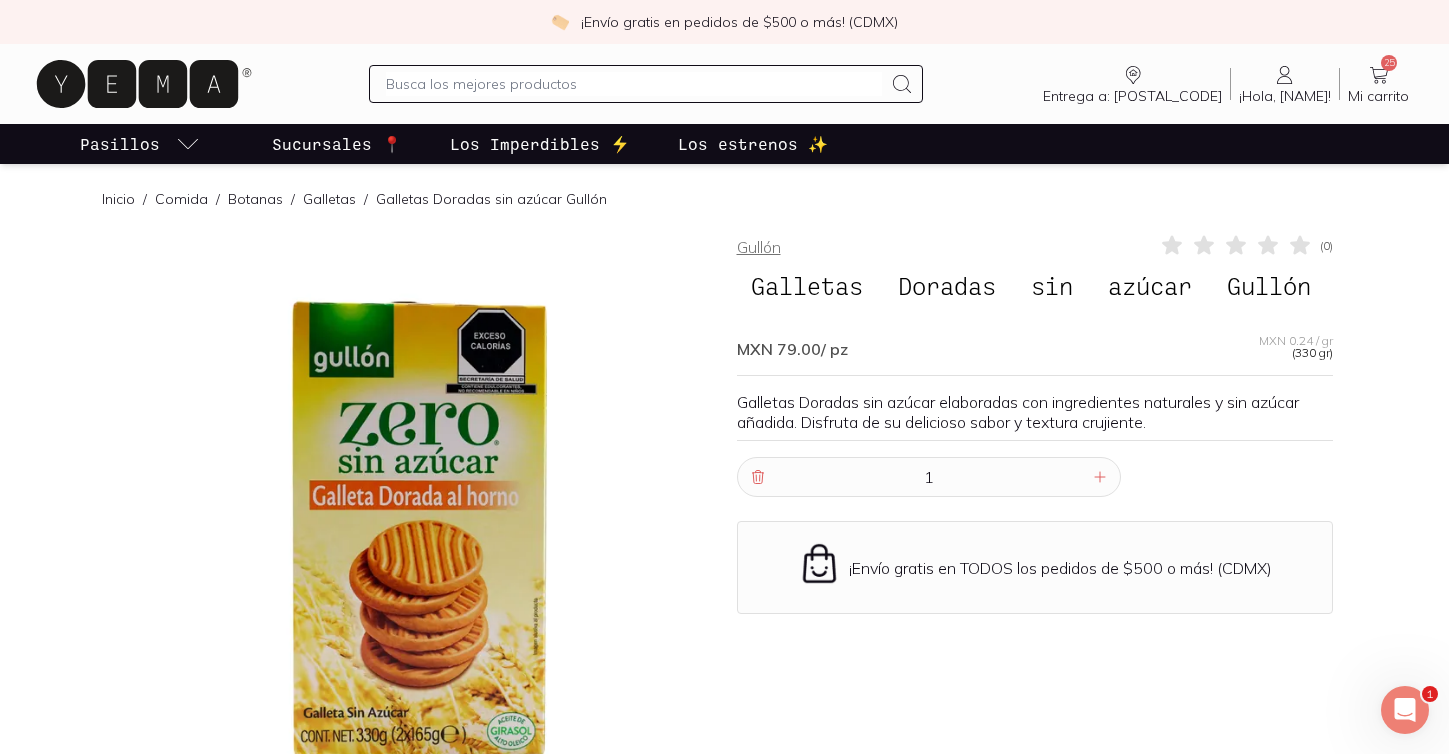 click on "Gullón" at bounding box center [759, 247] 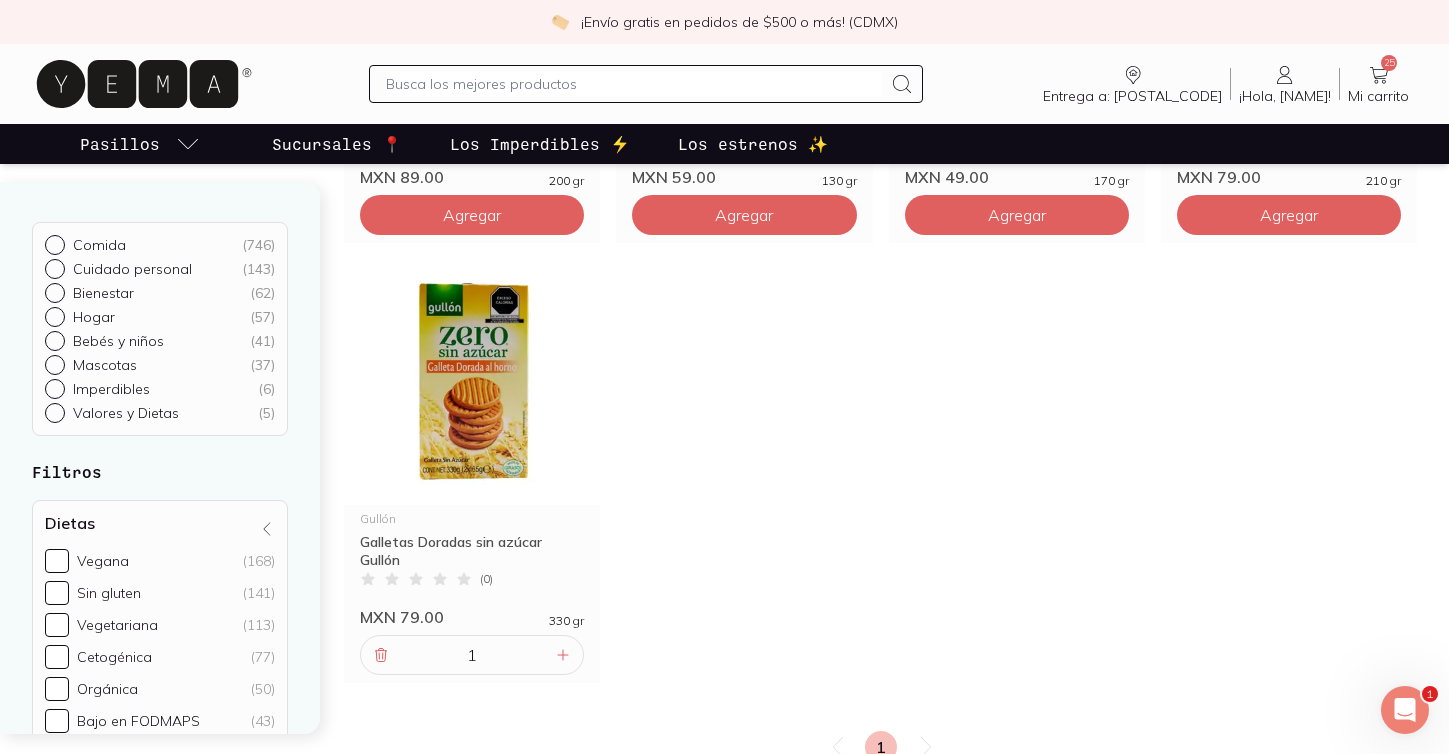 scroll, scrollTop: 0, scrollLeft: 0, axis: both 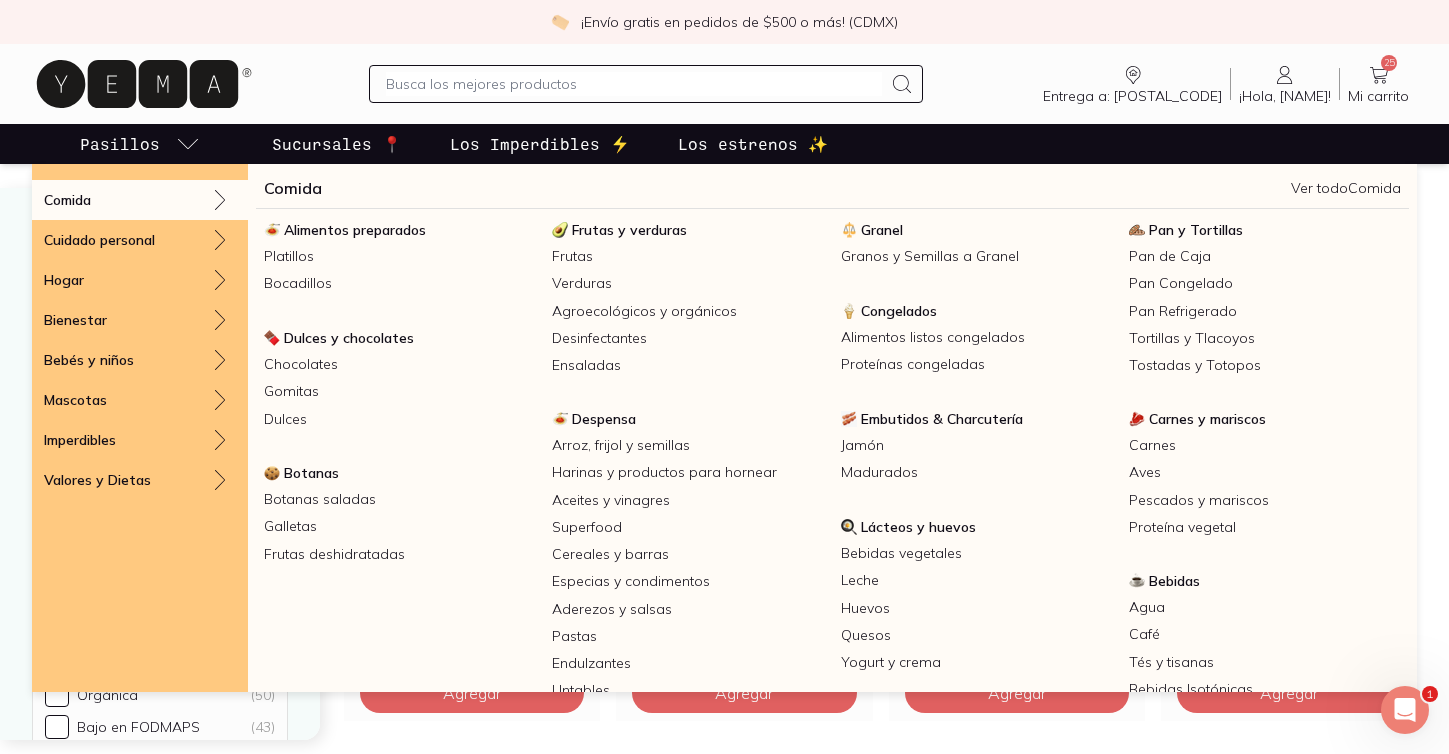 click on "Pasillos" at bounding box center (140, 144) 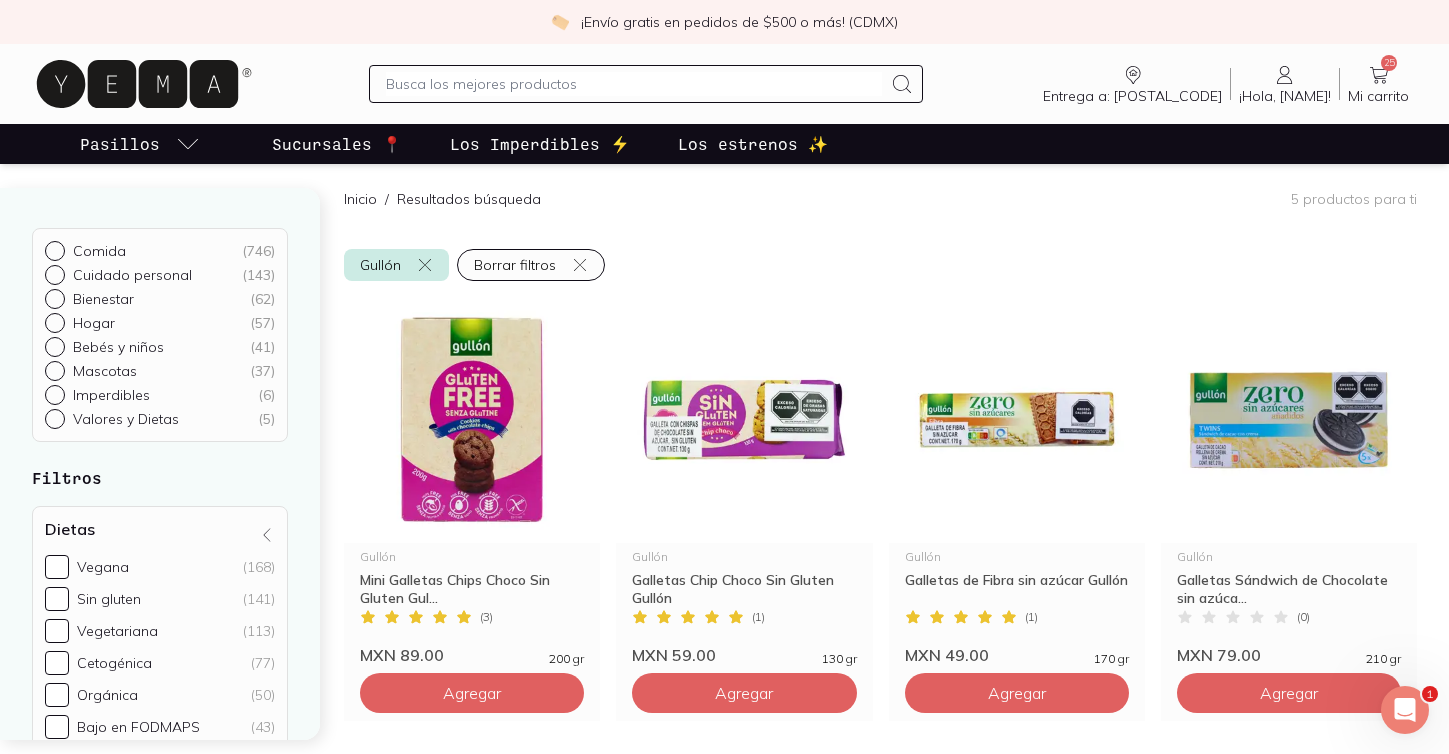 click on "Pasillos" at bounding box center [140, 144] 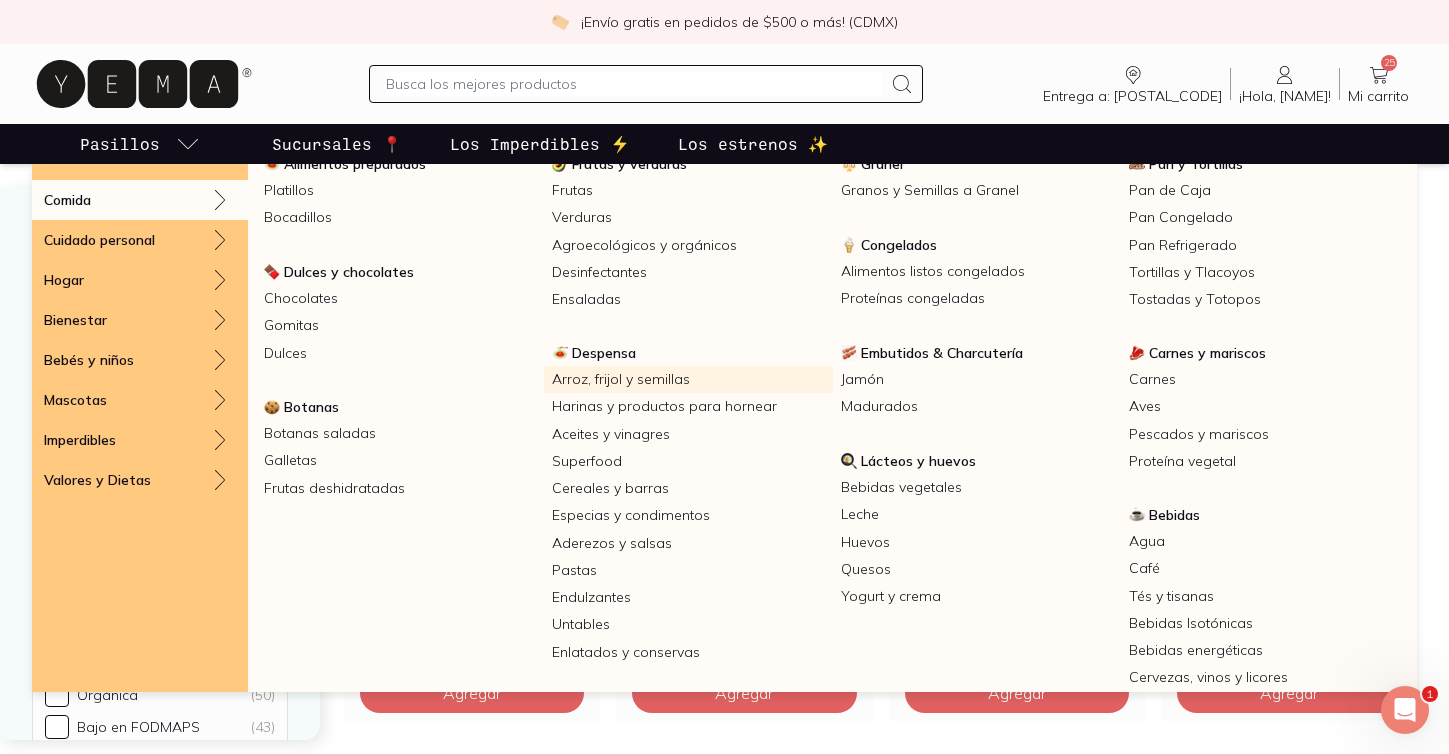 scroll, scrollTop: 70, scrollLeft: 0, axis: vertical 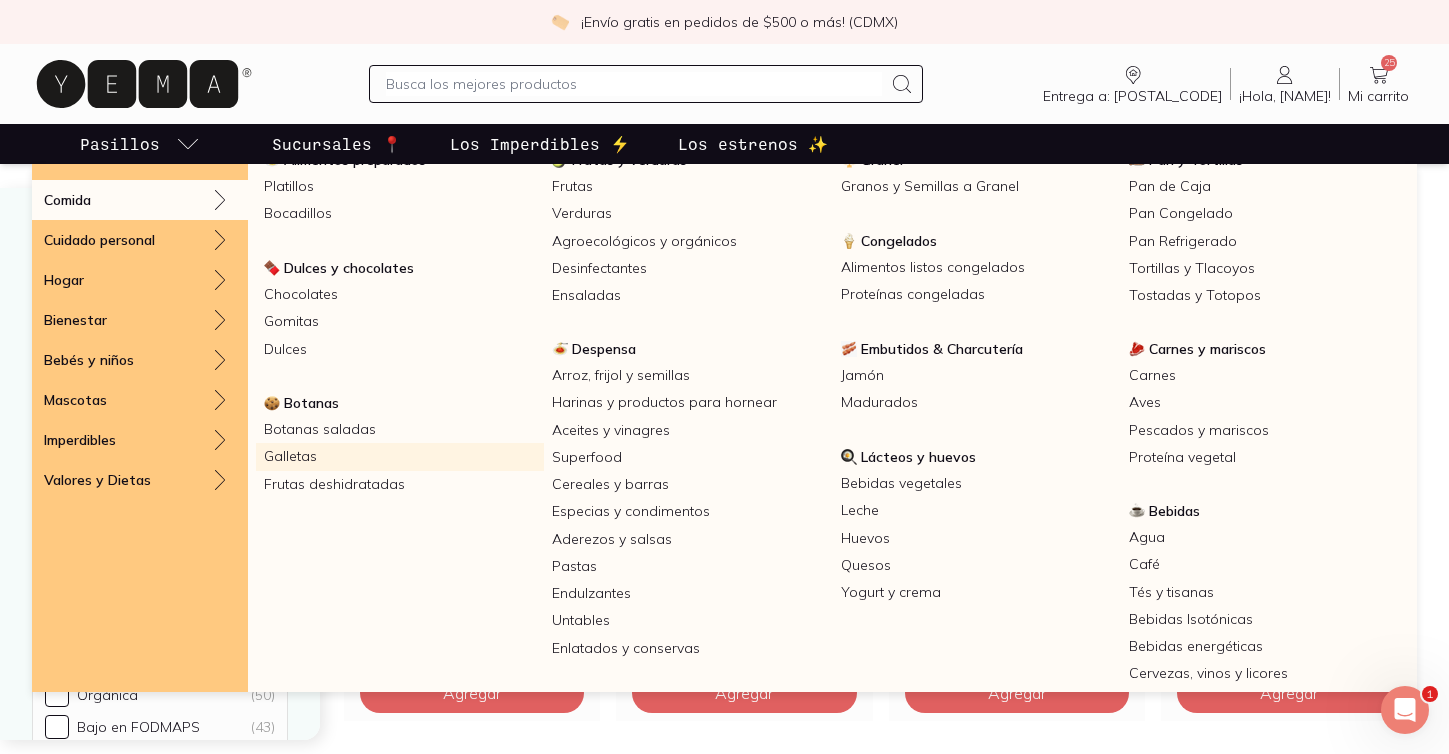 click on "Galletas" at bounding box center [400, 456] 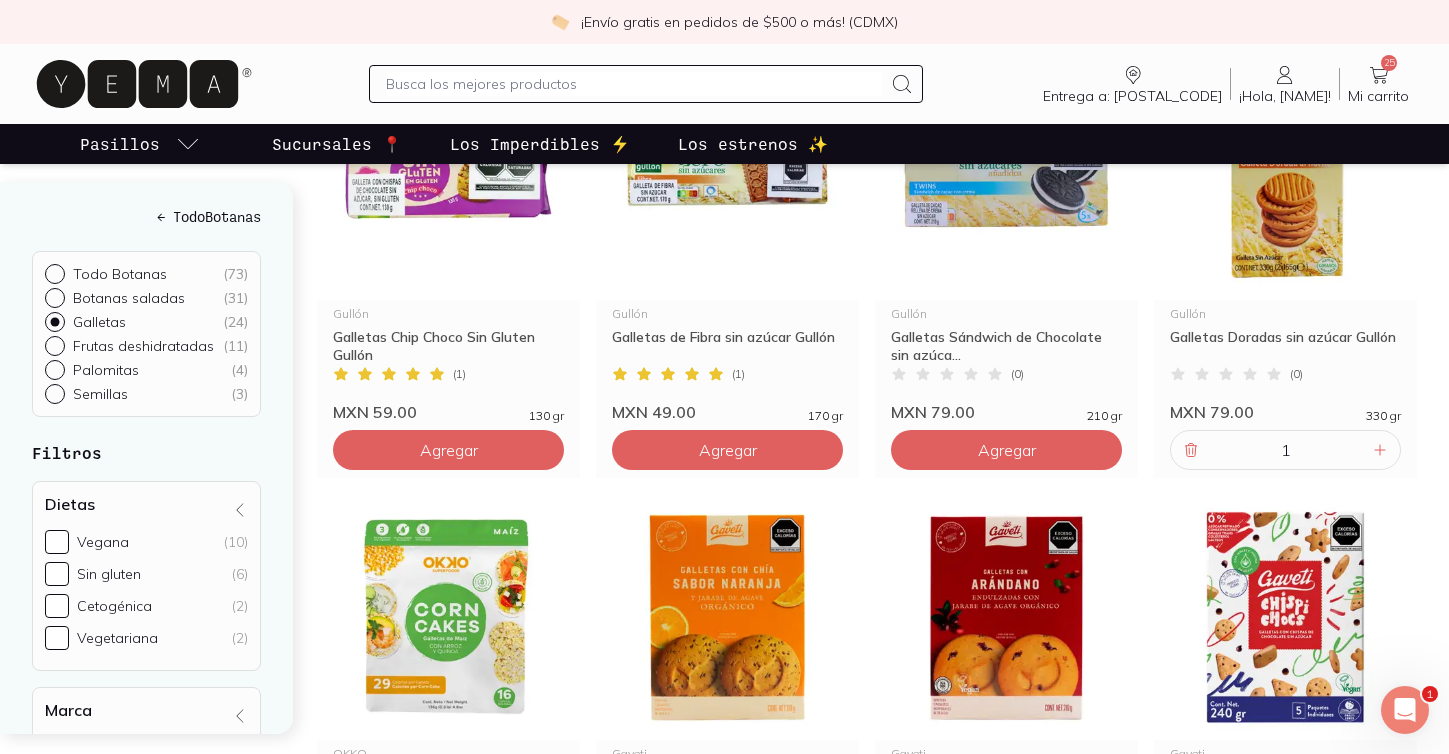 scroll, scrollTop: 1254, scrollLeft: 0, axis: vertical 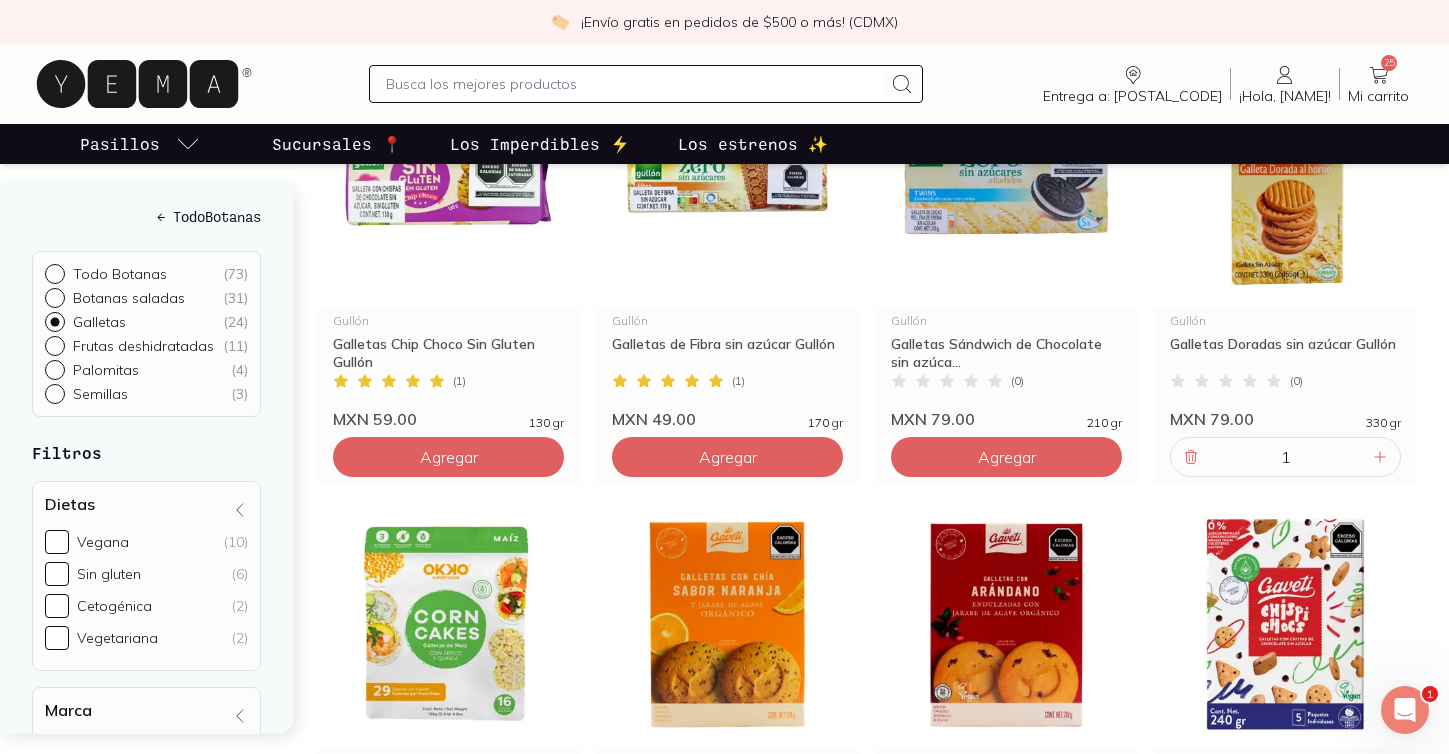 click 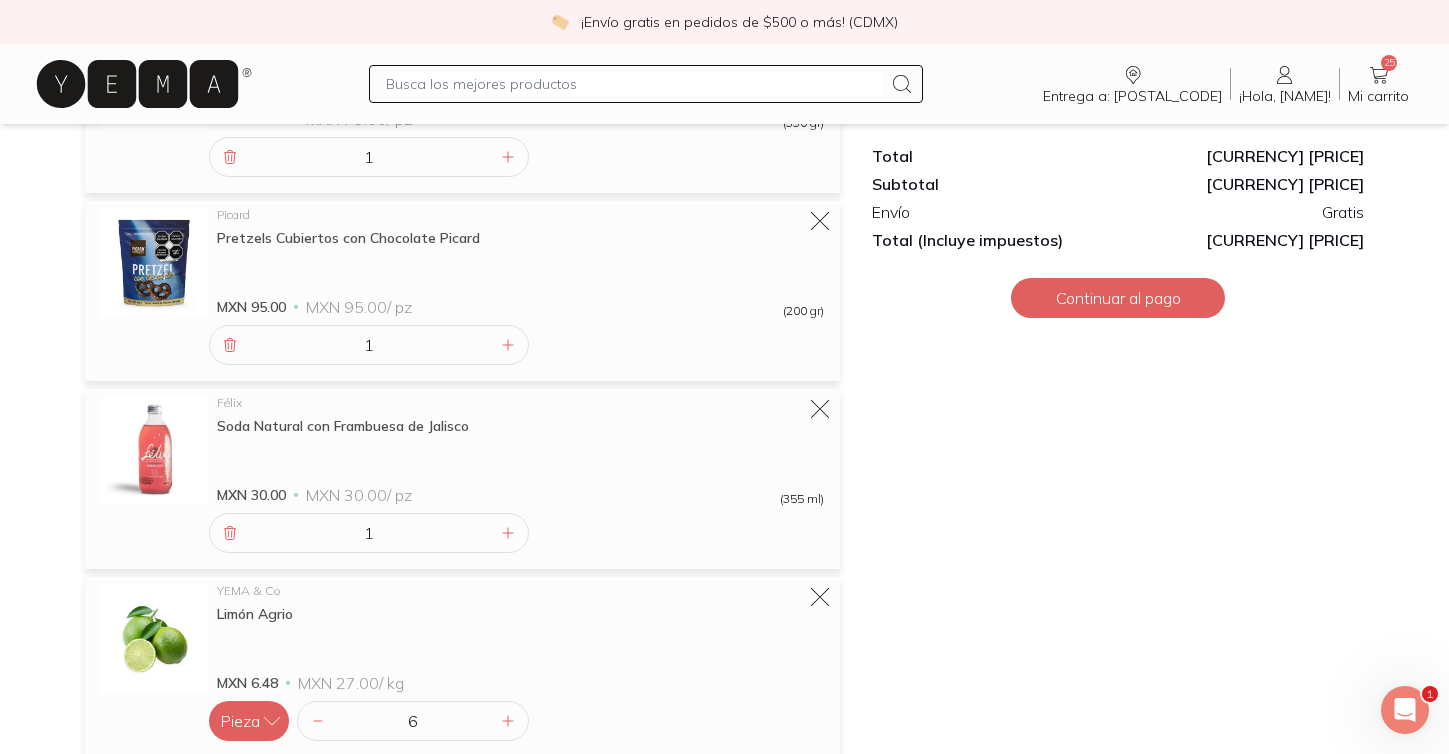 scroll, scrollTop: 3914, scrollLeft: 0, axis: vertical 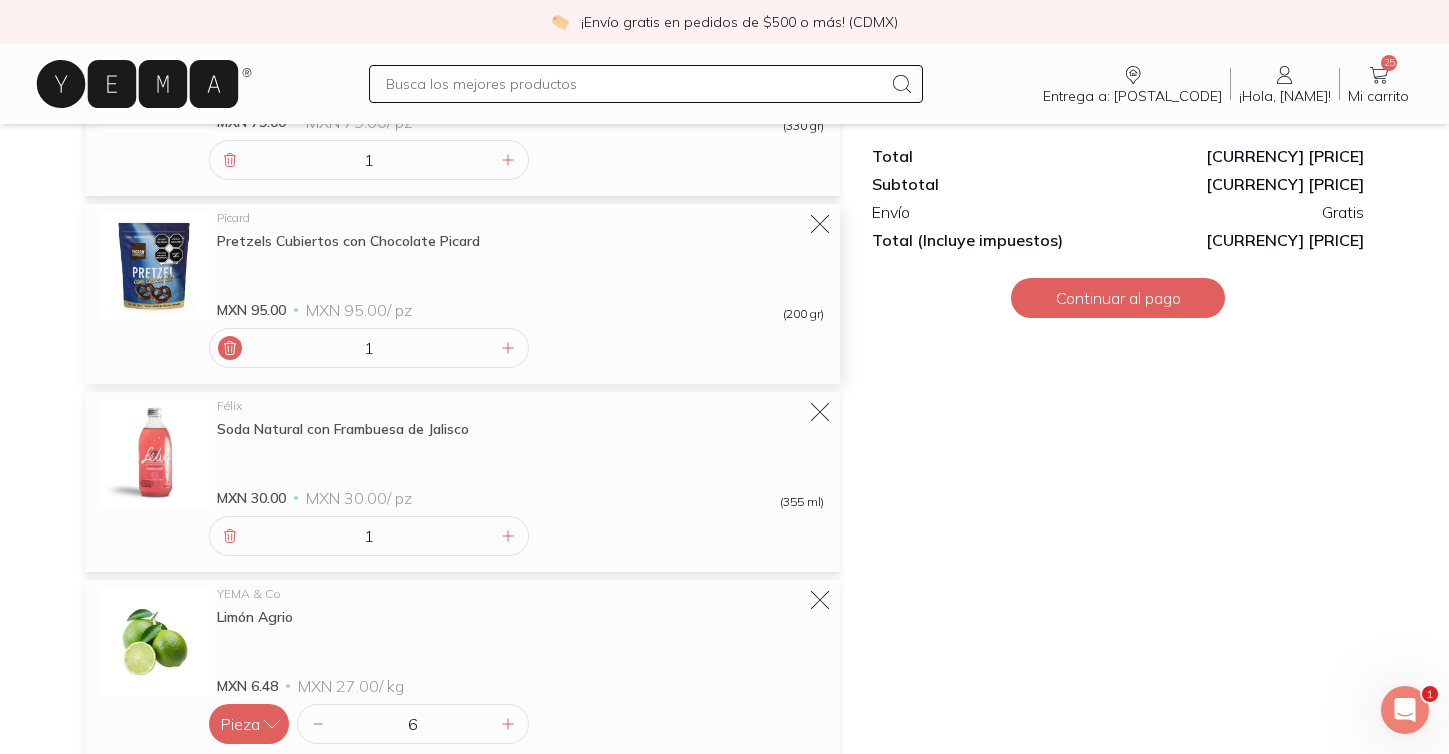 click 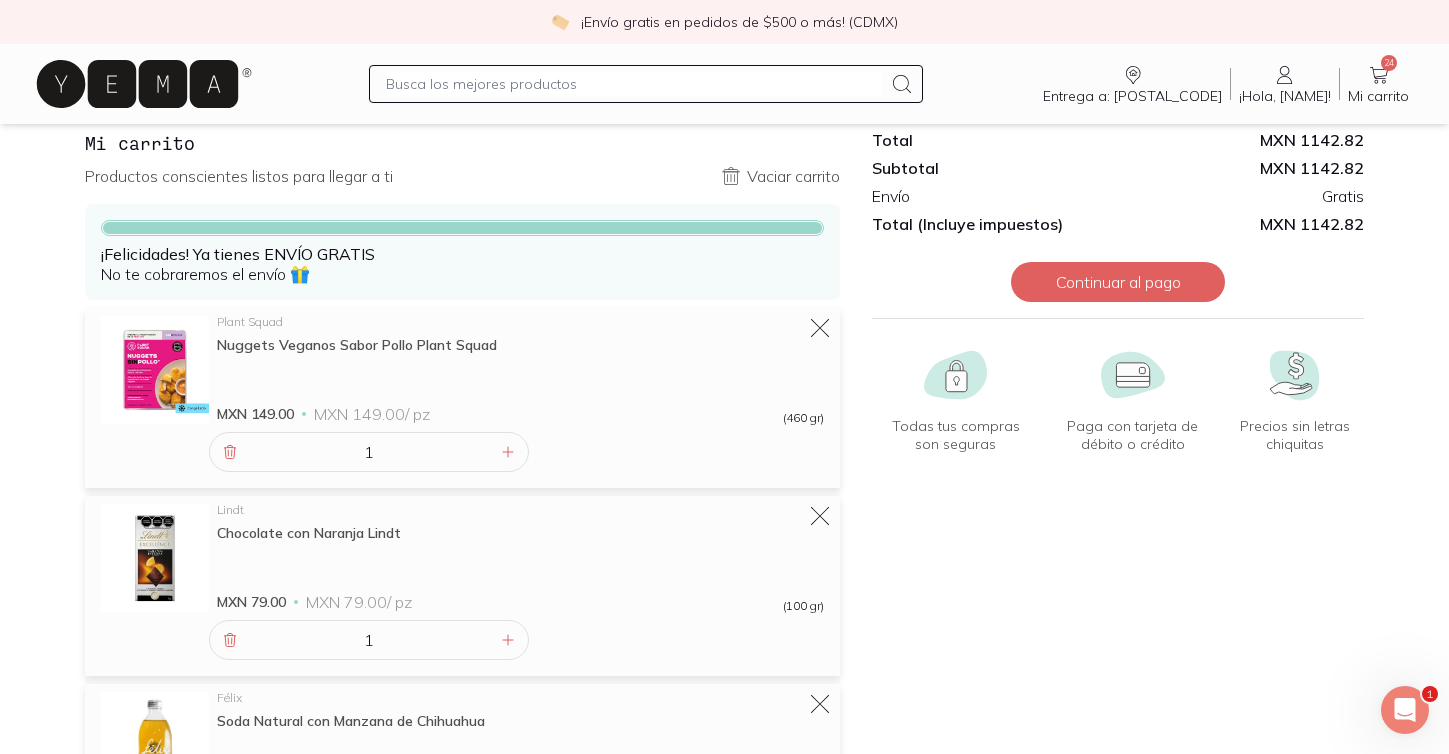 scroll, scrollTop: 0, scrollLeft: 0, axis: both 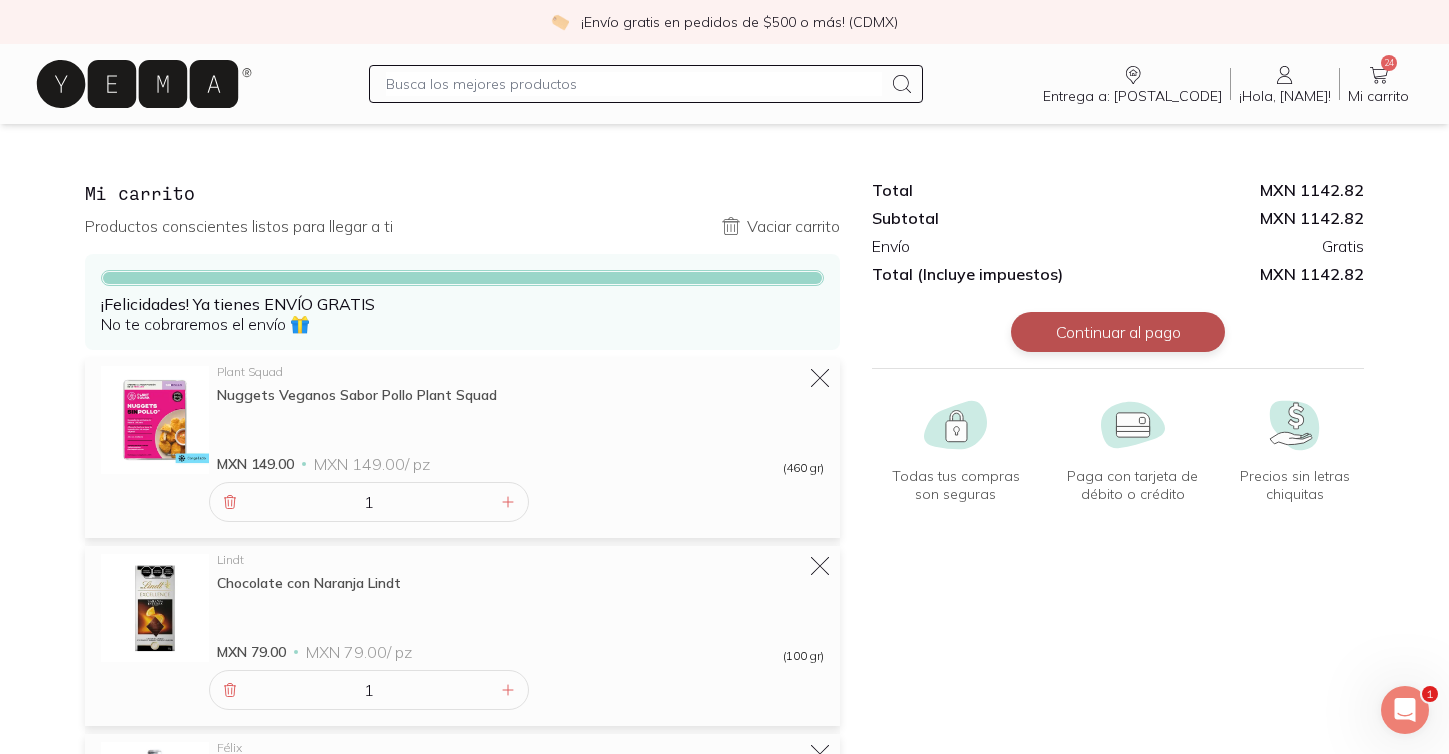 click on "Continuar al pago" at bounding box center (1118, 332) 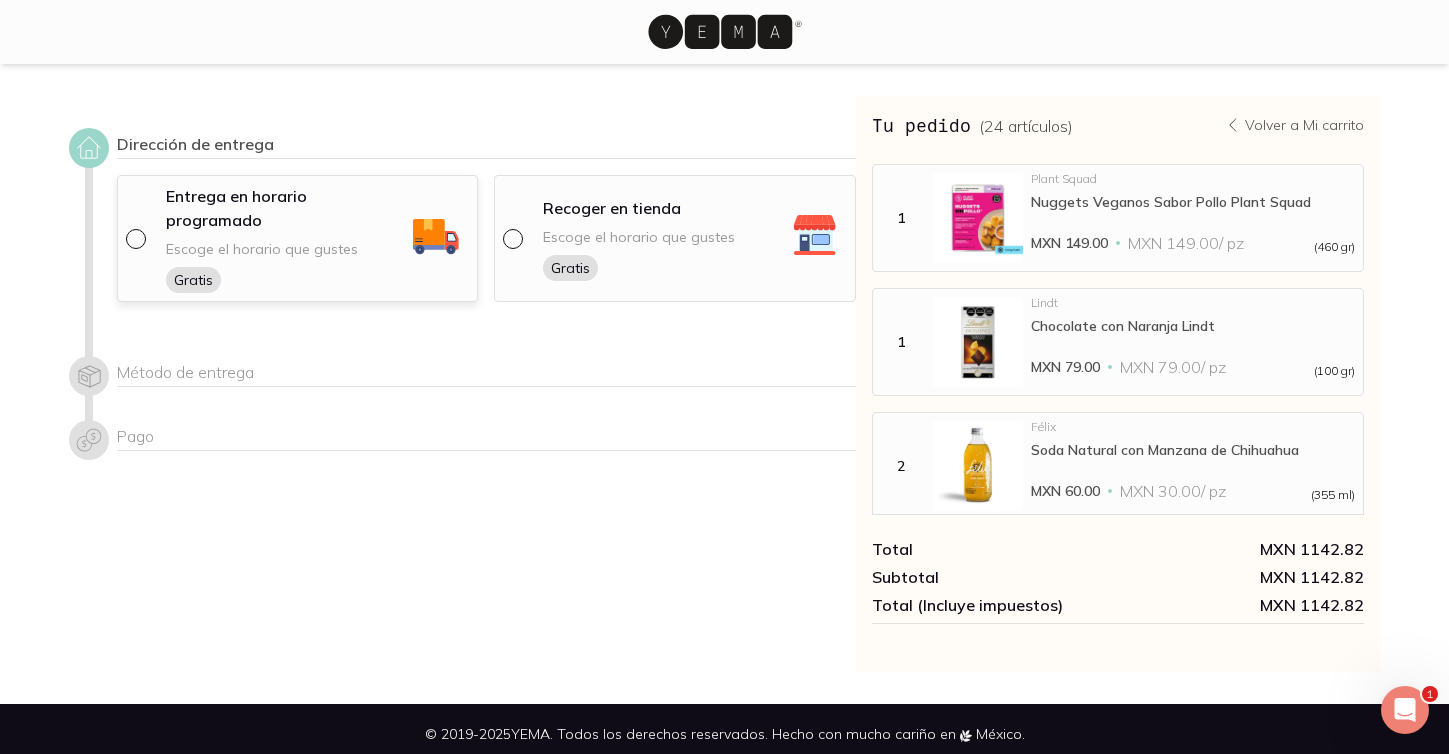 click at bounding box center [134, 237] 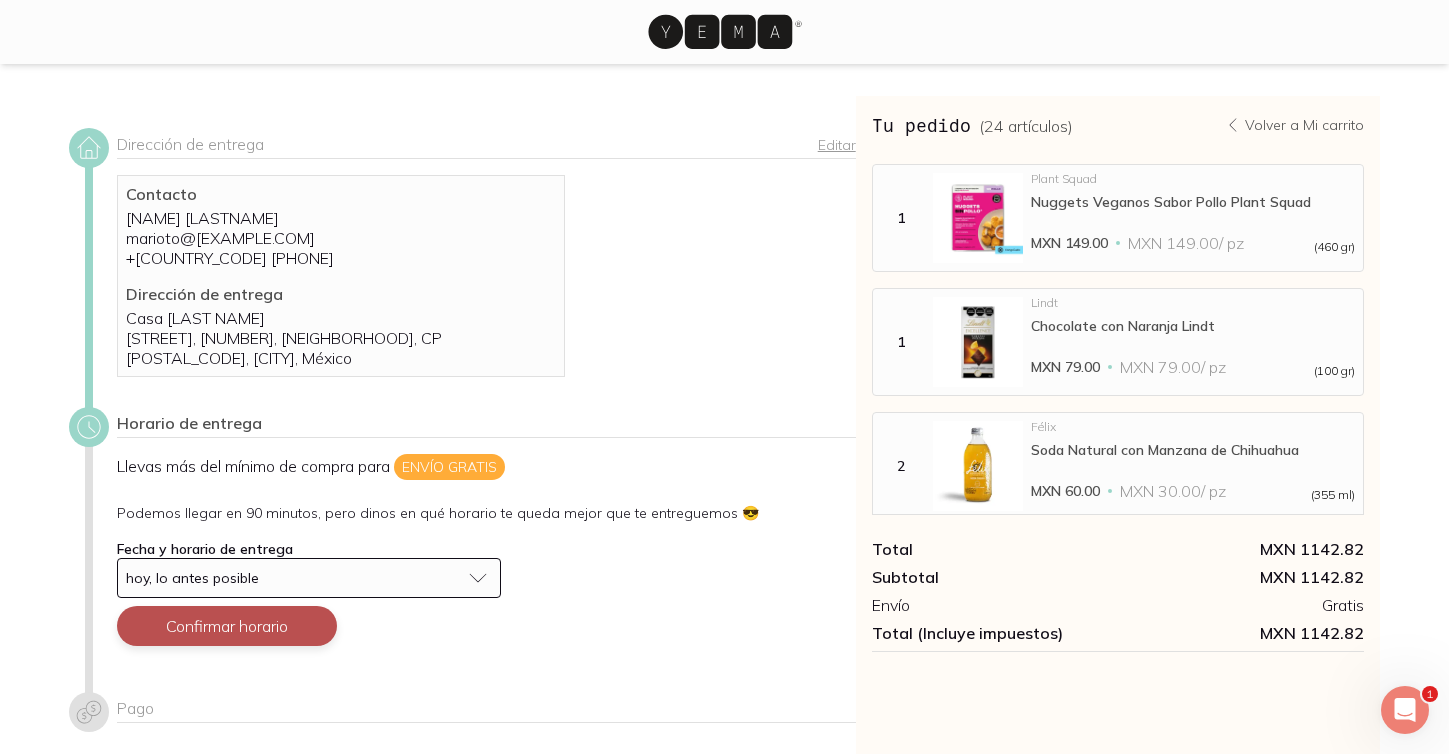 click on "Confirmar horario" at bounding box center (227, 626) 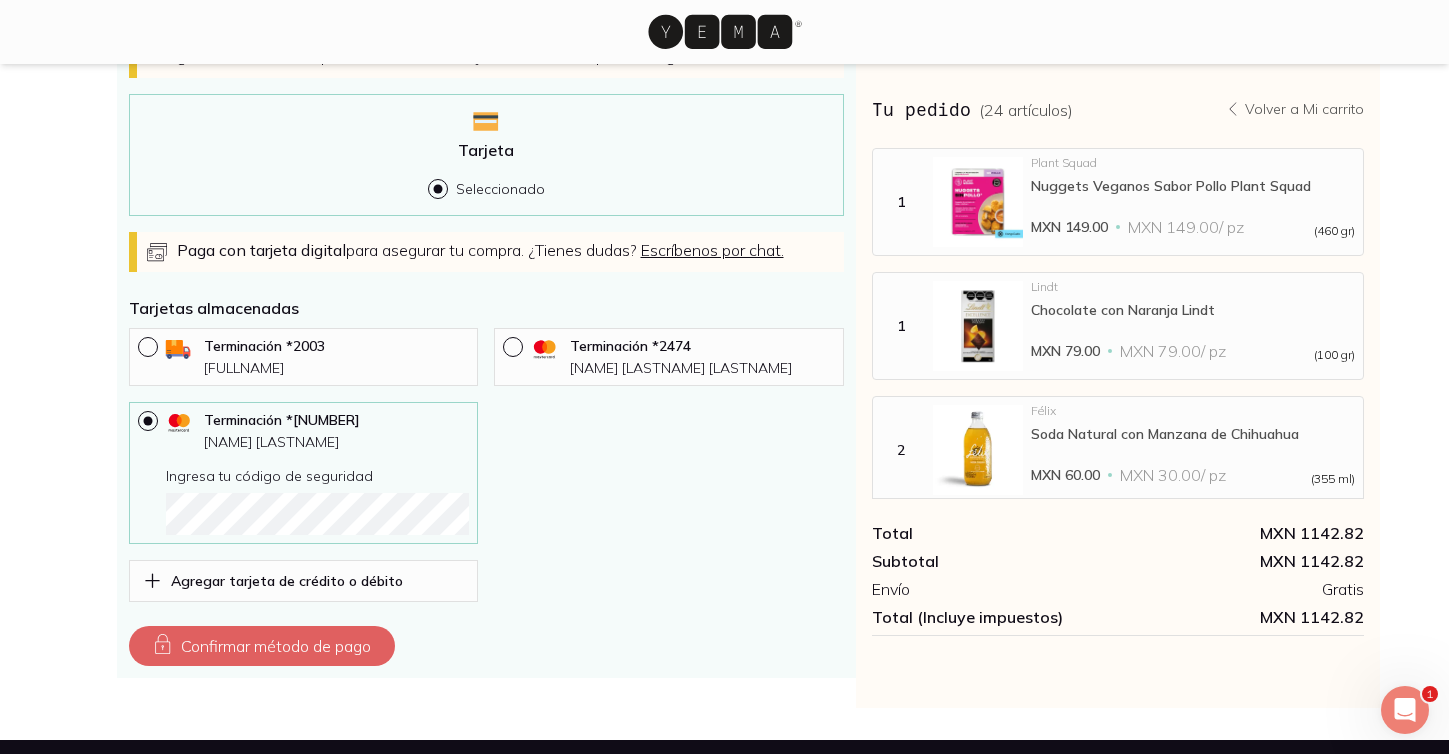 scroll, scrollTop: 716, scrollLeft: 0, axis: vertical 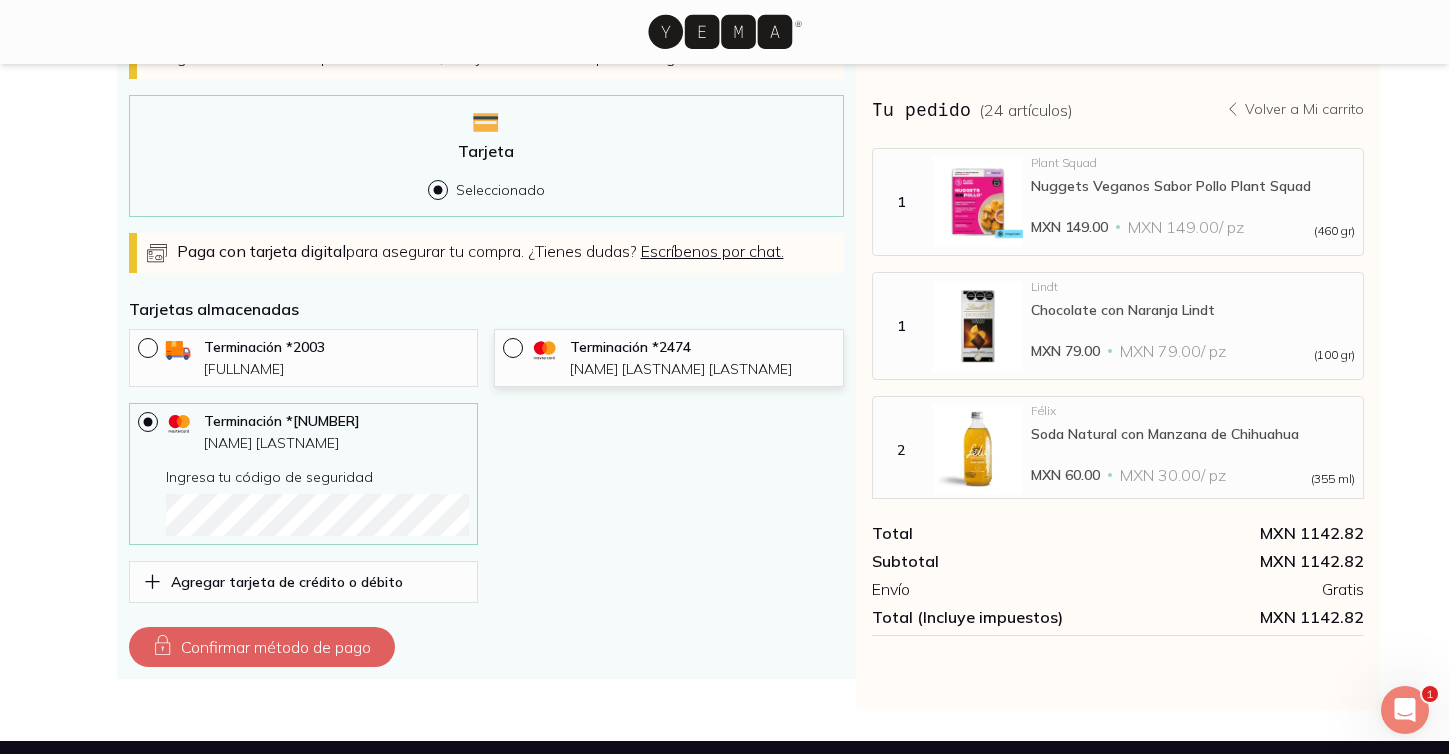 click on "[NAME] [LASTNAME] [LASTNAME]" at bounding box center [702, 369] 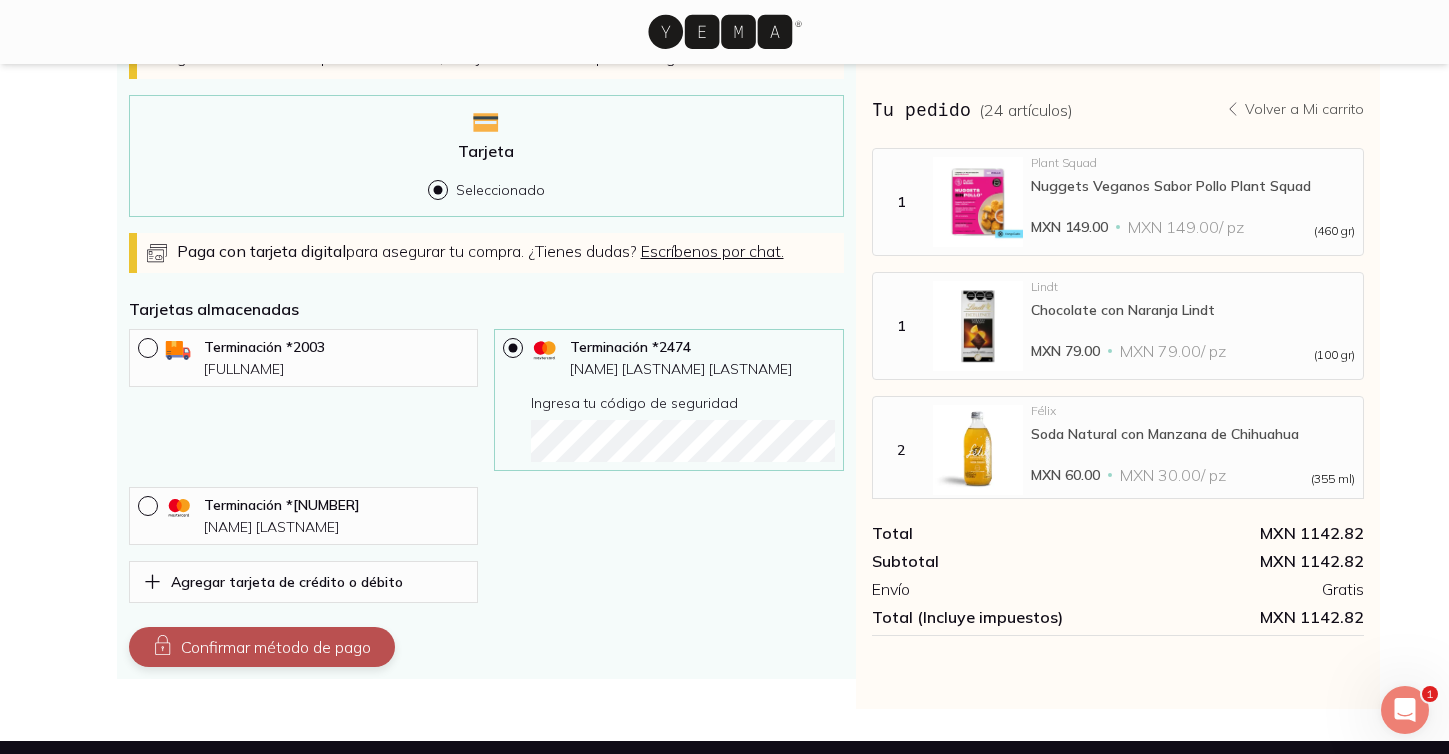 click on "Confirmar método de pago" at bounding box center [262, 647] 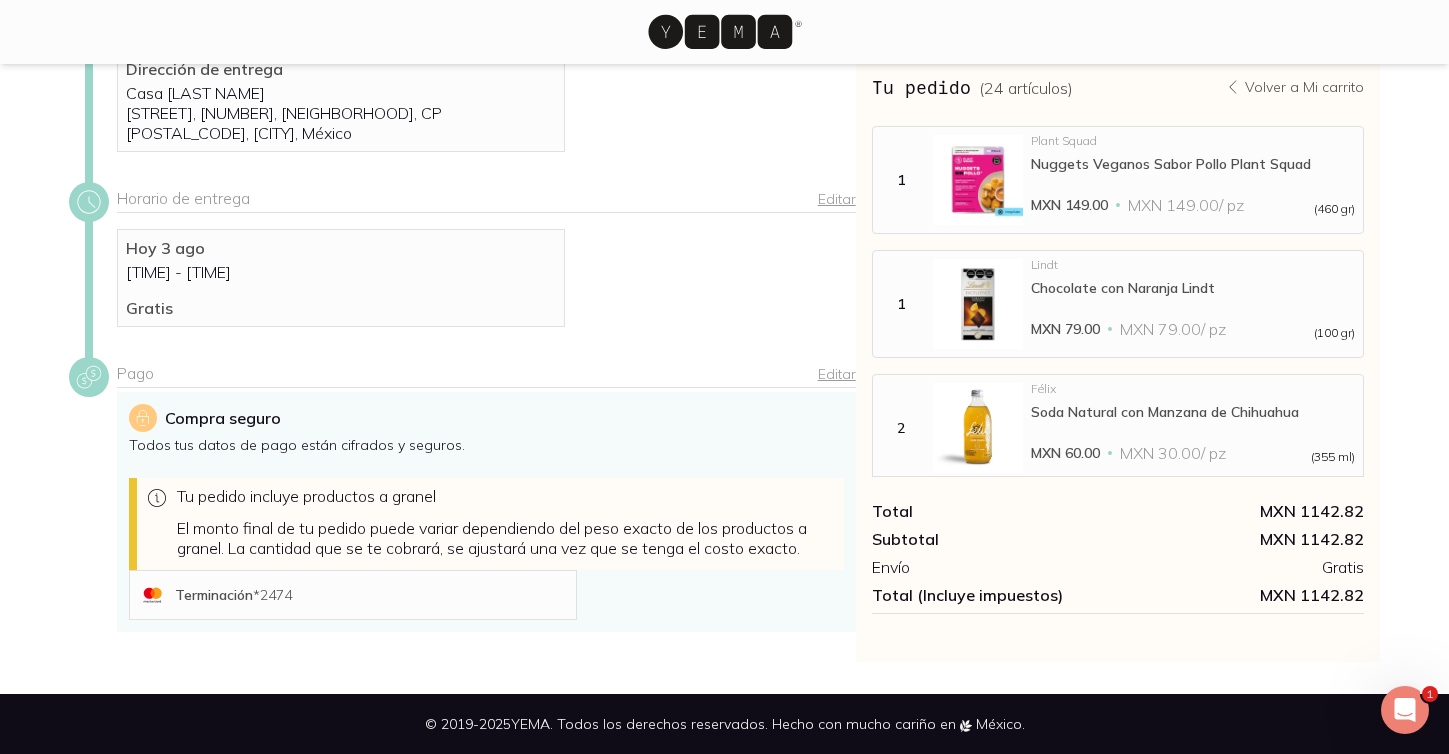 scroll, scrollTop: 445, scrollLeft: 0, axis: vertical 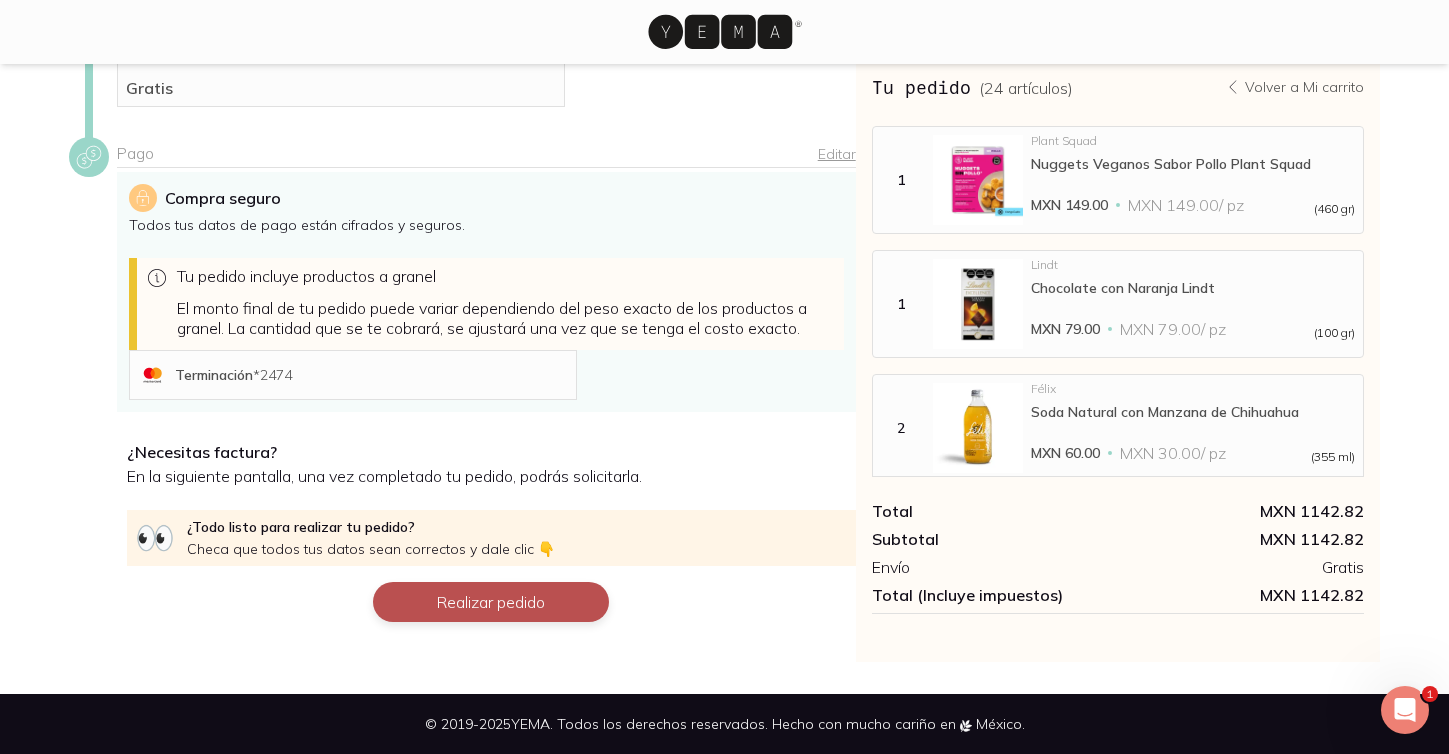 click on "Realizar pedido" at bounding box center [491, 602] 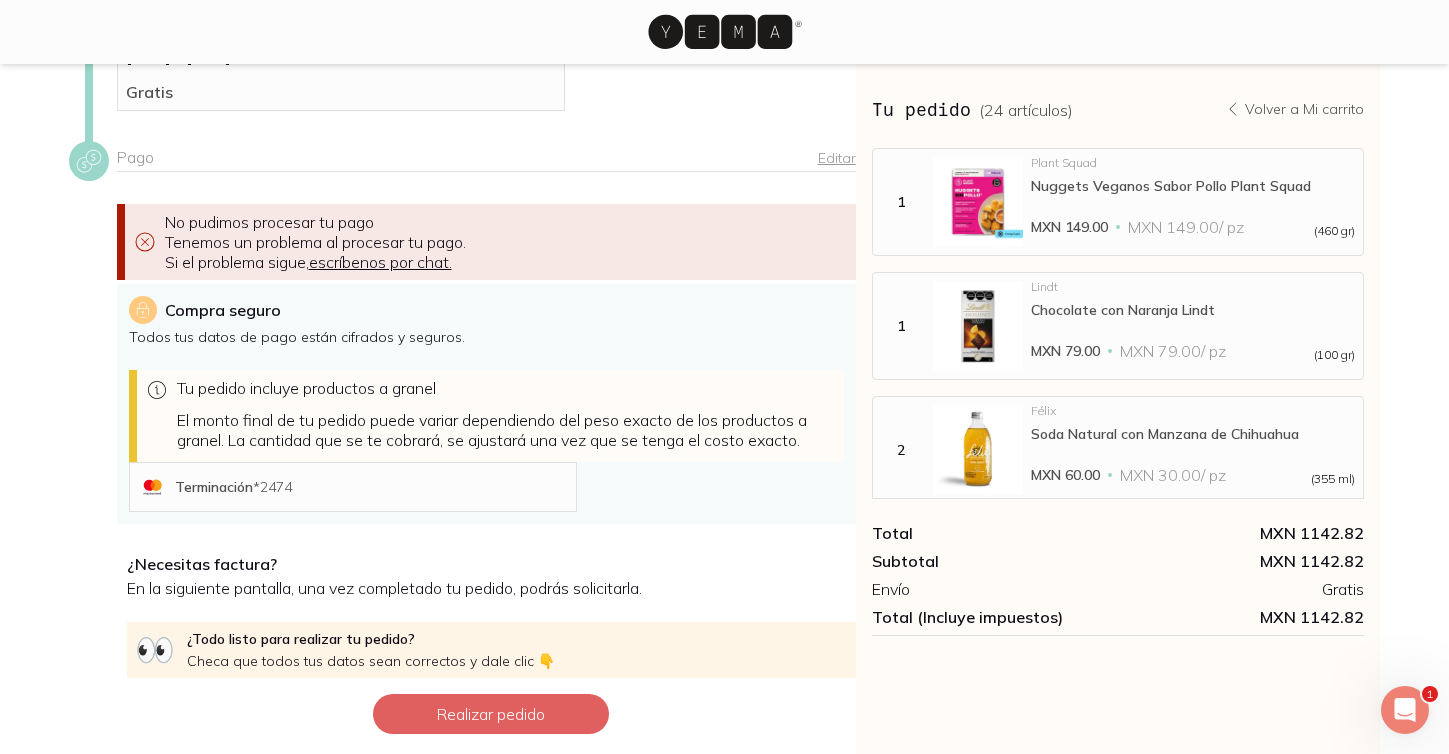 scroll, scrollTop: 438, scrollLeft: 0, axis: vertical 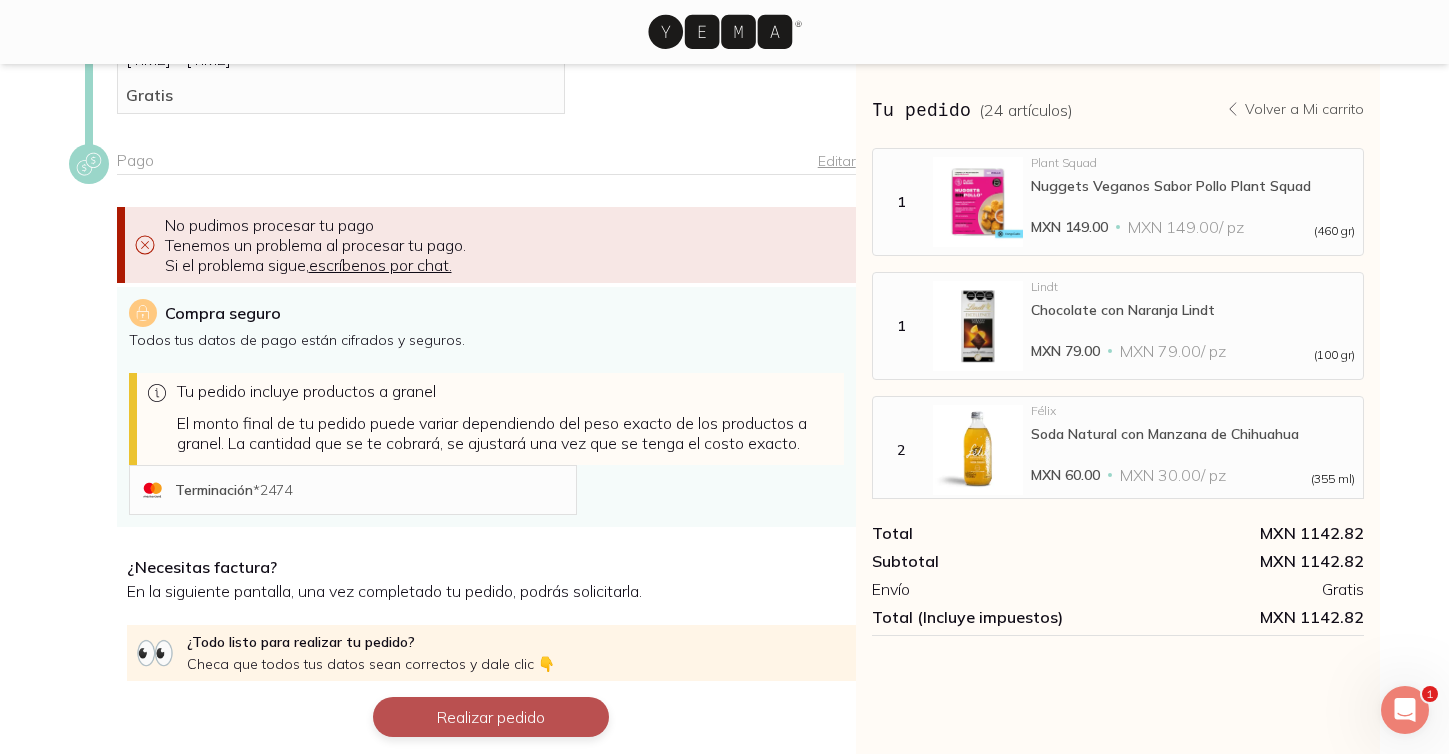click on "Realizar pedido" at bounding box center (491, 717) 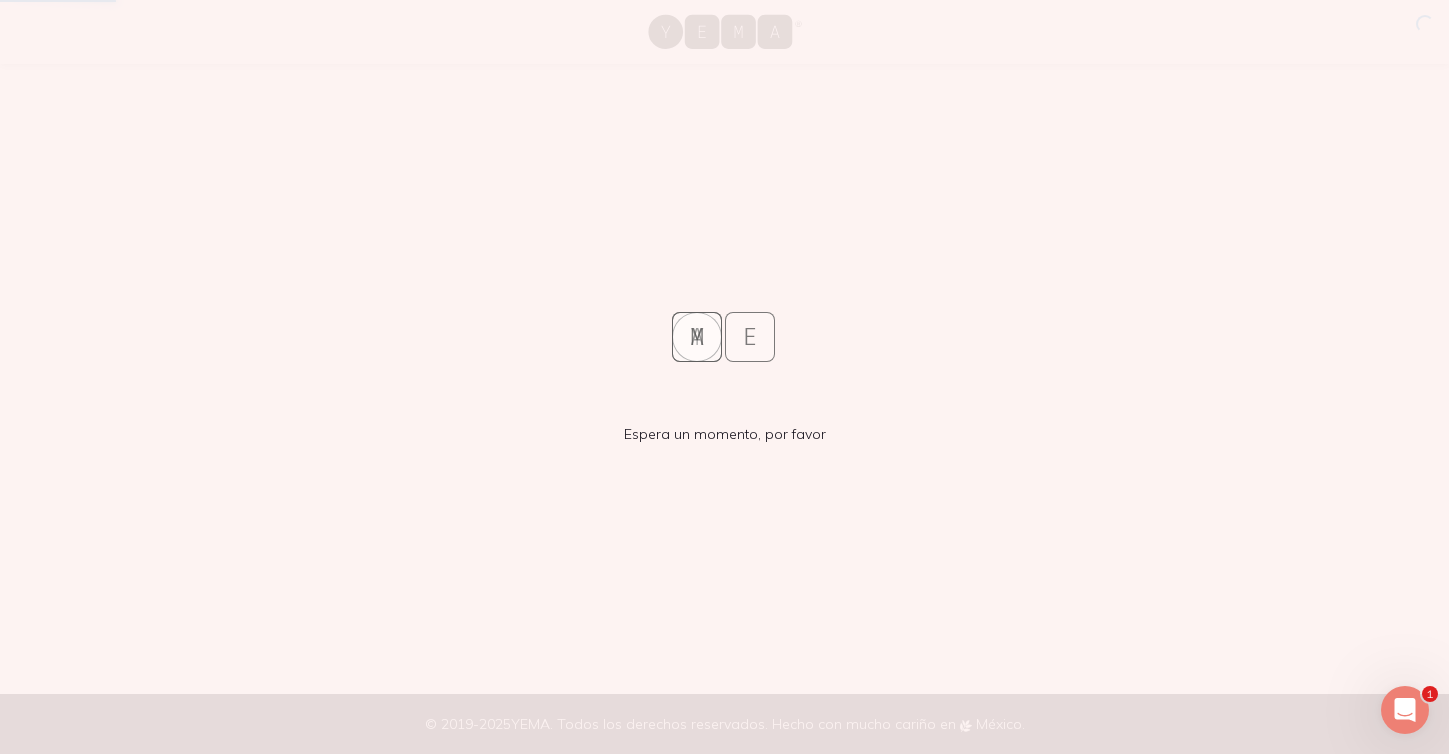scroll, scrollTop: 0, scrollLeft: 0, axis: both 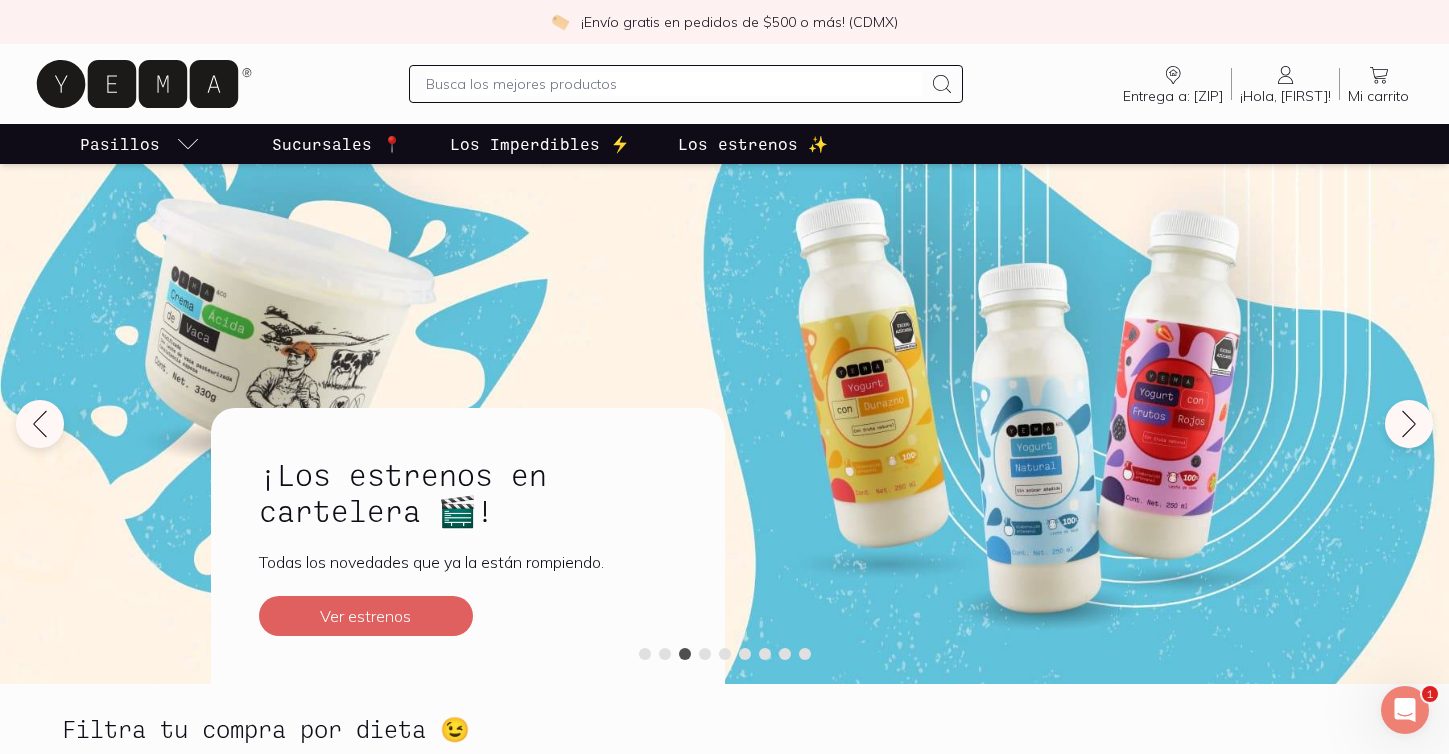 click on "¡Hola, [PERSON]!" at bounding box center [1285, 96] 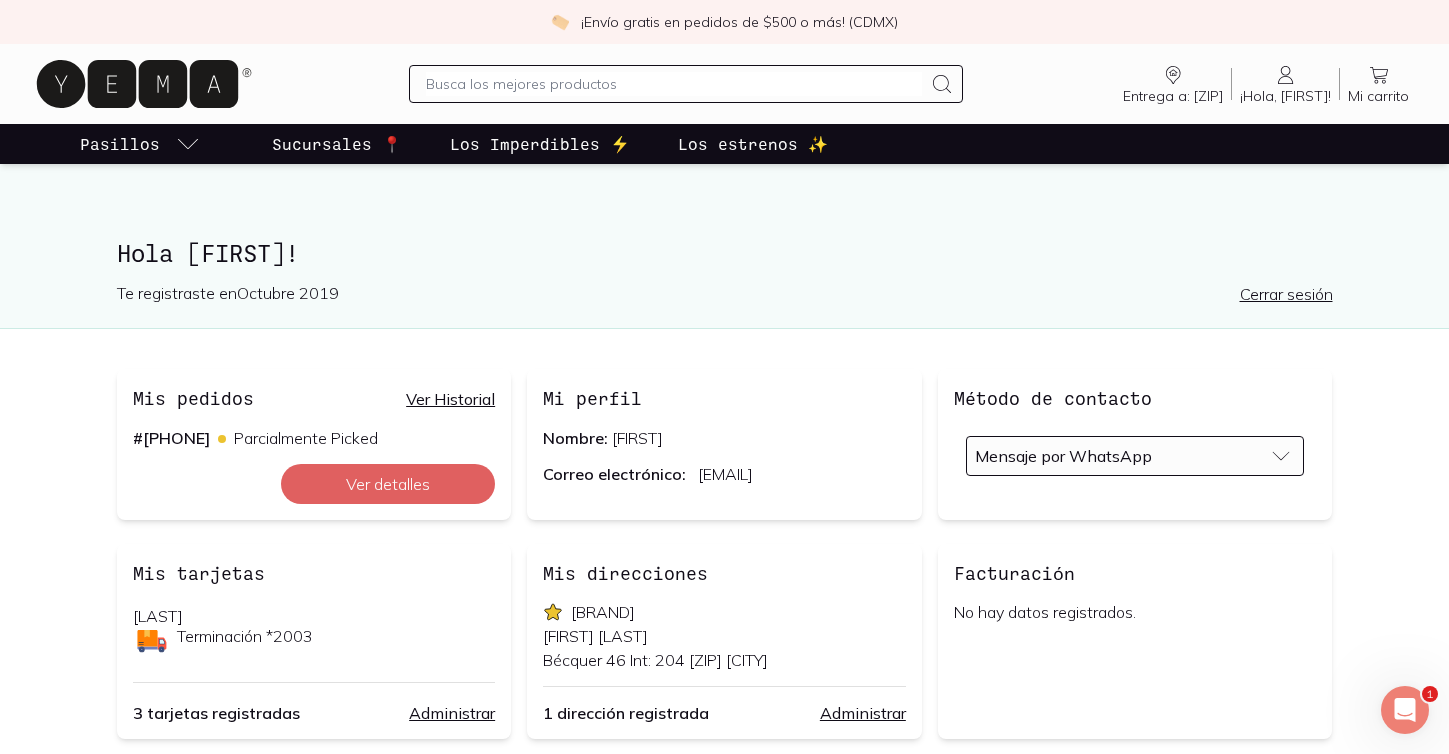 click on "Ver Historial" at bounding box center (450, 399) 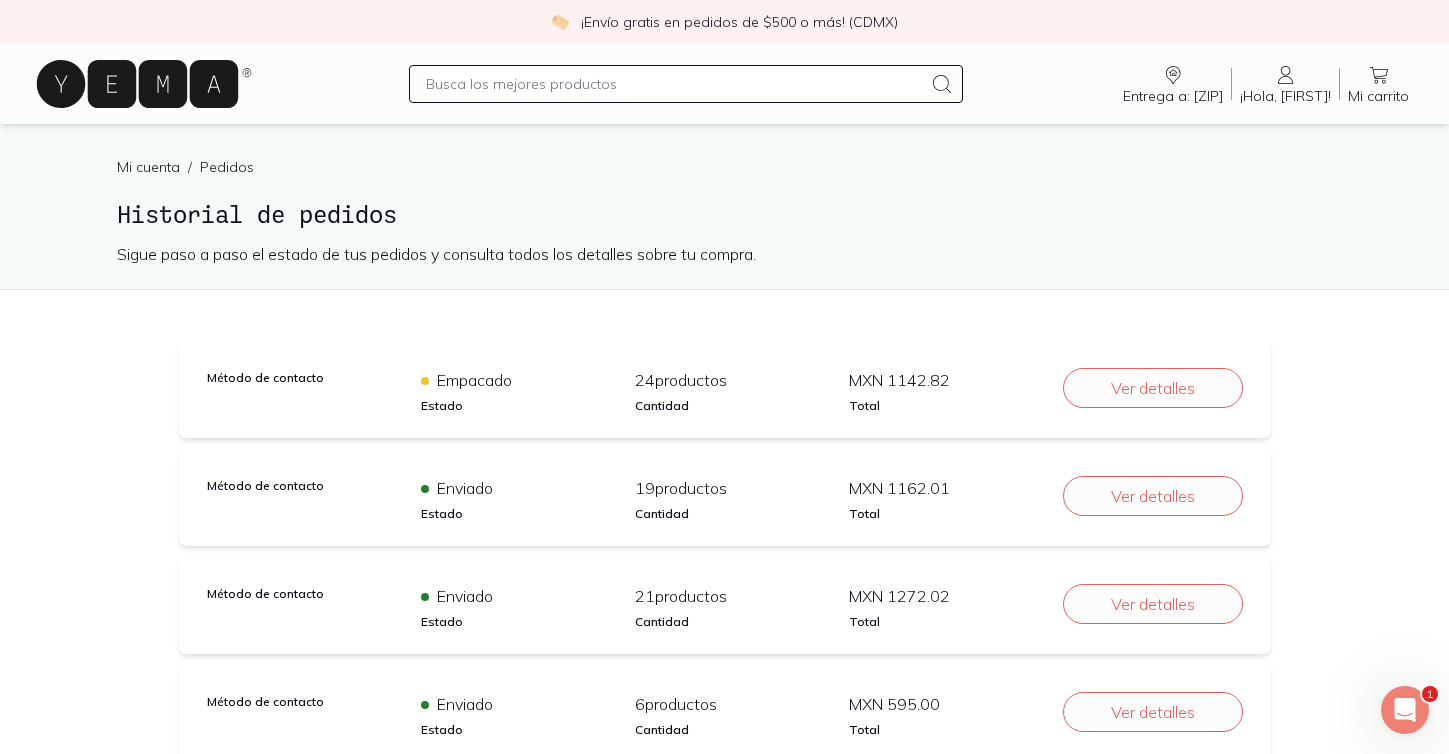 click on "Empacado" at bounding box center (520, 380) 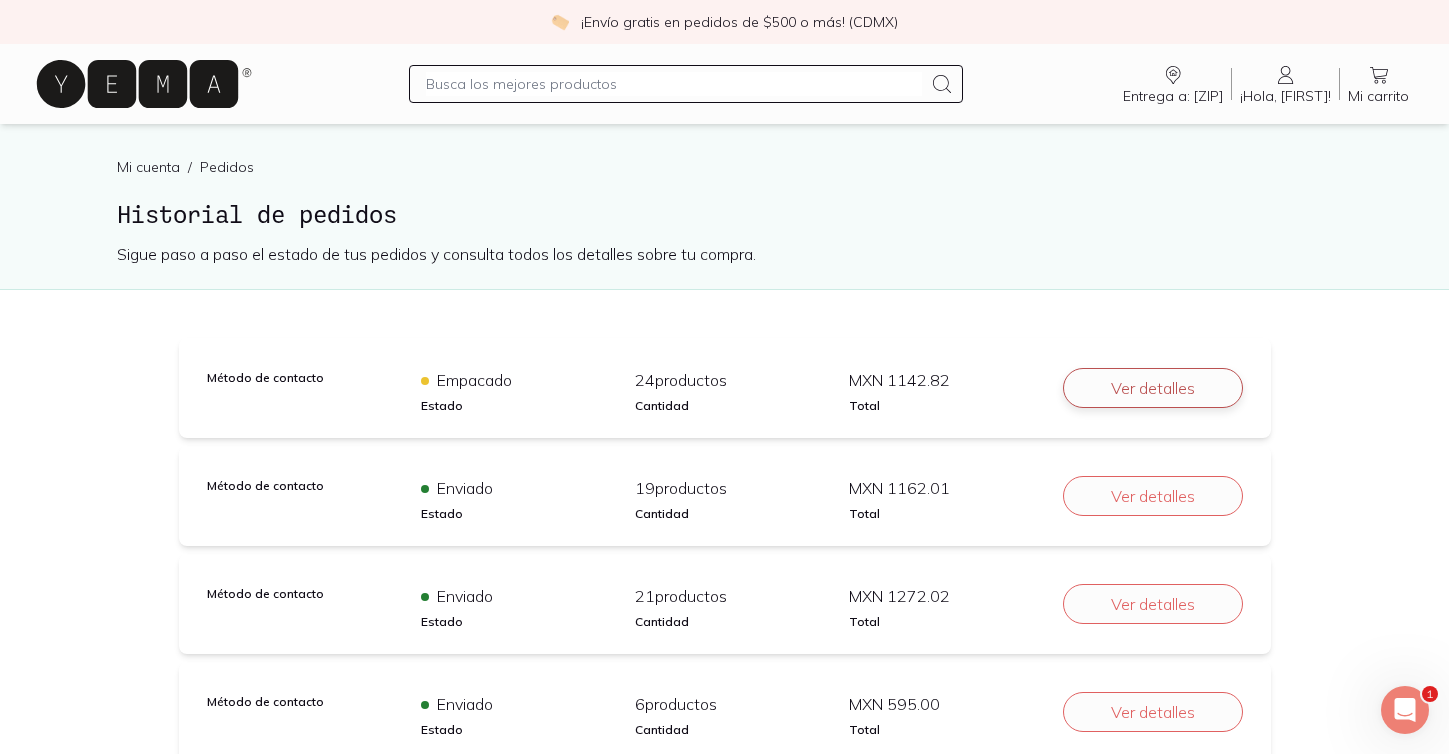 click on "Ver detalles" at bounding box center (1153, 388) 